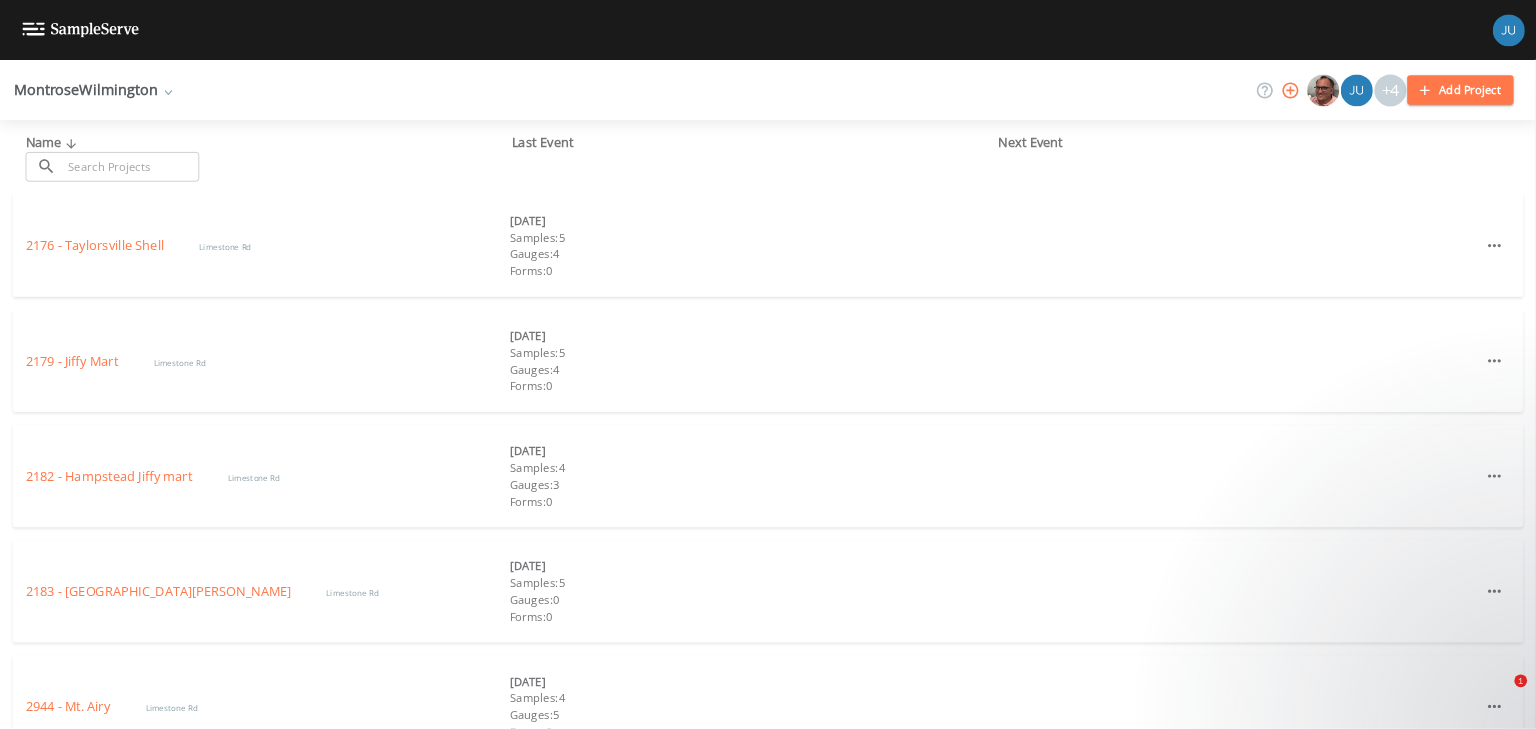 scroll, scrollTop: 0, scrollLeft: 0, axis: both 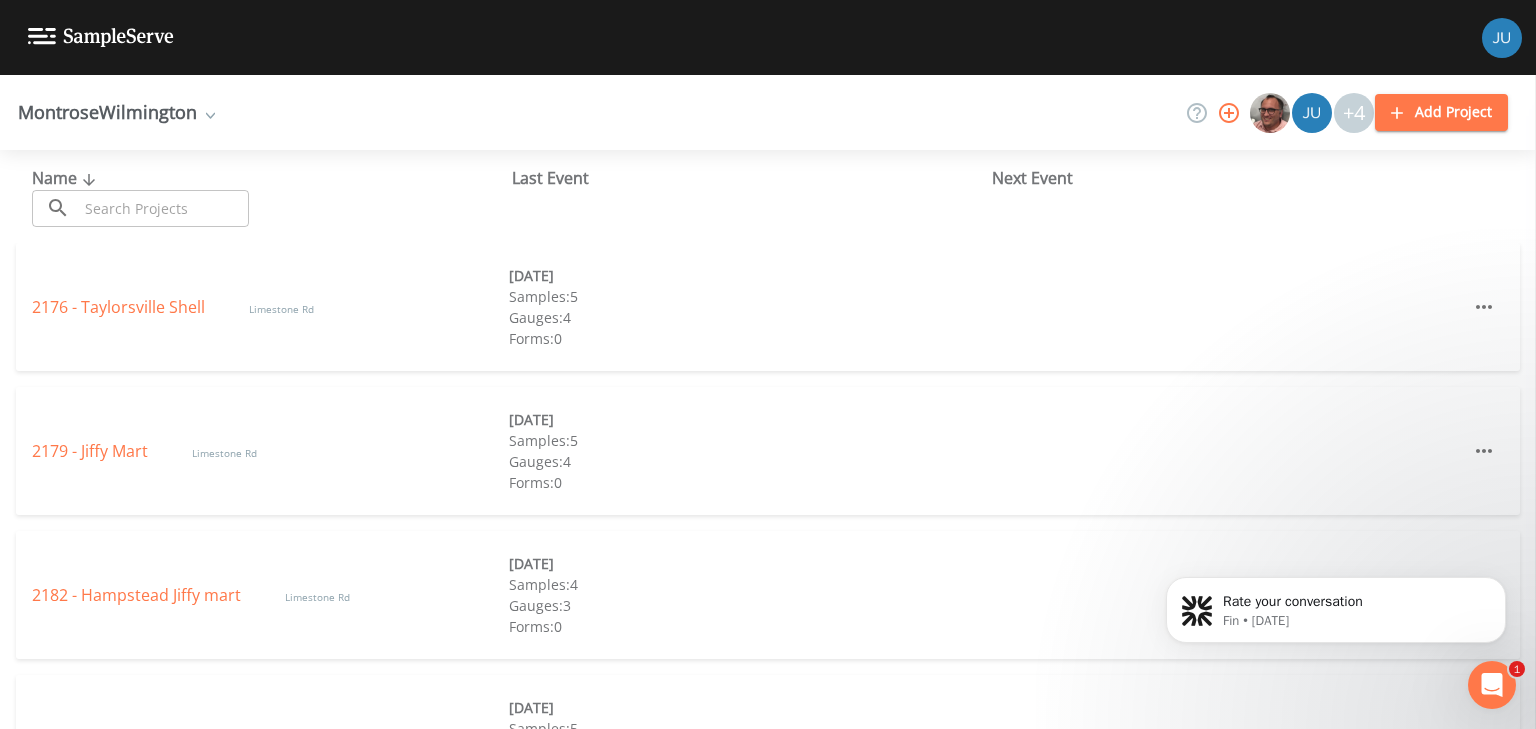 click on "Add Project" at bounding box center (1441, 112) 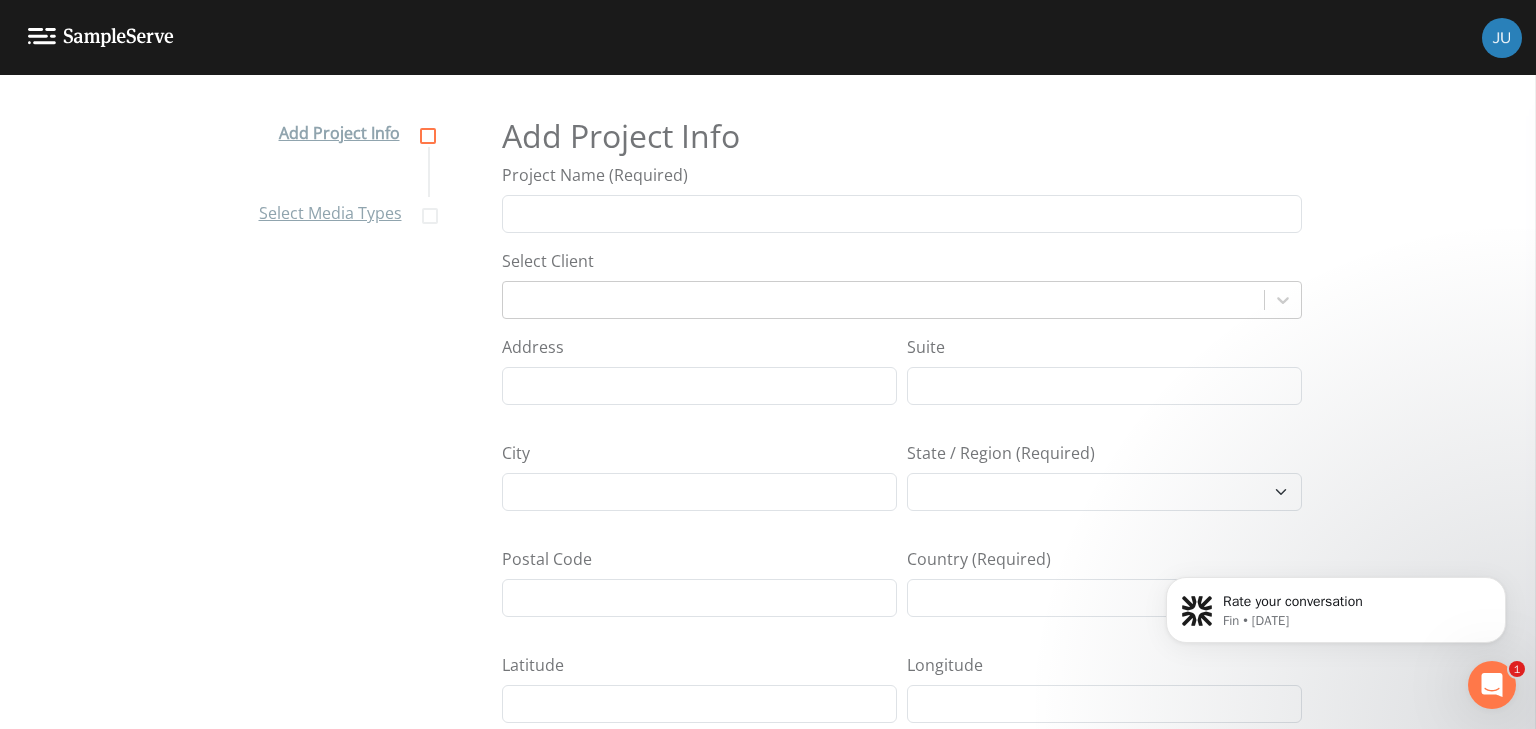 select on "[GEOGRAPHIC_DATA]/[GEOGRAPHIC_DATA]" 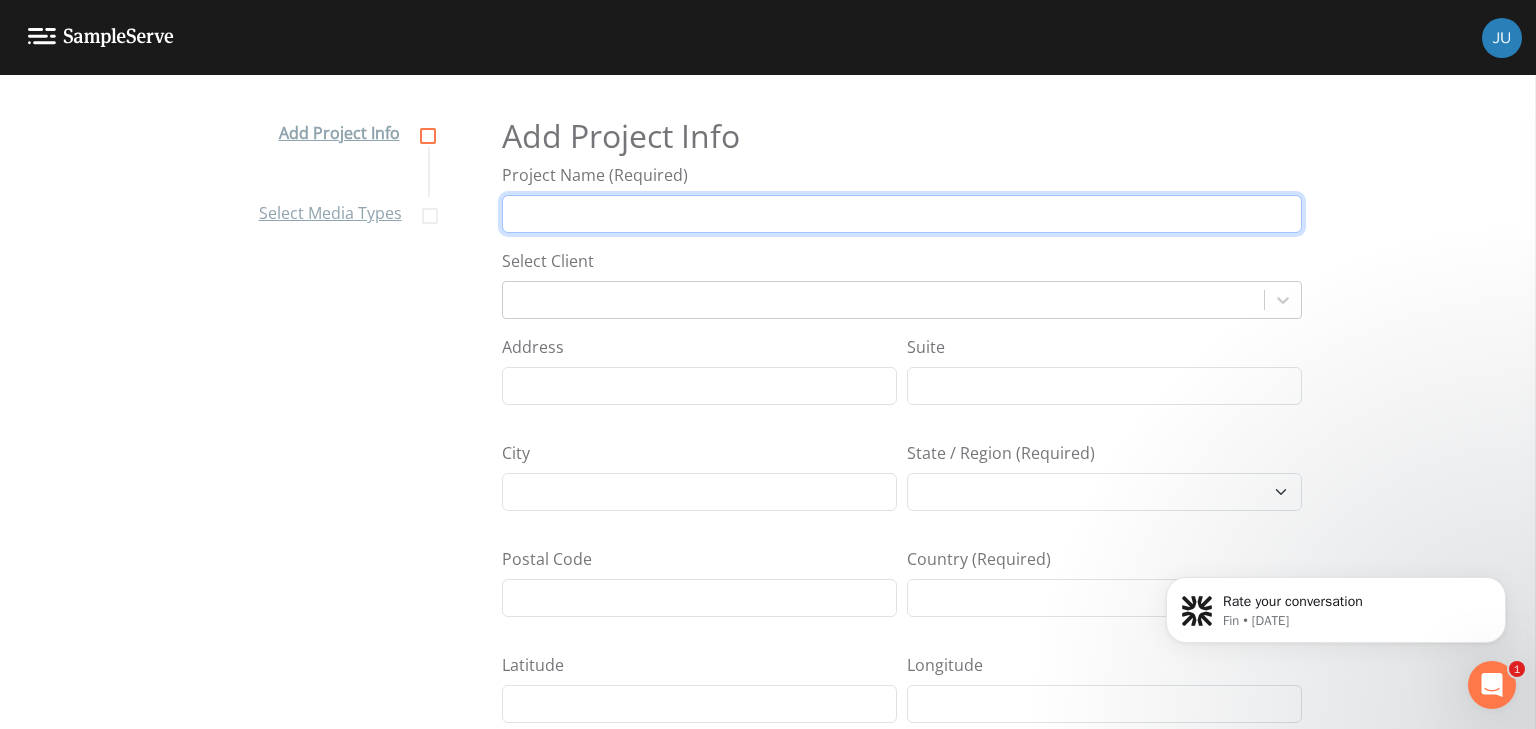 click on "Project Name (Required)" at bounding box center [902, 214] 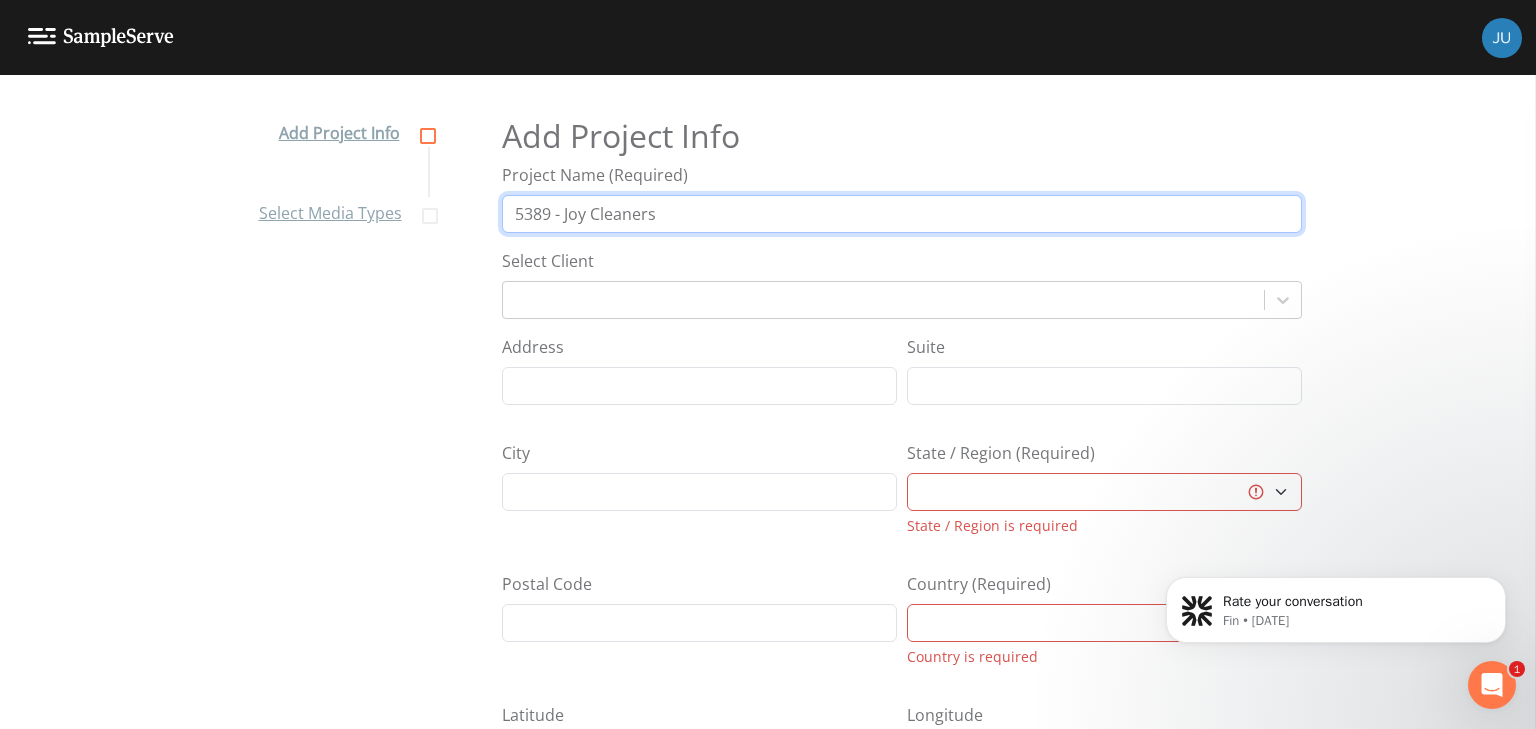 type on "5389 - Joy Cleaners" 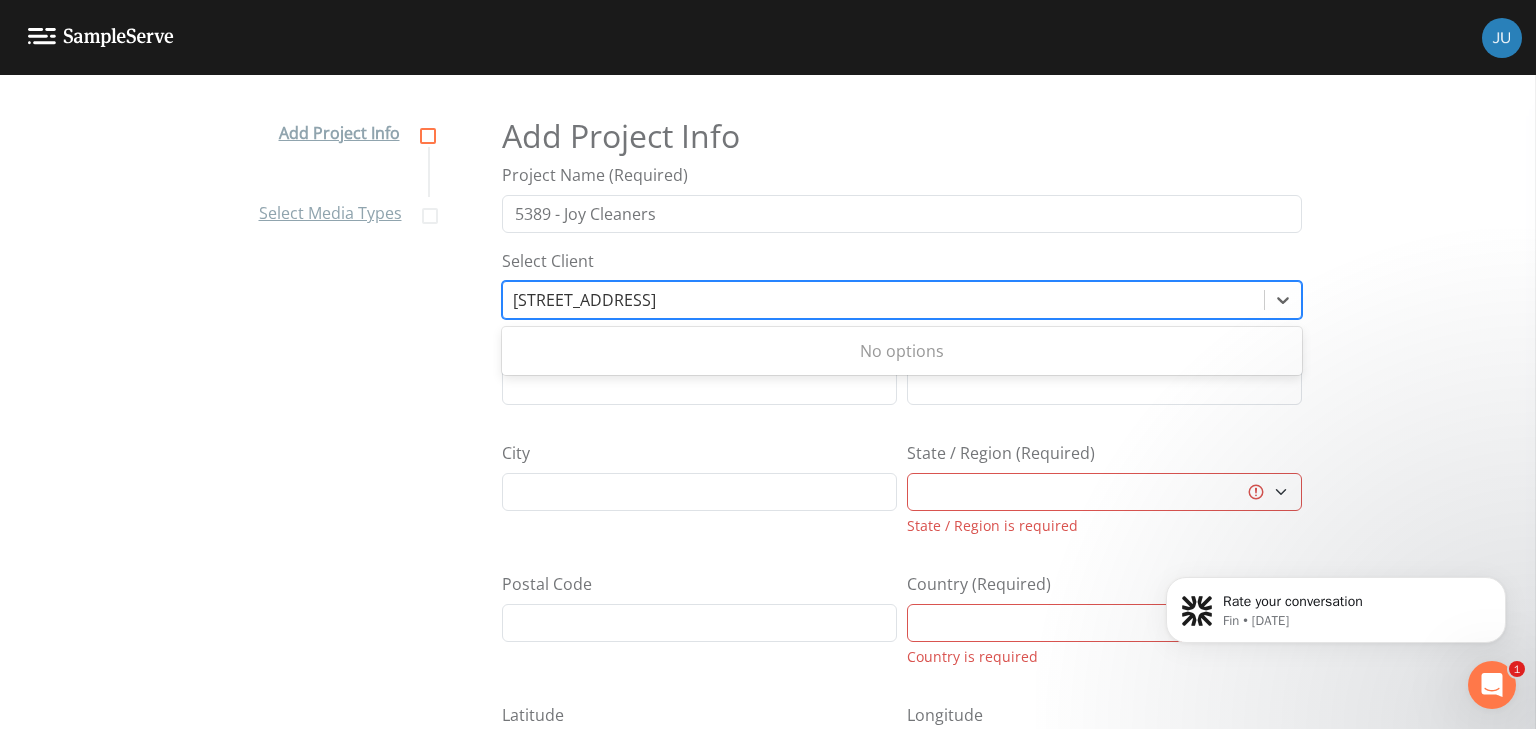 type on "[STREET_ADDRESS][PERSON_NAME]" 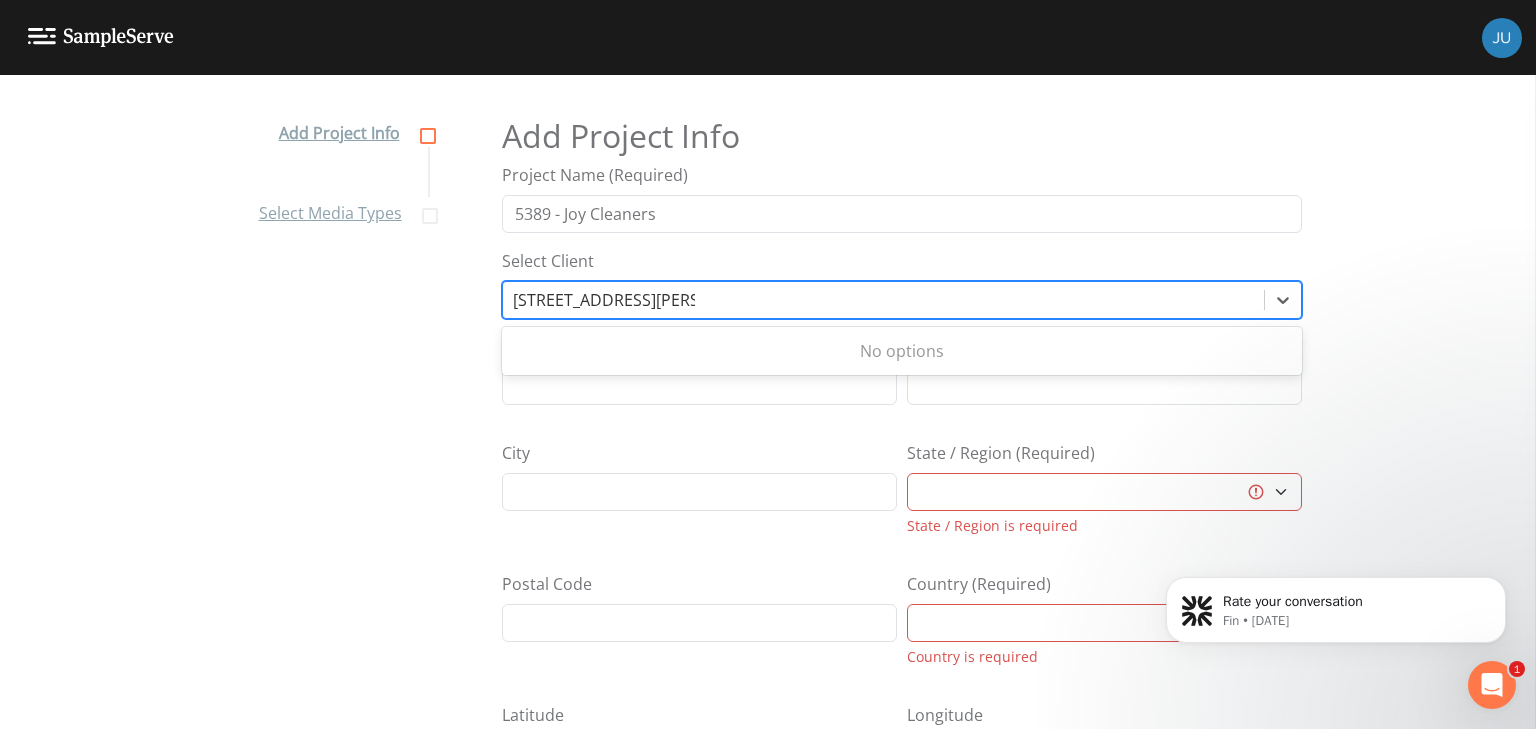 type 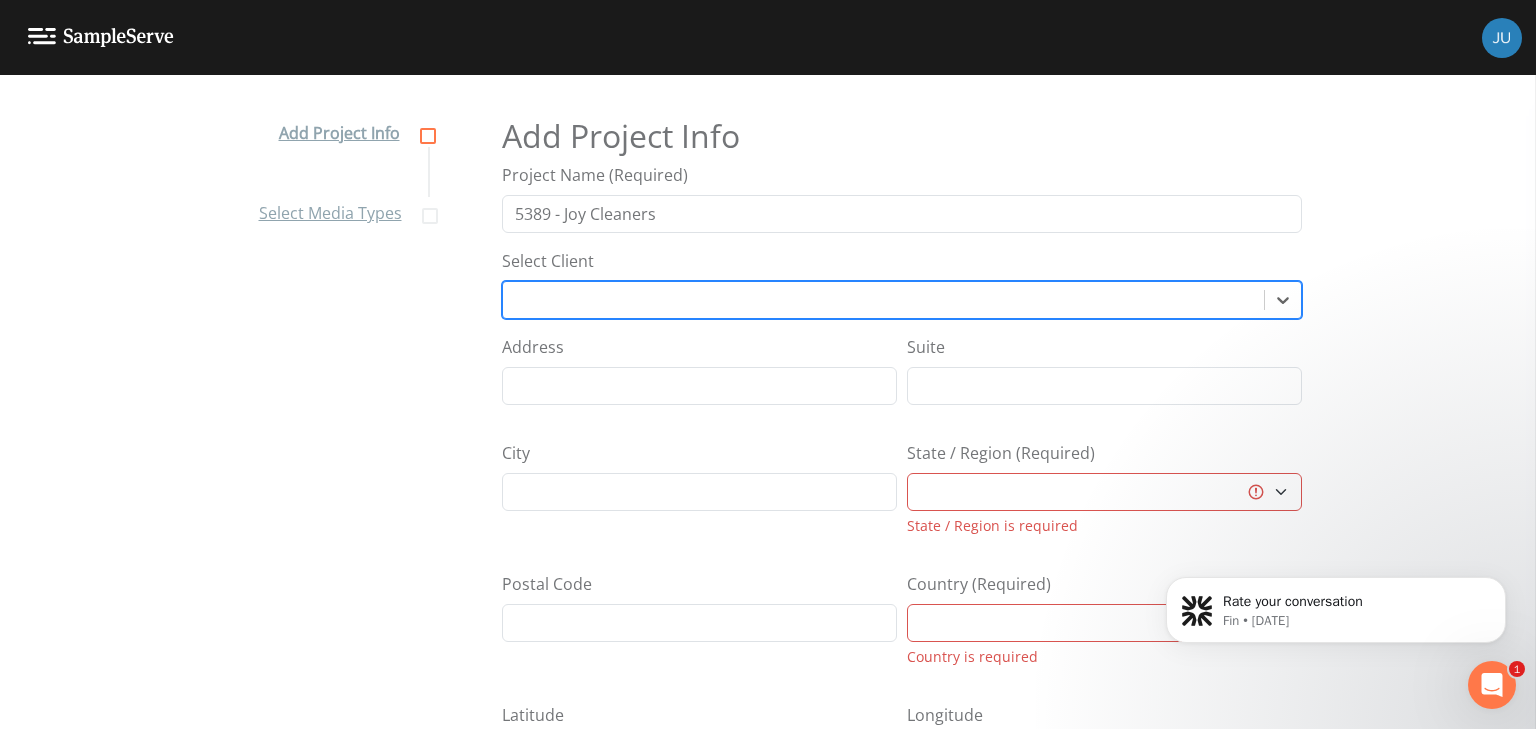 drag, startPoint x: 701, startPoint y: 301, endPoint x: 544, endPoint y: 324, distance: 158.67577 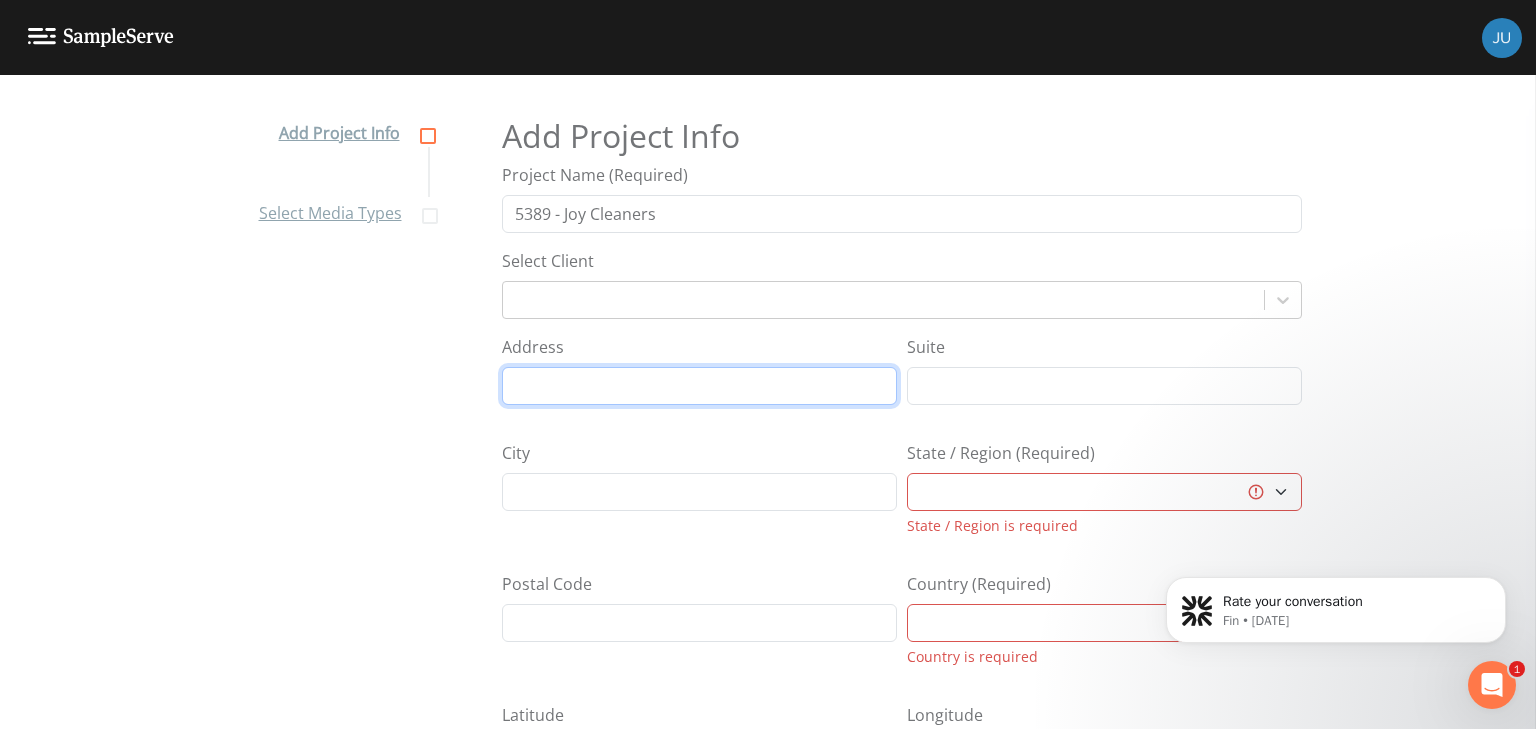 click on "Address" at bounding box center [699, 386] 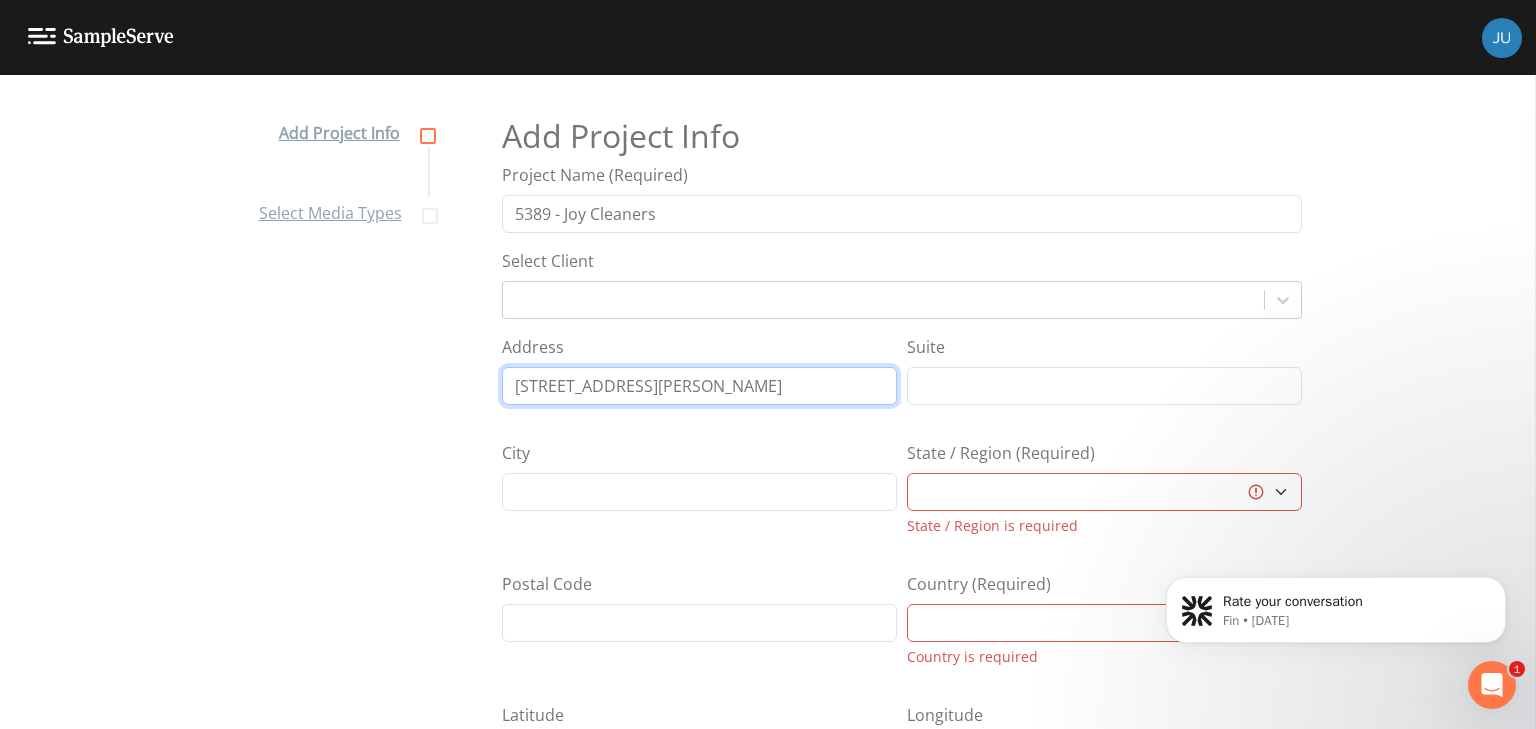 type on "[STREET_ADDRESS][PERSON_NAME]" 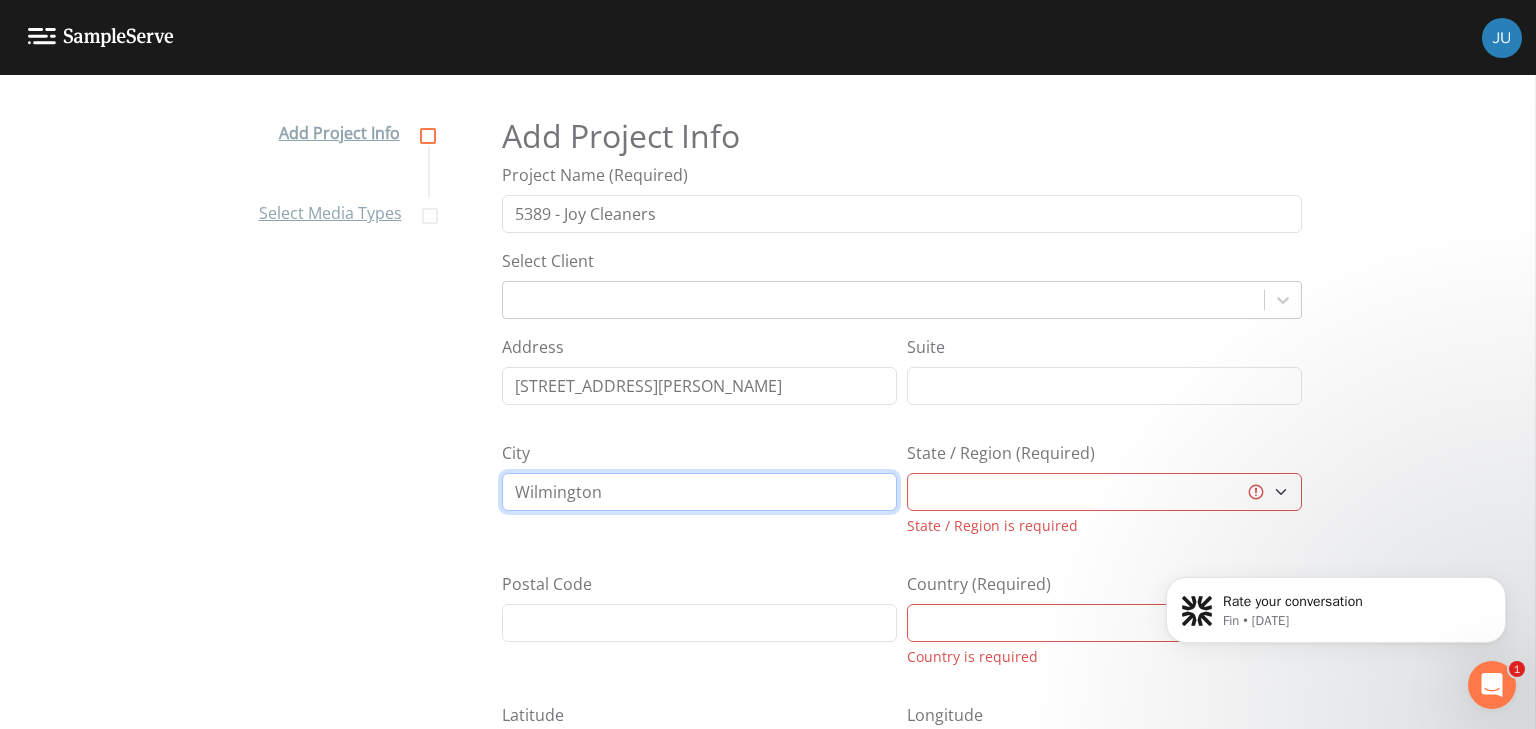 type on "Wilmington" 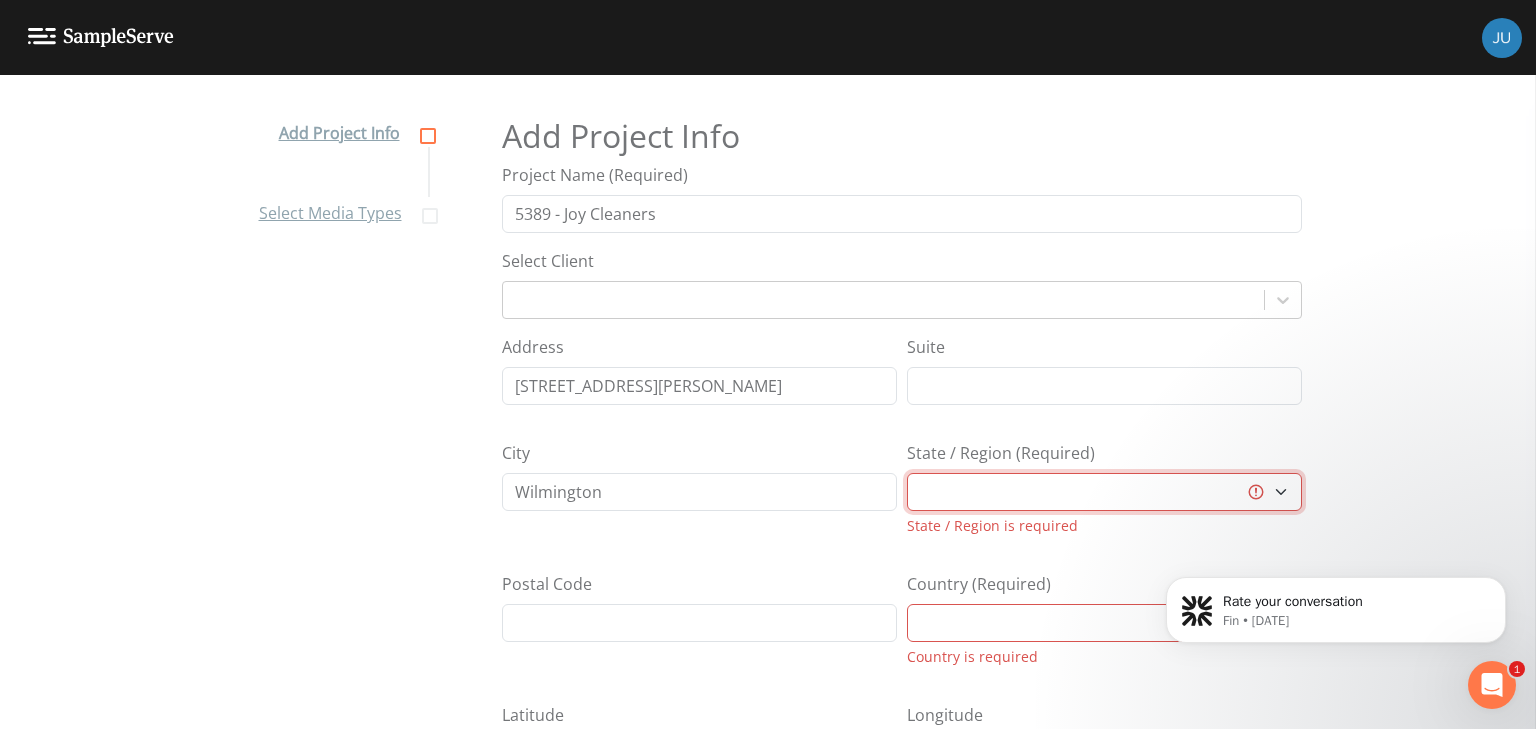 select on "8d17802d-83bd-5d6f-915b-1a05acbd7042" 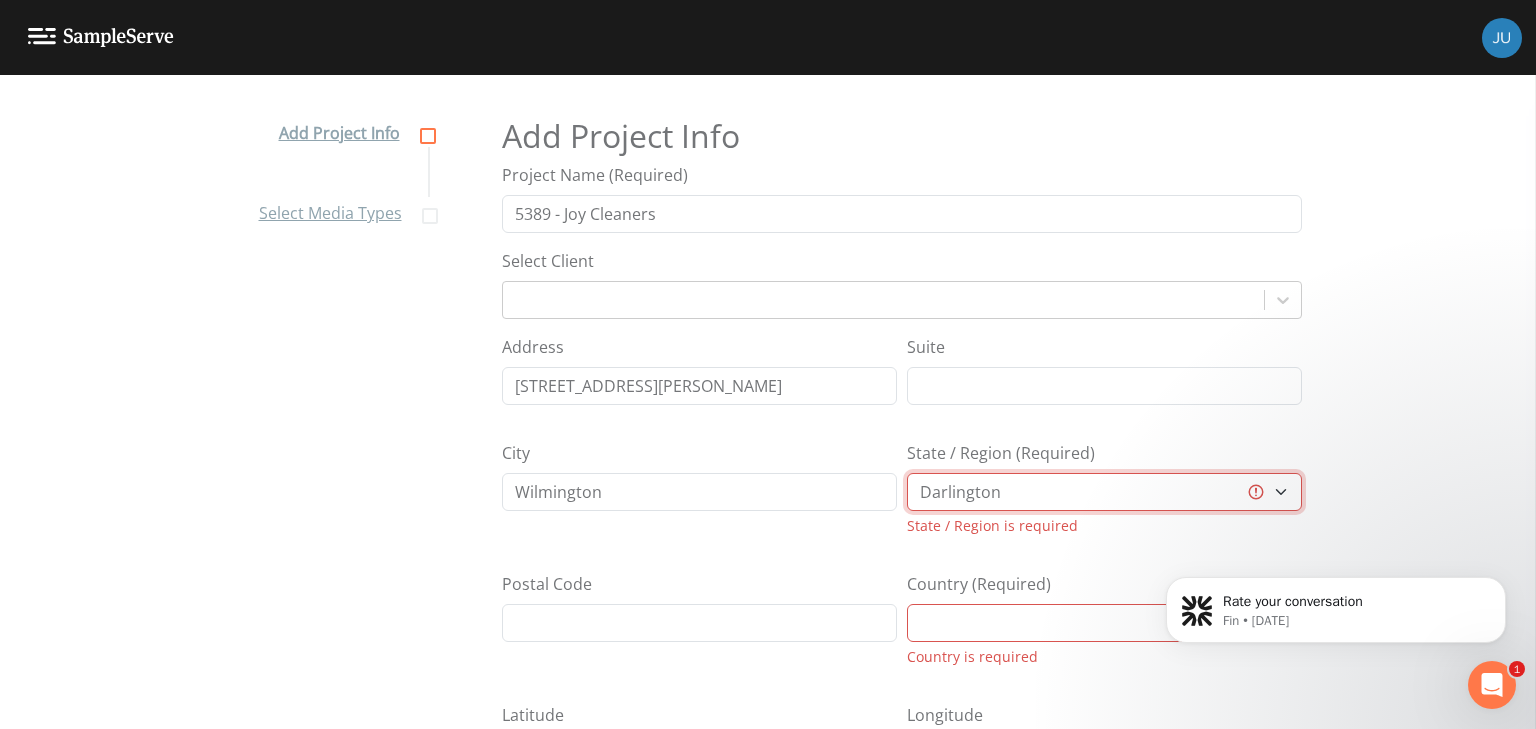 select on "[GEOGRAPHIC_DATA]" 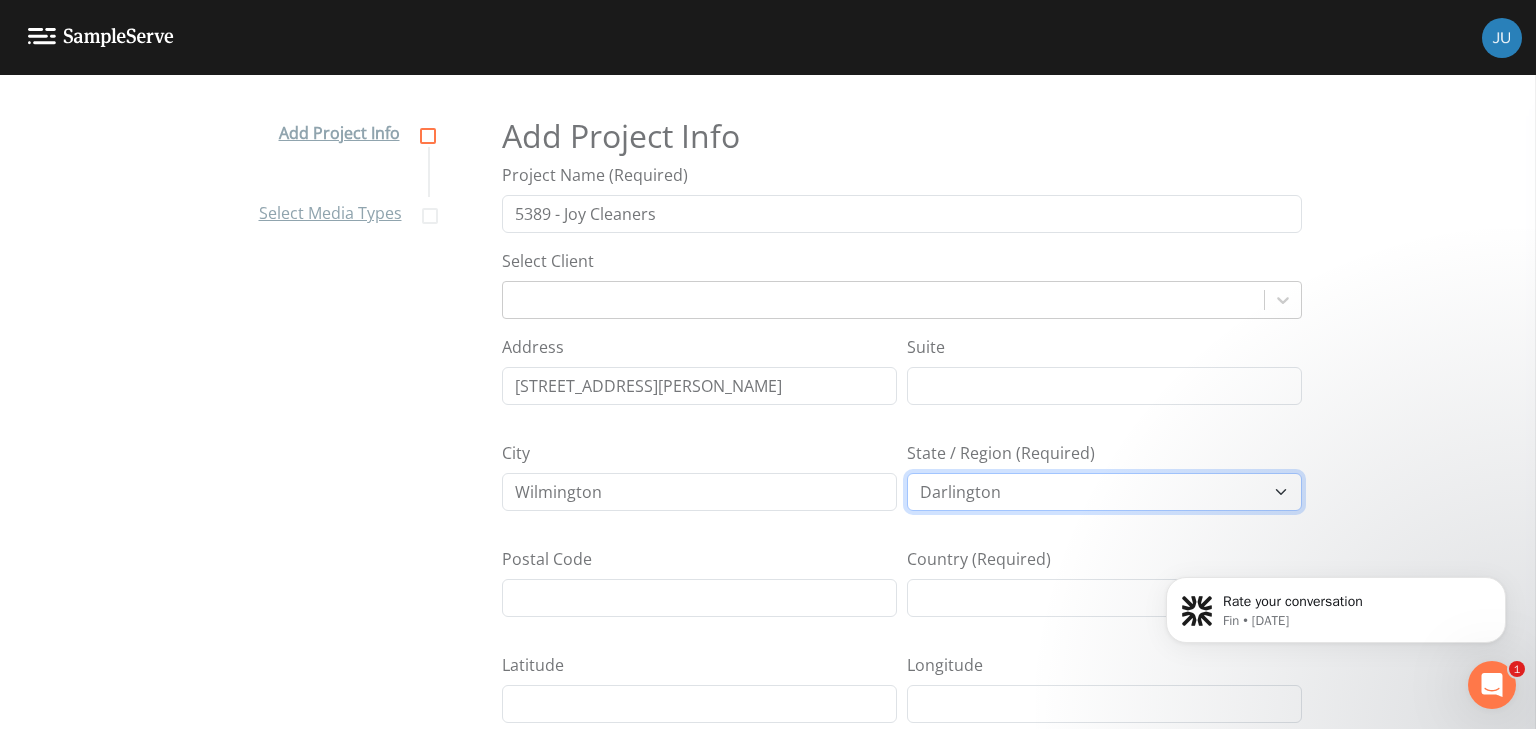 select on "ad51e6f4-06df-552c-80bf-ce1f557007d2" 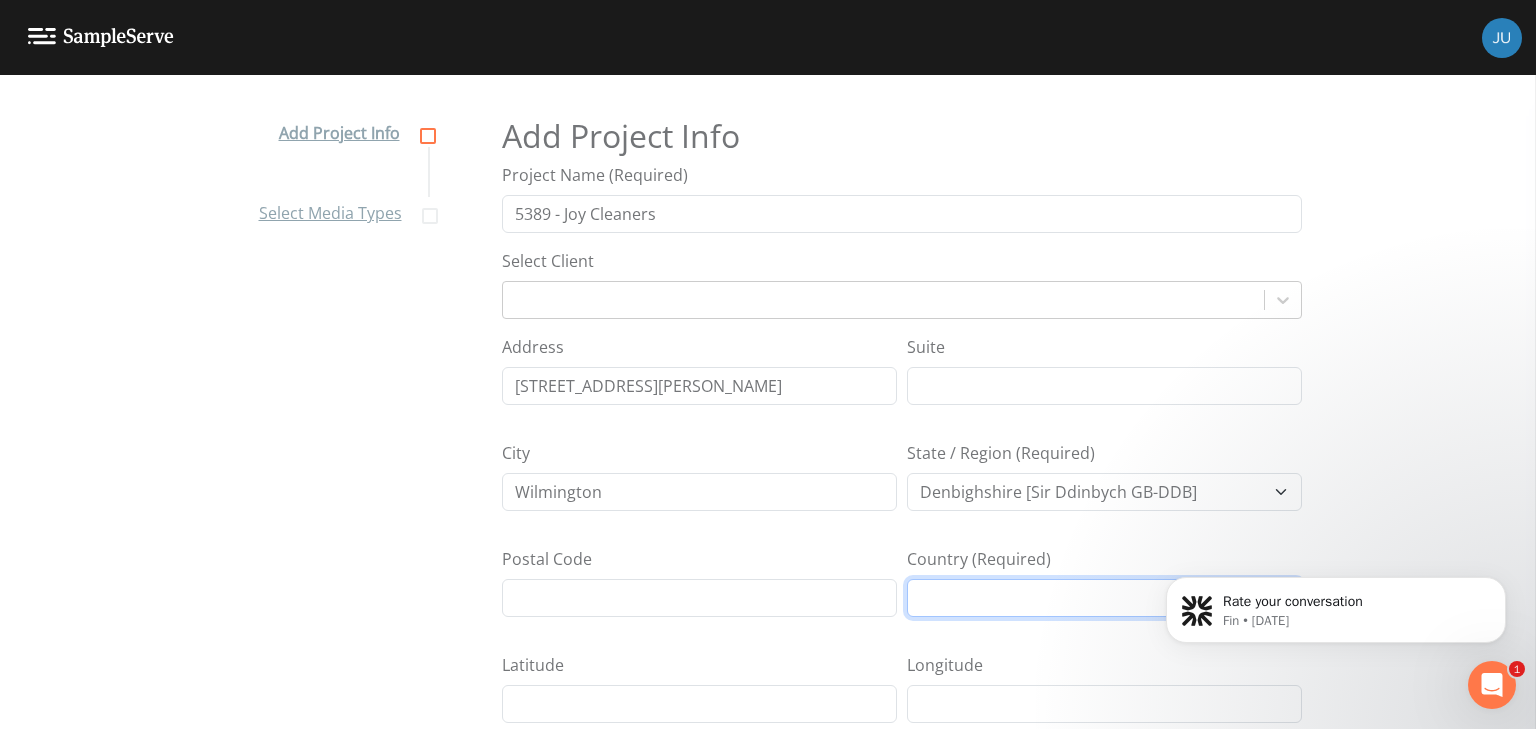 click on "[GEOGRAPHIC_DATA]" at bounding box center (1104, 598) 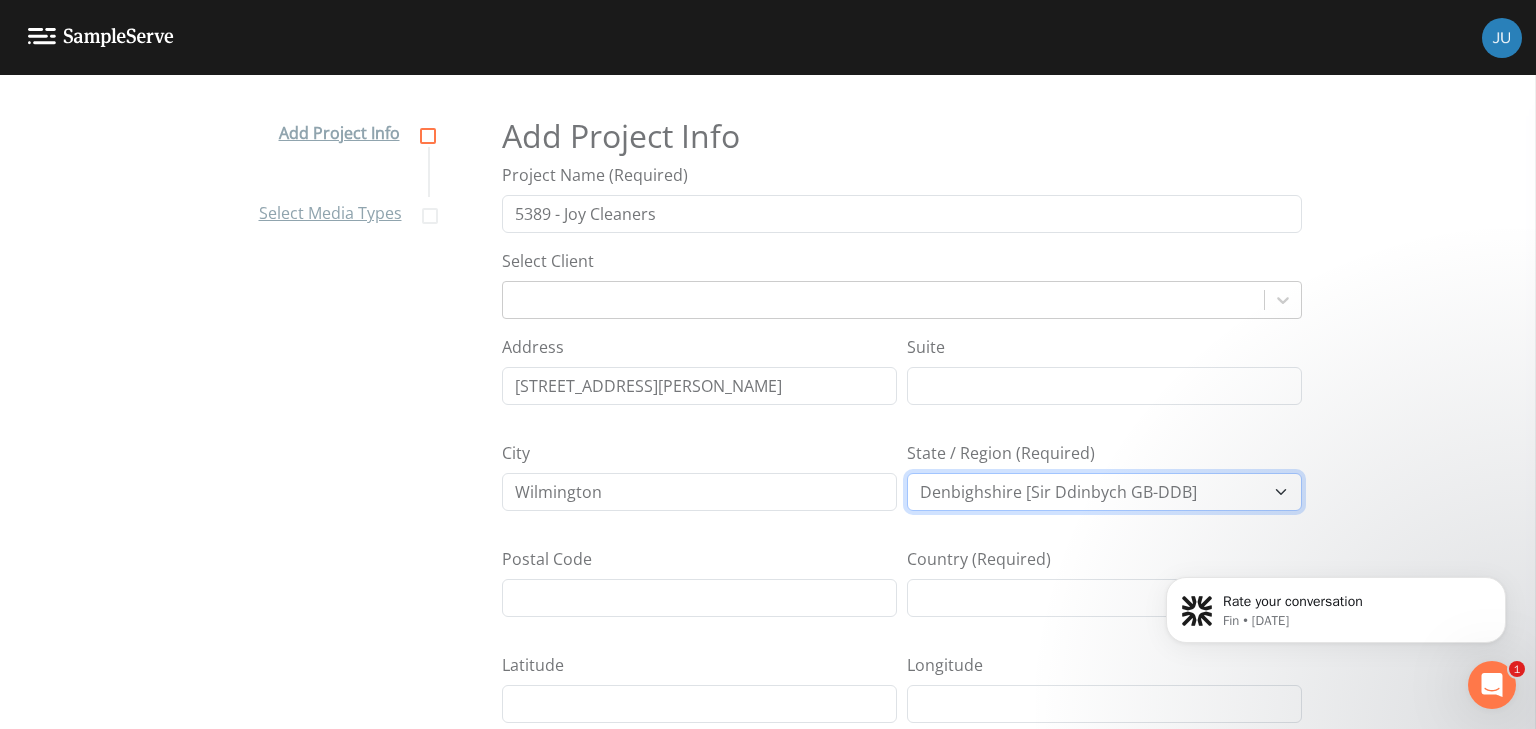 click on "[GEOGRAPHIC_DATA] [GEOGRAPHIC_DATA] [GEOGRAPHIC_DATA][PERSON_NAME][GEOGRAPHIC_DATA] and [GEOGRAPHIC_DATA] [GEOGRAPHIC_DATA] and [GEOGRAPHIC_DATA] [GEOGRAPHIC_DATA], [GEOGRAPHIC_DATA] and [GEOGRAPHIC_DATA] [GEOGRAPHIC_DATA] and [GEOGRAPHIC_DATA] [GEOGRAPHIC_DATA] [GEOGRAPHIC_DATA] and [GEOGRAPHIC_DATA] [GEOGRAPHIC_DATA] [GEOGRAPHIC_DATA] [GEOGRAPHIC_DATA] [GEOGRAPHIC_DATA] [GEOGRAPHIC_DATA] [GEOGRAPHIC_DATA] [GEOGRAPHIC_DATA] [GEOGRAPHIC_DATA] [GEOGRAPHIC_DATA] [GEOGRAPHIC_DATA] [GEOGRAPHIC_DATA] [GEOGRAPHIC_DATA] [GEOGRAPHIC_DATA], [GEOGRAPHIC_DATA] and [GEOGRAPHIC_DATA] [GEOGRAPHIC_DATA] [GEOGRAPHIC_DATA][PERSON_NAME][GEOGRAPHIC_DATA] [[GEOGRAPHIC_DATA] [GEOGRAPHIC_DATA]-[GEOGRAPHIC_DATA]] [GEOGRAPHIC_DATA] and [GEOGRAPHIC_DATA] [GEOGRAPHIC_DATA], [GEOGRAPHIC_DATA] [GEOGRAPHIC_DATA] [GEOGRAPHIC_DATA] [[GEOGRAPHIC_DATA] [GEOGRAPHIC_DATA]-CAF] [GEOGRAPHIC_DATA] [GEOGRAPHIC_DATA] [GEOGRAPHIC_DATA] [GEOGRAPHIC_DATA] [[GEOGRAPHIC_DATA] [GEOGRAPHIC_DATA]-[GEOGRAPHIC_DATA]] [GEOGRAPHIC_DATA] [[GEOGRAPHIC_DATA] [GEOGRAPHIC_DATA]-[GEOGRAPHIC_DATA]] [GEOGRAPHIC_DATA] and [GEOGRAPHIC_DATA] [GEOGRAPHIC_DATA] [[GEOGRAPHIC_DATA]] [GEOGRAPHIC_DATA] [GEOGRAPHIC_DATA] [GEOGRAPHIC_DATA][PERSON_NAME] [GEOGRAPHIC_DATA] [GEOGRAPHIC_DATA] [GEOGRAPHIC_DATA] [GEOGRAPHIC_DATA] [GEOGRAPHIC_DATA] [GEOGRAPHIC_DATA] [GEOGRAPHIC_DATA] [GEOGRAPHIC_DATA] [[GEOGRAPHIC_DATA] [GEOGRAPHIC_DATA]-[GEOGRAPHIC_DATA]] [GEOGRAPHIC_DATA] [GEOGRAPHIC_DATA] [GEOGRAPHIC_DATA] and [GEOGRAPHIC_DATA] [GEOGRAPHIC_DATA] [GEOGRAPHIC_DATA] [GEOGRAPHIC_DATA] [GEOGRAPHIC_DATA] [GEOGRAPHIC_DATA] and [PERSON_NAME] [GEOGRAPHIC_DATA] [GEOGRAPHIC_DATA], County [GEOGRAPHIC_DATA] [GEOGRAPHIC_DATA] [GEOGRAPHIC_DATA] [GEOGRAPHIC_DATA] [GEOGRAPHIC_DATA] [GEOGRAPHIC_DATA] [GEOGRAPHIC_DATA]" at bounding box center [1104, 492] 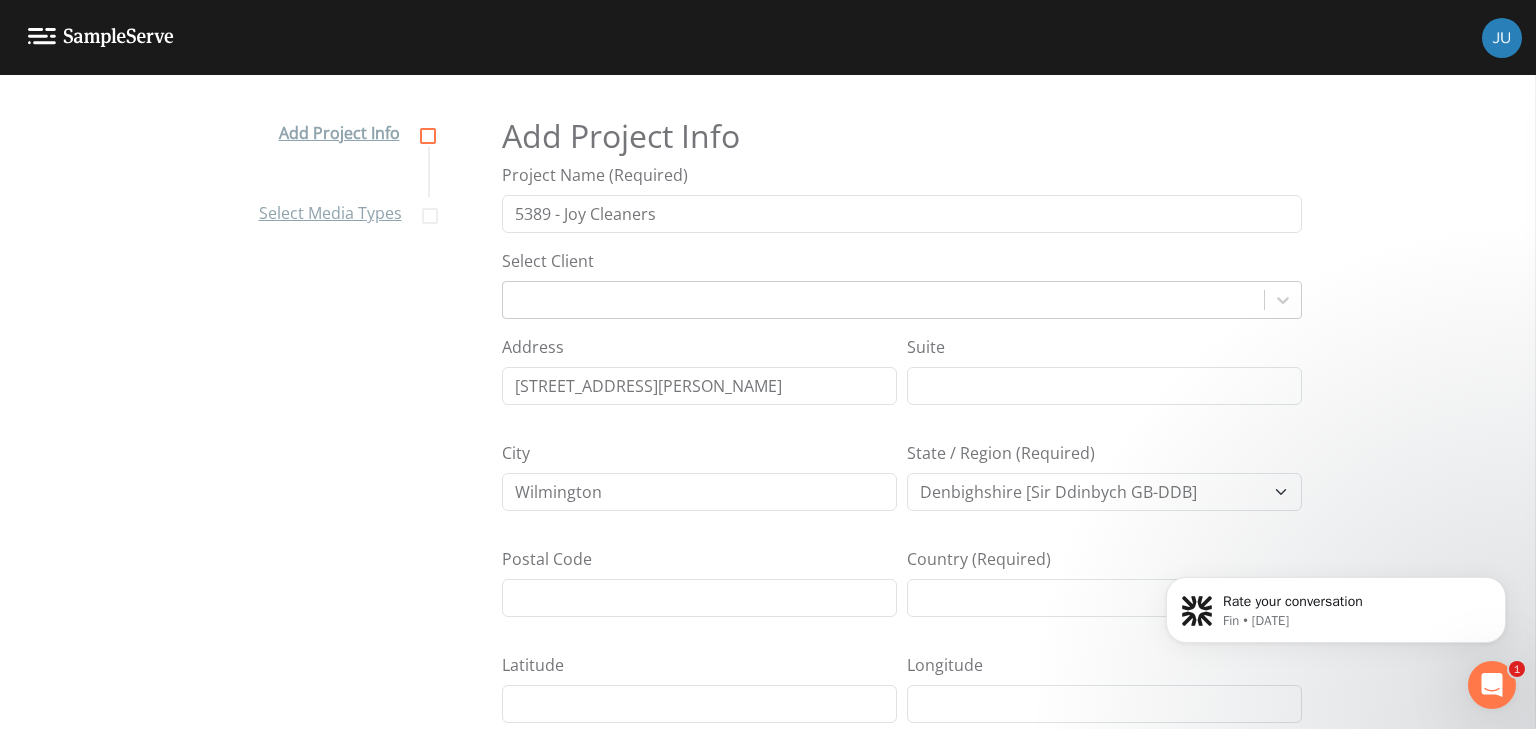 click on "City [GEOGRAPHIC_DATA] / Region (Required)   [GEOGRAPHIC_DATA] [GEOGRAPHIC_DATA] [GEOGRAPHIC_DATA][PERSON_NAME][GEOGRAPHIC_DATA] and [GEOGRAPHIC_DATA] [GEOGRAPHIC_DATA] and [GEOGRAPHIC_DATA] [GEOGRAPHIC_DATA], [GEOGRAPHIC_DATA] and [GEOGRAPHIC_DATA] [GEOGRAPHIC_DATA] and [GEOGRAPHIC_DATA] [GEOGRAPHIC_DATA] [GEOGRAPHIC_DATA] and [GEOGRAPHIC_DATA] [GEOGRAPHIC_DATA] [GEOGRAPHIC_DATA] [GEOGRAPHIC_DATA] [GEOGRAPHIC_DATA] [GEOGRAPHIC_DATA] [GEOGRAPHIC_DATA] [GEOGRAPHIC_DATA] [GEOGRAPHIC_DATA] [GEOGRAPHIC_DATA] [GEOGRAPHIC_DATA] [GEOGRAPHIC_DATA] [GEOGRAPHIC_DATA] [GEOGRAPHIC_DATA], [GEOGRAPHIC_DATA] and [GEOGRAPHIC_DATA] [GEOGRAPHIC_DATA] [GEOGRAPHIC_DATA][PERSON_NAME][GEOGRAPHIC_DATA] [[GEOGRAPHIC_DATA] [GEOGRAPHIC_DATA]-[GEOGRAPHIC_DATA]] [GEOGRAPHIC_DATA] [GEOGRAPHIC_DATA], [GEOGRAPHIC_DATA] [GEOGRAPHIC_DATA] [GEOGRAPHIC_DATA] [[GEOGRAPHIC_DATA] [GEOGRAPHIC_DATA]-CAF] [GEOGRAPHIC_DATA] [GEOGRAPHIC_DATA] [GEOGRAPHIC_DATA] [GEOGRAPHIC_DATA] [[GEOGRAPHIC_DATA] [GEOGRAPHIC_DATA]-[GEOGRAPHIC_DATA]] [GEOGRAPHIC_DATA] [[GEOGRAPHIC_DATA] [GEOGRAPHIC_DATA]-[GEOGRAPHIC_DATA]] [GEOGRAPHIC_DATA] and [GEOGRAPHIC_DATA] [GEOGRAPHIC_DATA] [[GEOGRAPHIC_DATA]] [GEOGRAPHIC_DATA] [GEOGRAPHIC_DATA] [GEOGRAPHIC_DATA][PERSON_NAME] [GEOGRAPHIC_DATA] [GEOGRAPHIC_DATA] [GEOGRAPHIC_DATA] [GEOGRAPHIC_DATA] [GEOGRAPHIC_DATA] [GEOGRAPHIC_DATA] [GEOGRAPHIC_DATA] [GEOGRAPHIC_DATA] [[GEOGRAPHIC_DATA] [GEOGRAPHIC_DATA]-[GEOGRAPHIC_DATA]] [GEOGRAPHIC_DATA] [GEOGRAPHIC_DATA] [GEOGRAPHIC_DATA] and [GEOGRAPHIC_DATA] [GEOGRAPHIC_DATA] [GEOGRAPHIC_DATA] [GEOGRAPHIC_DATA] [GEOGRAPHIC_DATA] [GEOGRAPHIC_DATA][PERSON_NAME] [GEOGRAPHIC_DATA] [GEOGRAPHIC_DATA], County [GEOGRAPHIC_DATA] [GEOGRAPHIC_DATA] [GEOGRAPHIC_DATA] [GEOGRAPHIC_DATA] [GEOGRAPHIC_DATA]" at bounding box center [902, 484] 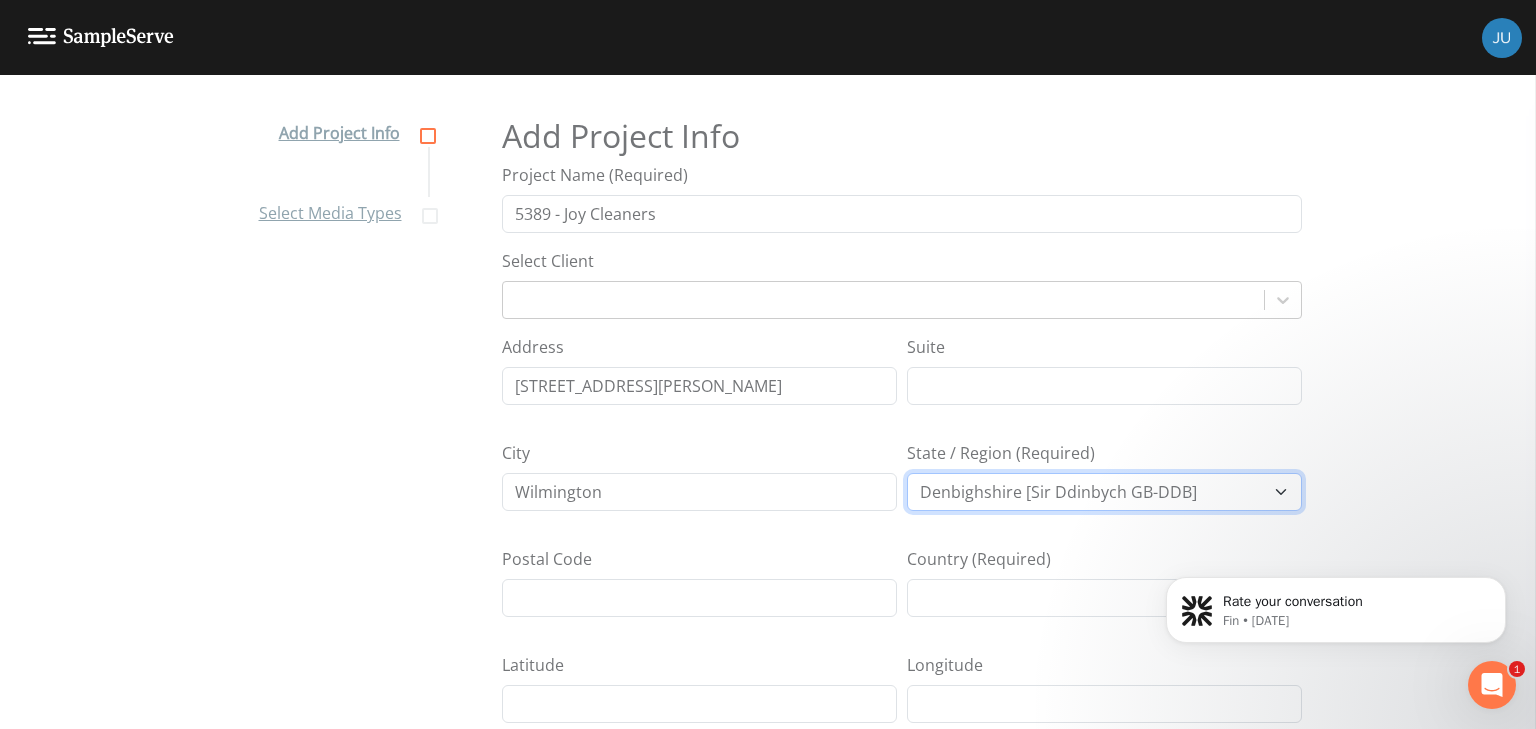 click on "[GEOGRAPHIC_DATA] [GEOGRAPHIC_DATA] [GEOGRAPHIC_DATA][PERSON_NAME][GEOGRAPHIC_DATA] and [GEOGRAPHIC_DATA] [GEOGRAPHIC_DATA] and [GEOGRAPHIC_DATA] [GEOGRAPHIC_DATA], [GEOGRAPHIC_DATA] and [GEOGRAPHIC_DATA] [GEOGRAPHIC_DATA] and [GEOGRAPHIC_DATA] [GEOGRAPHIC_DATA] [GEOGRAPHIC_DATA] and [GEOGRAPHIC_DATA] [GEOGRAPHIC_DATA] [GEOGRAPHIC_DATA] [GEOGRAPHIC_DATA] [GEOGRAPHIC_DATA] [GEOGRAPHIC_DATA] [GEOGRAPHIC_DATA] [GEOGRAPHIC_DATA] [GEOGRAPHIC_DATA] [GEOGRAPHIC_DATA] [GEOGRAPHIC_DATA] [GEOGRAPHIC_DATA] [GEOGRAPHIC_DATA] [GEOGRAPHIC_DATA], [GEOGRAPHIC_DATA] and [GEOGRAPHIC_DATA] [GEOGRAPHIC_DATA] [GEOGRAPHIC_DATA][PERSON_NAME][GEOGRAPHIC_DATA] [[GEOGRAPHIC_DATA] [GEOGRAPHIC_DATA]-[GEOGRAPHIC_DATA]] [GEOGRAPHIC_DATA] and [GEOGRAPHIC_DATA] [GEOGRAPHIC_DATA], [GEOGRAPHIC_DATA] [GEOGRAPHIC_DATA] [GEOGRAPHIC_DATA] [[GEOGRAPHIC_DATA] [GEOGRAPHIC_DATA]-CAF] [GEOGRAPHIC_DATA] [GEOGRAPHIC_DATA] [GEOGRAPHIC_DATA] [GEOGRAPHIC_DATA] [[GEOGRAPHIC_DATA] [GEOGRAPHIC_DATA]-[GEOGRAPHIC_DATA]] [GEOGRAPHIC_DATA] [[GEOGRAPHIC_DATA] [GEOGRAPHIC_DATA]-[GEOGRAPHIC_DATA]] [GEOGRAPHIC_DATA] and [GEOGRAPHIC_DATA] [GEOGRAPHIC_DATA] [[GEOGRAPHIC_DATA]] [GEOGRAPHIC_DATA] [GEOGRAPHIC_DATA] [GEOGRAPHIC_DATA][PERSON_NAME] [GEOGRAPHIC_DATA] [GEOGRAPHIC_DATA] [GEOGRAPHIC_DATA] [GEOGRAPHIC_DATA] [GEOGRAPHIC_DATA] [GEOGRAPHIC_DATA] [GEOGRAPHIC_DATA] [GEOGRAPHIC_DATA] [[GEOGRAPHIC_DATA] [GEOGRAPHIC_DATA]-[GEOGRAPHIC_DATA]] [GEOGRAPHIC_DATA] [GEOGRAPHIC_DATA] [GEOGRAPHIC_DATA] and [GEOGRAPHIC_DATA] [GEOGRAPHIC_DATA] [GEOGRAPHIC_DATA] [GEOGRAPHIC_DATA] [GEOGRAPHIC_DATA] [GEOGRAPHIC_DATA] and [PERSON_NAME] [GEOGRAPHIC_DATA] [GEOGRAPHIC_DATA], County [GEOGRAPHIC_DATA] [GEOGRAPHIC_DATA] [GEOGRAPHIC_DATA] [GEOGRAPHIC_DATA] [GEOGRAPHIC_DATA] [GEOGRAPHIC_DATA] [GEOGRAPHIC_DATA]" at bounding box center (1104, 492) 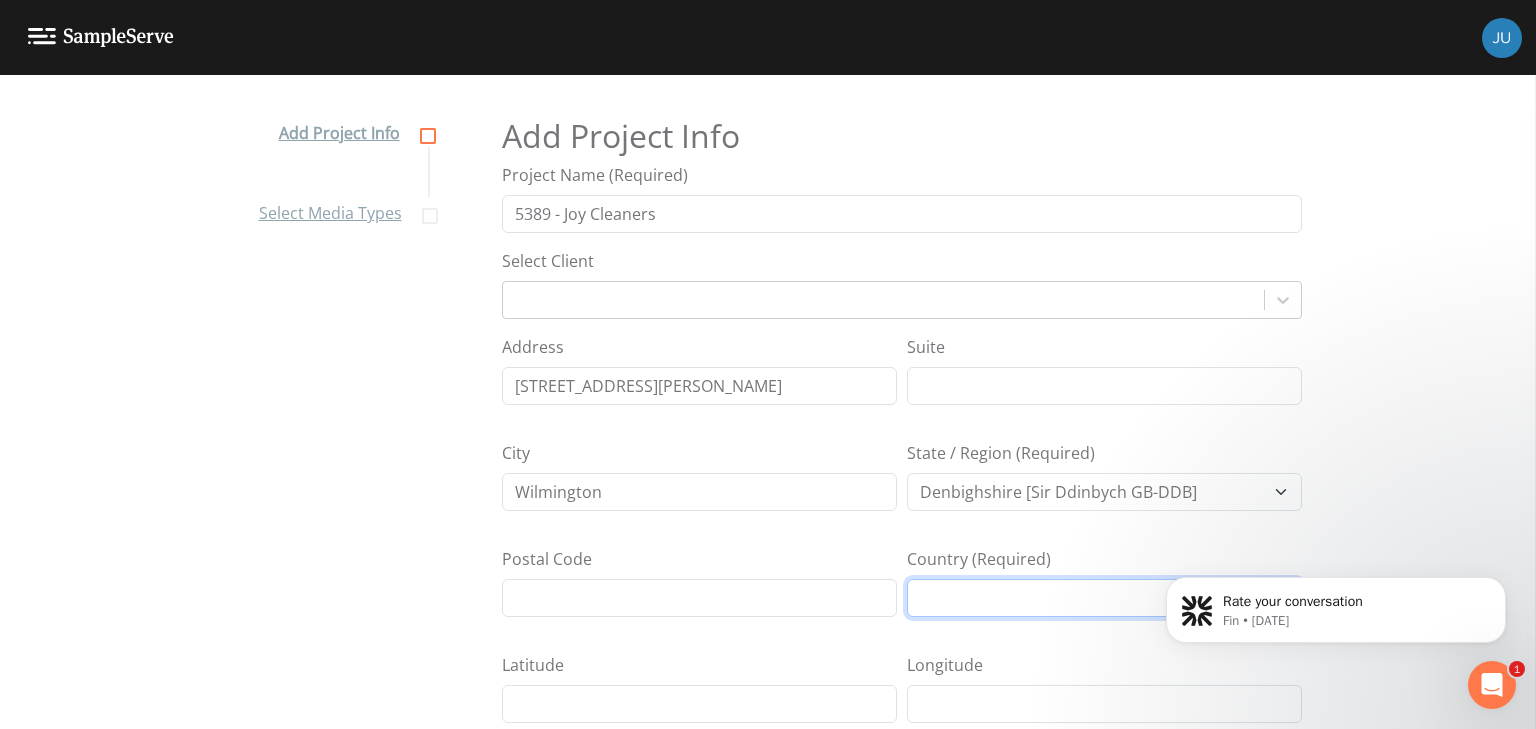 click on "[GEOGRAPHIC_DATA]" at bounding box center [1104, 598] 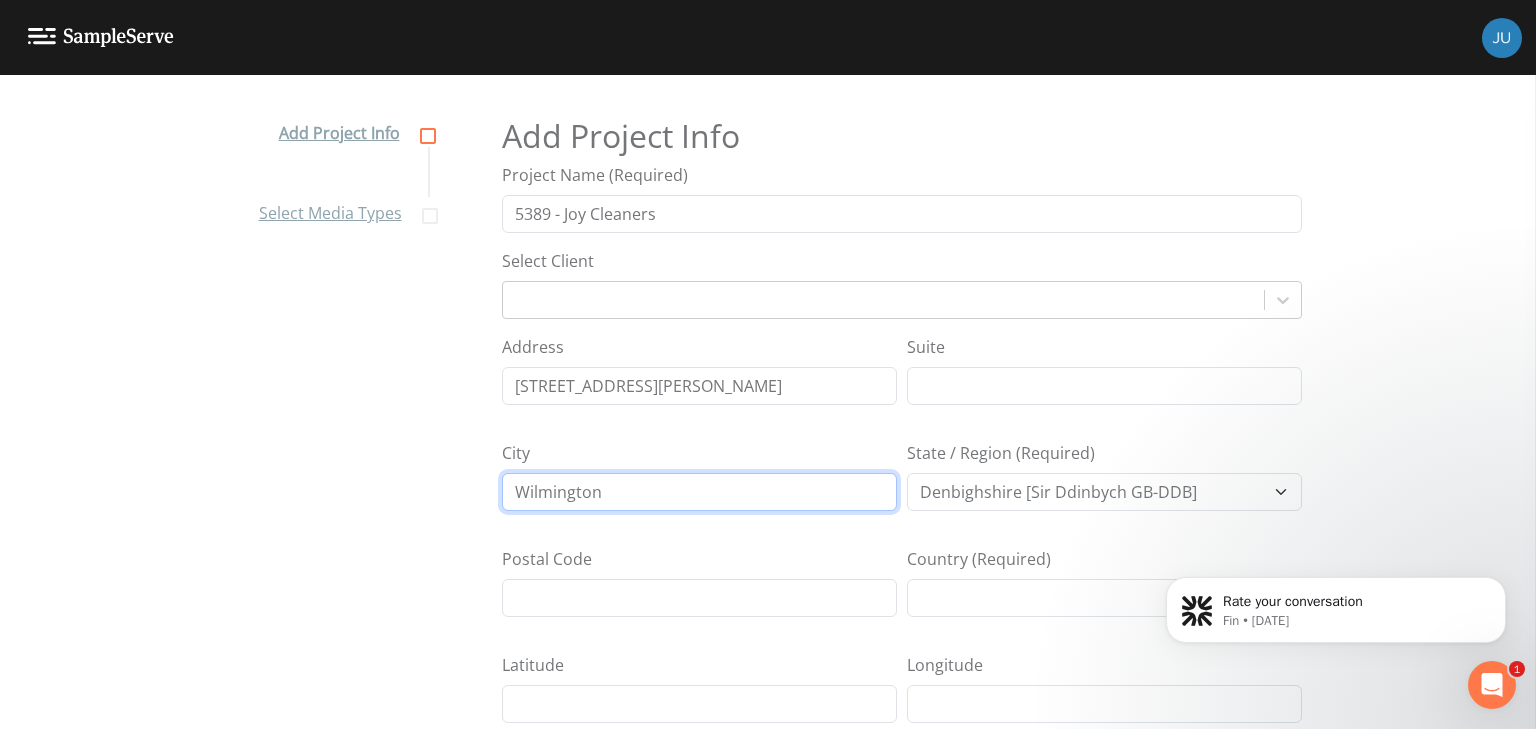 drag, startPoint x: 691, startPoint y: 500, endPoint x: 423, endPoint y: 504, distance: 268.02985 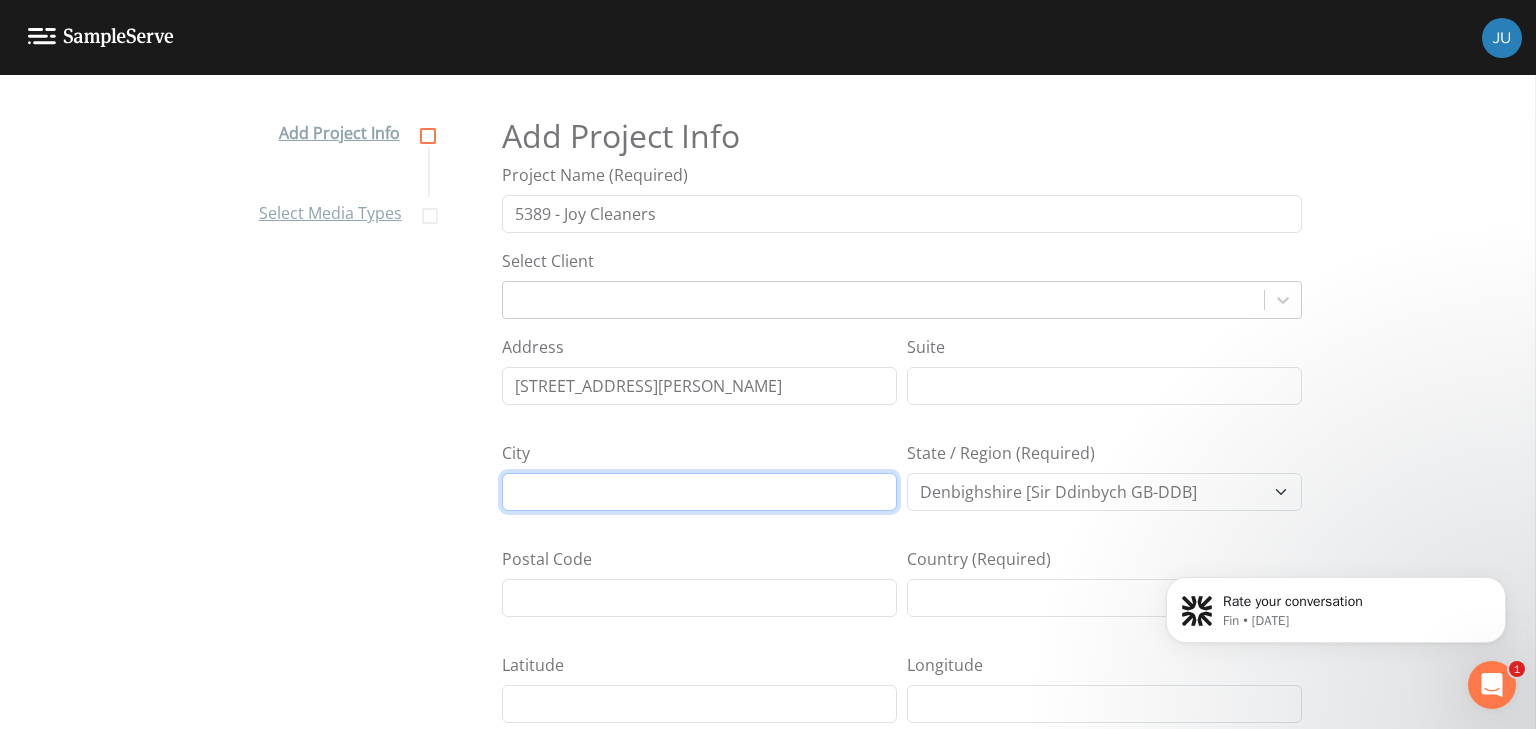type 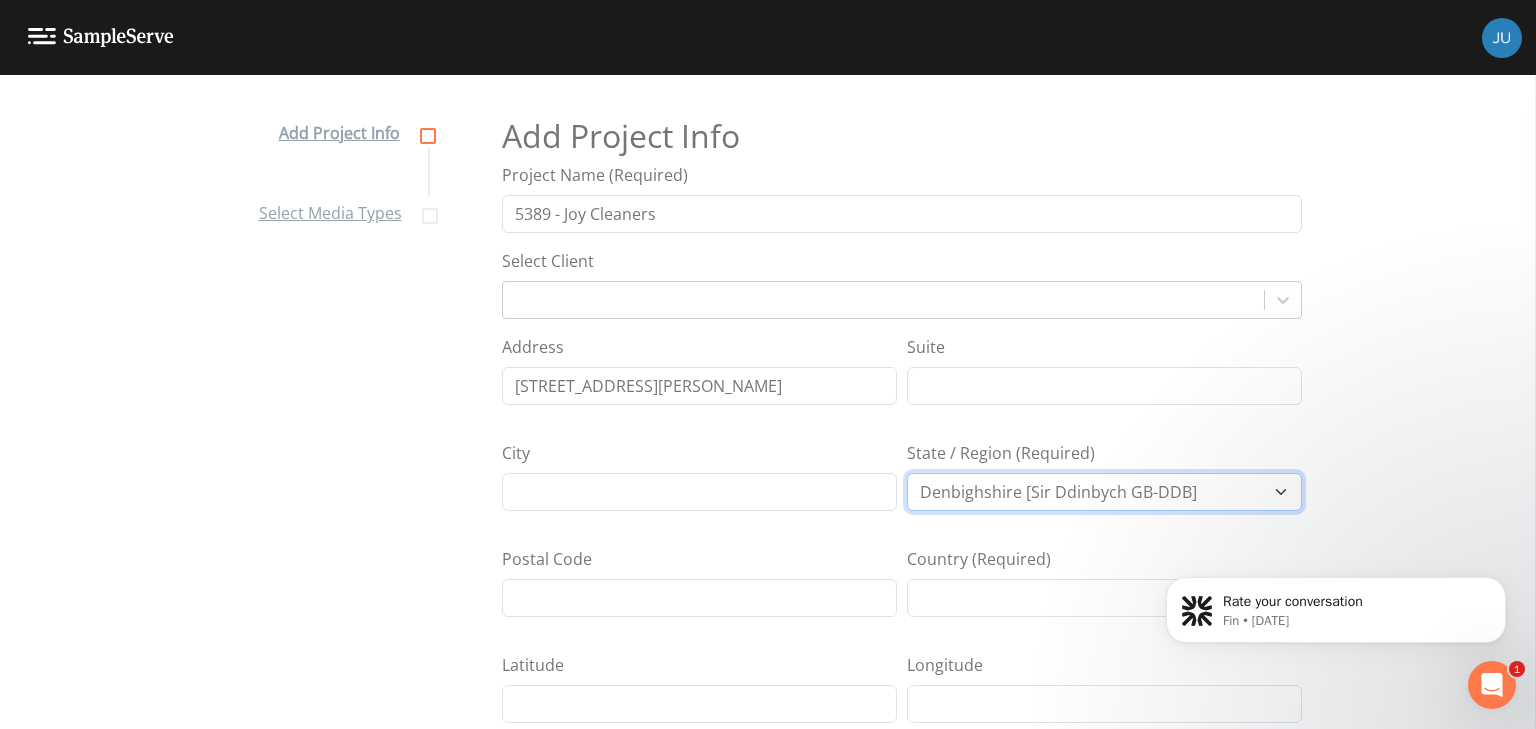 click on "[GEOGRAPHIC_DATA] [GEOGRAPHIC_DATA] [GEOGRAPHIC_DATA][PERSON_NAME][GEOGRAPHIC_DATA] and [GEOGRAPHIC_DATA] [GEOGRAPHIC_DATA] and [GEOGRAPHIC_DATA] [GEOGRAPHIC_DATA], [GEOGRAPHIC_DATA] and [GEOGRAPHIC_DATA] [GEOGRAPHIC_DATA] and [GEOGRAPHIC_DATA] [GEOGRAPHIC_DATA] [GEOGRAPHIC_DATA] and [GEOGRAPHIC_DATA] [GEOGRAPHIC_DATA] [GEOGRAPHIC_DATA] [GEOGRAPHIC_DATA] [GEOGRAPHIC_DATA] [GEOGRAPHIC_DATA] [GEOGRAPHIC_DATA] [GEOGRAPHIC_DATA] [GEOGRAPHIC_DATA] [GEOGRAPHIC_DATA] [GEOGRAPHIC_DATA] [GEOGRAPHIC_DATA] [GEOGRAPHIC_DATA] [GEOGRAPHIC_DATA], [GEOGRAPHIC_DATA] and [GEOGRAPHIC_DATA] [GEOGRAPHIC_DATA] [GEOGRAPHIC_DATA][PERSON_NAME][GEOGRAPHIC_DATA] [[GEOGRAPHIC_DATA] [GEOGRAPHIC_DATA]-[GEOGRAPHIC_DATA]] [GEOGRAPHIC_DATA] and [GEOGRAPHIC_DATA] [GEOGRAPHIC_DATA], [GEOGRAPHIC_DATA] [GEOGRAPHIC_DATA] [GEOGRAPHIC_DATA] [[GEOGRAPHIC_DATA] [GEOGRAPHIC_DATA]-CAF] [GEOGRAPHIC_DATA] [GEOGRAPHIC_DATA] [GEOGRAPHIC_DATA] [GEOGRAPHIC_DATA] [[GEOGRAPHIC_DATA] [GEOGRAPHIC_DATA]-[GEOGRAPHIC_DATA]] [GEOGRAPHIC_DATA] [[GEOGRAPHIC_DATA] [GEOGRAPHIC_DATA]-[GEOGRAPHIC_DATA]] [GEOGRAPHIC_DATA] and [GEOGRAPHIC_DATA] [GEOGRAPHIC_DATA] [[GEOGRAPHIC_DATA]] [GEOGRAPHIC_DATA] [GEOGRAPHIC_DATA] [GEOGRAPHIC_DATA][PERSON_NAME] [GEOGRAPHIC_DATA] [GEOGRAPHIC_DATA] [GEOGRAPHIC_DATA] [GEOGRAPHIC_DATA] [GEOGRAPHIC_DATA] [GEOGRAPHIC_DATA] [GEOGRAPHIC_DATA] [GEOGRAPHIC_DATA] [[GEOGRAPHIC_DATA] [GEOGRAPHIC_DATA]-[GEOGRAPHIC_DATA]] [GEOGRAPHIC_DATA] [GEOGRAPHIC_DATA] [GEOGRAPHIC_DATA] and [GEOGRAPHIC_DATA] [GEOGRAPHIC_DATA] [GEOGRAPHIC_DATA] [GEOGRAPHIC_DATA] [GEOGRAPHIC_DATA] [GEOGRAPHIC_DATA] and [PERSON_NAME] [GEOGRAPHIC_DATA] [GEOGRAPHIC_DATA], County [GEOGRAPHIC_DATA] [GEOGRAPHIC_DATA] [GEOGRAPHIC_DATA] [GEOGRAPHIC_DATA] [GEOGRAPHIC_DATA] [GEOGRAPHIC_DATA] [GEOGRAPHIC_DATA]" at bounding box center [1104, 492] 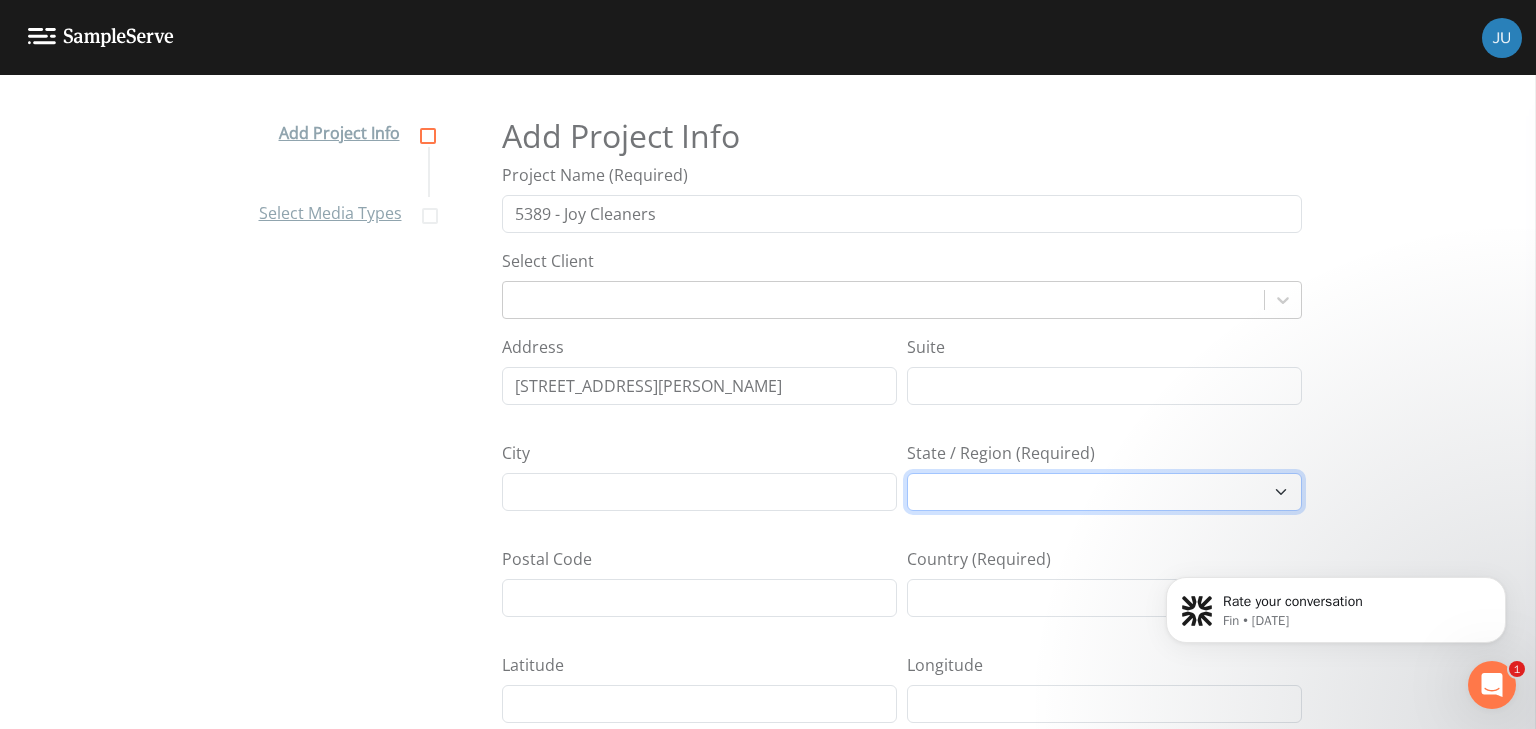click on "[GEOGRAPHIC_DATA] [GEOGRAPHIC_DATA] [GEOGRAPHIC_DATA][PERSON_NAME][GEOGRAPHIC_DATA] and [GEOGRAPHIC_DATA] [GEOGRAPHIC_DATA] and [GEOGRAPHIC_DATA] [GEOGRAPHIC_DATA], [GEOGRAPHIC_DATA] and [GEOGRAPHIC_DATA] [GEOGRAPHIC_DATA] and [GEOGRAPHIC_DATA] [GEOGRAPHIC_DATA] [GEOGRAPHIC_DATA] and [GEOGRAPHIC_DATA] [GEOGRAPHIC_DATA] [GEOGRAPHIC_DATA] [GEOGRAPHIC_DATA] [GEOGRAPHIC_DATA] [GEOGRAPHIC_DATA] [GEOGRAPHIC_DATA] [GEOGRAPHIC_DATA] [GEOGRAPHIC_DATA] [GEOGRAPHIC_DATA] [GEOGRAPHIC_DATA] [GEOGRAPHIC_DATA] [GEOGRAPHIC_DATA] [GEOGRAPHIC_DATA], [GEOGRAPHIC_DATA] and [GEOGRAPHIC_DATA] [GEOGRAPHIC_DATA] [GEOGRAPHIC_DATA][PERSON_NAME][GEOGRAPHIC_DATA] [[GEOGRAPHIC_DATA] [GEOGRAPHIC_DATA]-[GEOGRAPHIC_DATA]] [GEOGRAPHIC_DATA] and [GEOGRAPHIC_DATA] [GEOGRAPHIC_DATA], [GEOGRAPHIC_DATA] [GEOGRAPHIC_DATA] [GEOGRAPHIC_DATA] [[GEOGRAPHIC_DATA] [GEOGRAPHIC_DATA]-CAF] [GEOGRAPHIC_DATA] [GEOGRAPHIC_DATA] [GEOGRAPHIC_DATA] [GEOGRAPHIC_DATA] [[GEOGRAPHIC_DATA] [GEOGRAPHIC_DATA]-[GEOGRAPHIC_DATA]] [GEOGRAPHIC_DATA] [[GEOGRAPHIC_DATA] [GEOGRAPHIC_DATA]-[GEOGRAPHIC_DATA]] [GEOGRAPHIC_DATA] and [GEOGRAPHIC_DATA] [GEOGRAPHIC_DATA] [[GEOGRAPHIC_DATA]] [GEOGRAPHIC_DATA] [GEOGRAPHIC_DATA] [GEOGRAPHIC_DATA][PERSON_NAME] [GEOGRAPHIC_DATA] [GEOGRAPHIC_DATA] [GEOGRAPHIC_DATA] [GEOGRAPHIC_DATA] [GEOGRAPHIC_DATA] [GEOGRAPHIC_DATA] [GEOGRAPHIC_DATA] [GEOGRAPHIC_DATA] [[GEOGRAPHIC_DATA] [GEOGRAPHIC_DATA]-[GEOGRAPHIC_DATA]] [GEOGRAPHIC_DATA] [GEOGRAPHIC_DATA] [GEOGRAPHIC_DATA] and [GEOGRAPHIC_DATA] [GEOGRAPHIC_DATA] [GEOGRAPHIC_DATA] [GEOGRAPHIC_DATA] [GEOGRAPHIC_DATA] [GEOGRAPHIC_DATA] and [PERSON_NAME] [GEOGRAPHIC_DATA] [GEOGRAPHIC_DATA], County [GEOGRAPHIC_DATA] [GEOGRAPHIC_DATA] [GEOGRAPHIC_DATA] [GEOGRAPHIC_DATA] [GEOGRAPHIC_DATA] [GEOGRAPHIC_DATA] [GEOGRAPHIC_DATA]" at bounding box center [1104, 492] 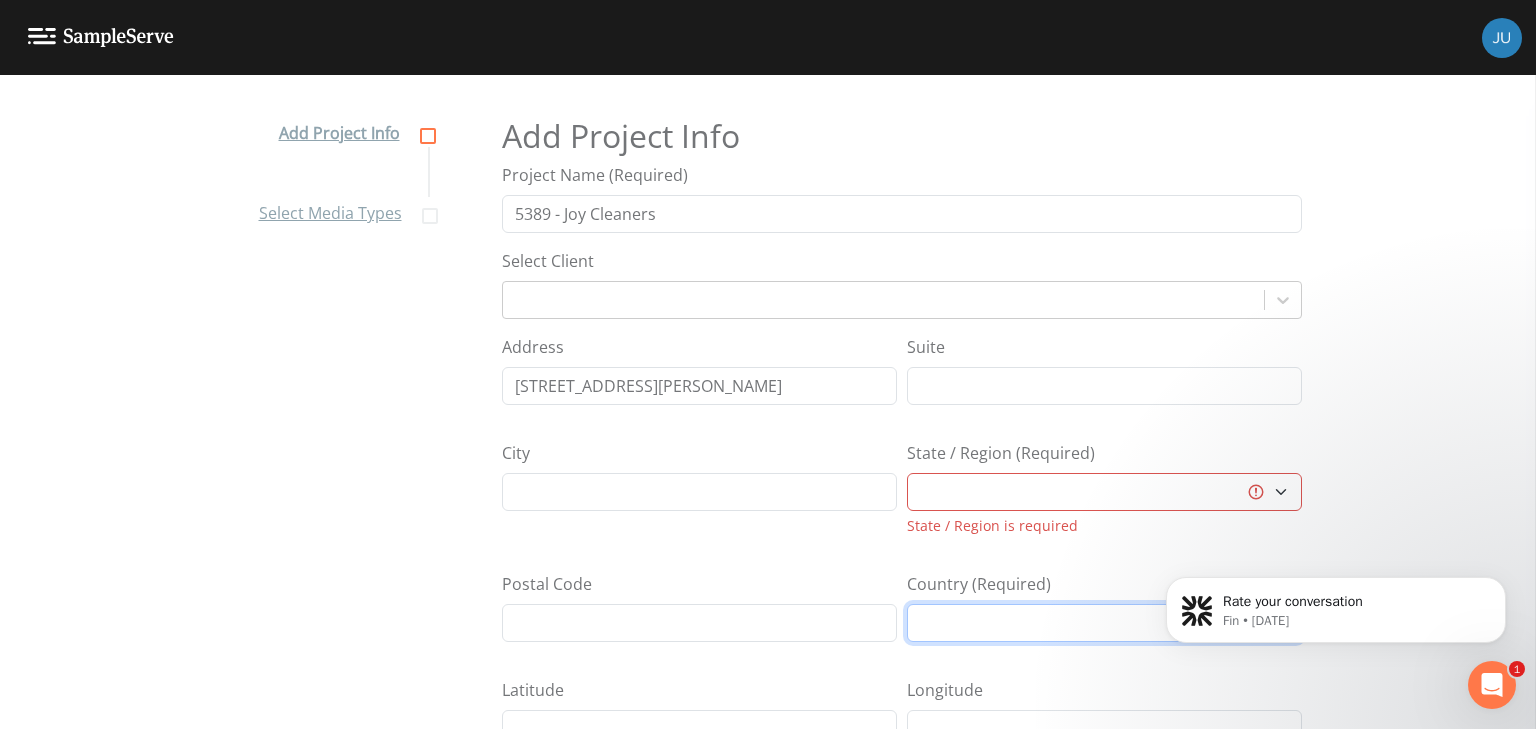 click on "[GEOGRAPHIC_DATA] [GEOGRAPHIC_DATA] [GEOGRAPHIC_DATA] [GEOGRAPHIC_DATA] [GEOGRAPHIC_DATA] [GEOGRAPHIC_DATA] [GEOGRAPHIC_DATA]" at bounding box center (1104, 623) 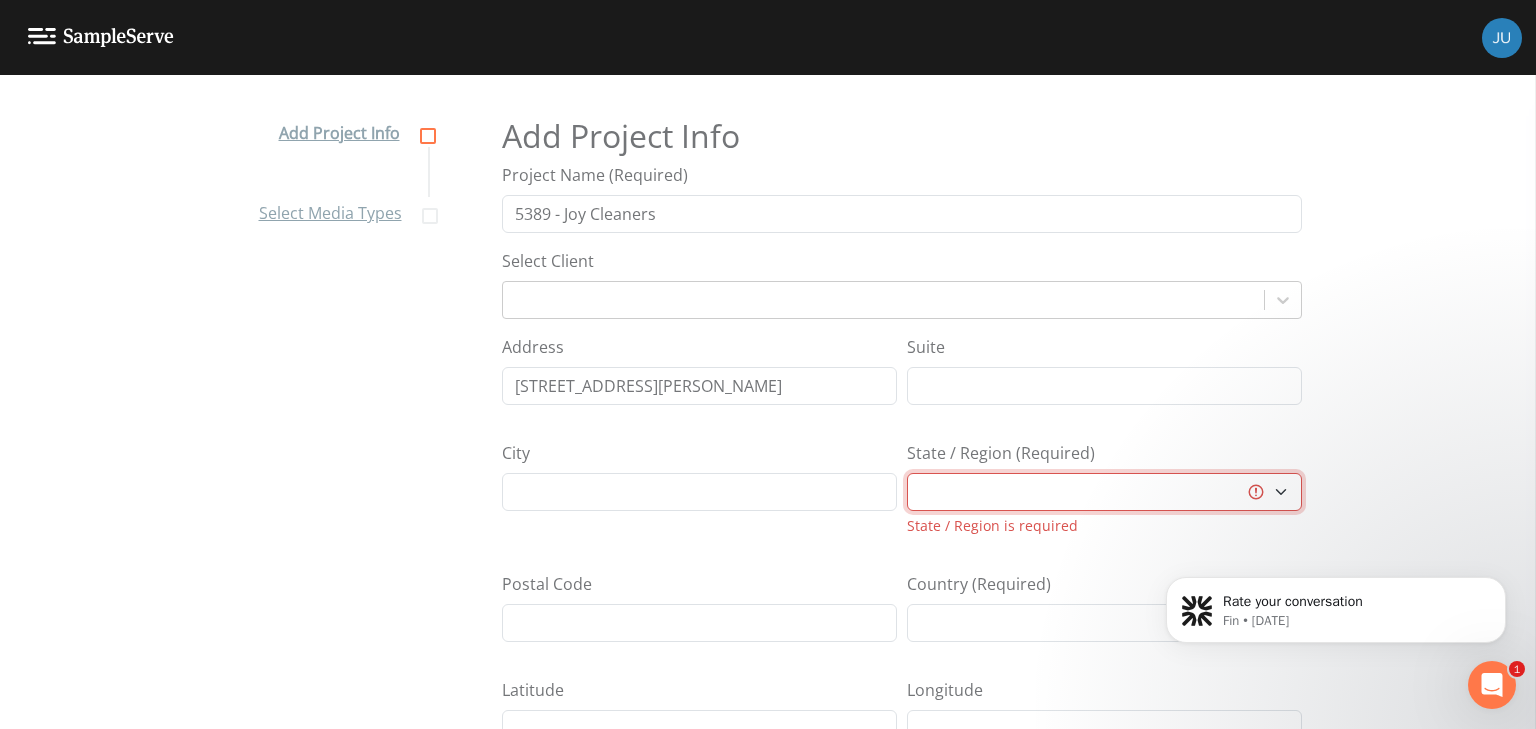 click on "[US_STATE] [US_STATE] [US_STATE] [US_STATE] [US_STATE] [US_STATE] [US_STATE] [US_STATE] [US_STATE] [US_STATE] [US_STATE] [US_STATE] [US_STATE] [US_STATE] [US_STATE] [US_STATE] [US_STATE] [US_STATE] [US_STATE] [US_STATE] [US_STATE] [US_STATE] [US_STATE] [US_STATE] [US_STATE] [US_STATE] [US_STATE] [US_STATE] [US_STATE] [US_STATE] [US_STATE] [US_STATE] [US_STATE] [US_STATE] [US_STATE] [US_STATE] [US_STATE] [US_STATE] [US_STATE] [US_STATE] [US_STATE] [US_STATE] [US_STATE] [US_STATE] [US_STATE] [US_STATE][PERSON_NAME][US_STATE] [US_STATE][PERSON_NAME] [US_STATE] [US_STATE]" at bounding box center (1104, 492) 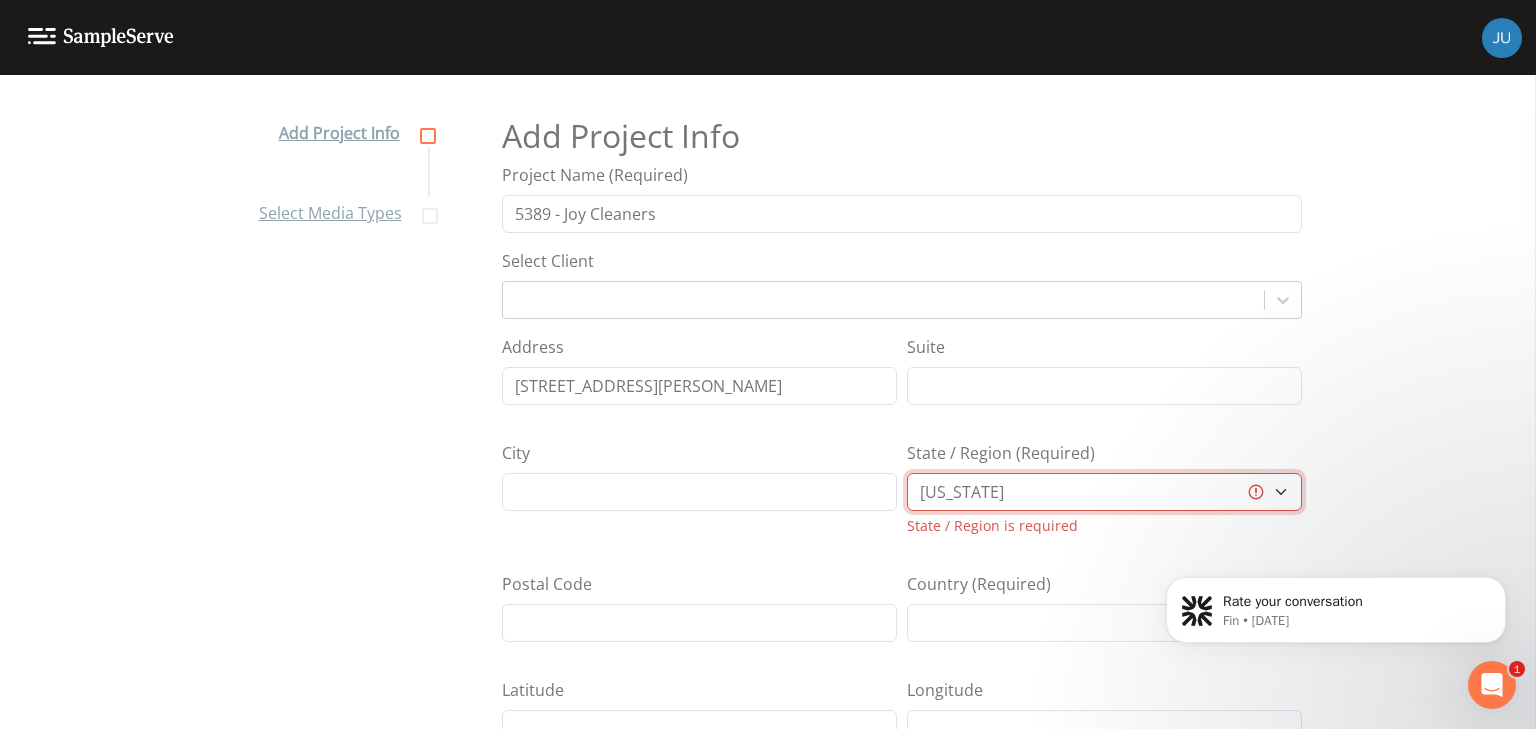 click on "[US_STATE] [US_STATE] [US_STATE] [US_STATE] [US_STATE] [US_STATE] [US_STATE] [US_STATE] [US_STATE] [US_STATE] [US_STATE] [US_STATE] [US_STATE] [US_STATE] [US_STATE] [US_STATE] [US_STATE] [US_STATE] [US_STATE] [US_STATE] [US_STATE] [US_STATE] [US_STATE] [US_STATE] [US_STATE] [US_STATE] [US_STATE] [US_STATE] [US_STATE] [US_STATE] [US_STATE] [US_STATE] [US_STATE] [US_STATE] [US_STATE] [US_STATE] [US_STATE] [US_STATE] [US_STATE] [US_STATE] [US_STATE] [US_STATE] [US_STATE] [US_STATE] [US_STATE] [US_STATE][PERSON_NAME][US_STATE] [US_STATE][PERSON_NAME] [US_STATE] [US_STATE]" at bounding box center [1104, 492] 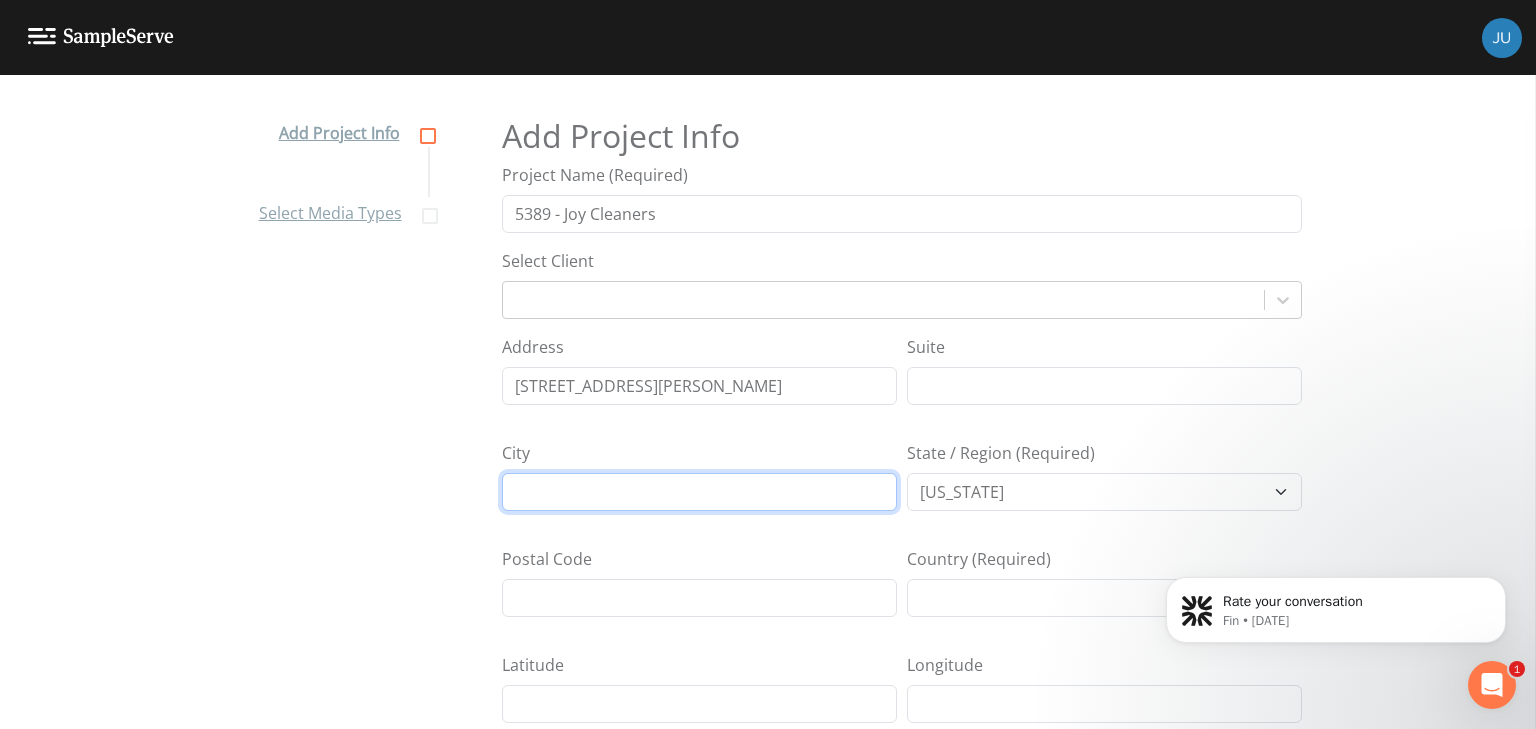 click on "City" at bounding box center (699, 492) 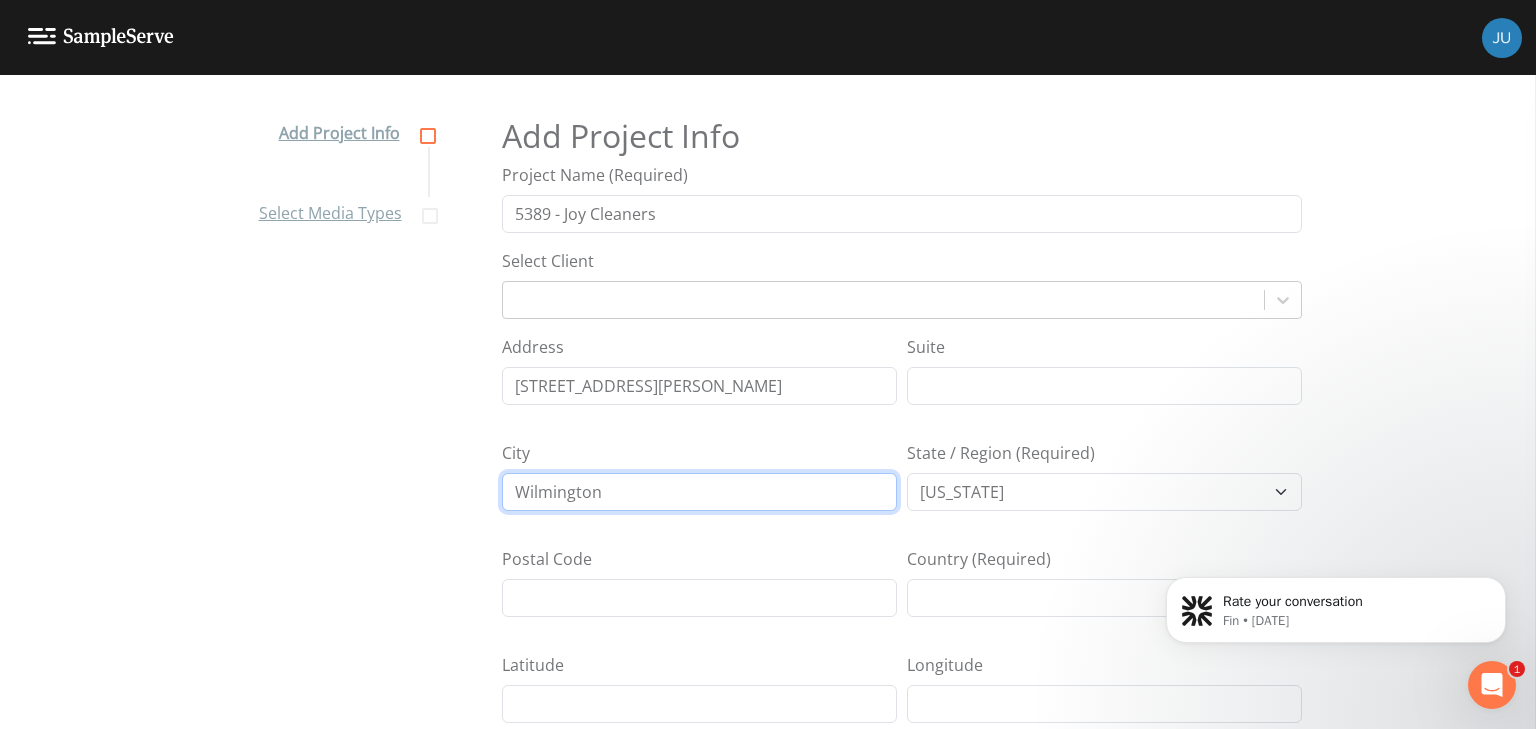 type on "Wilmington" 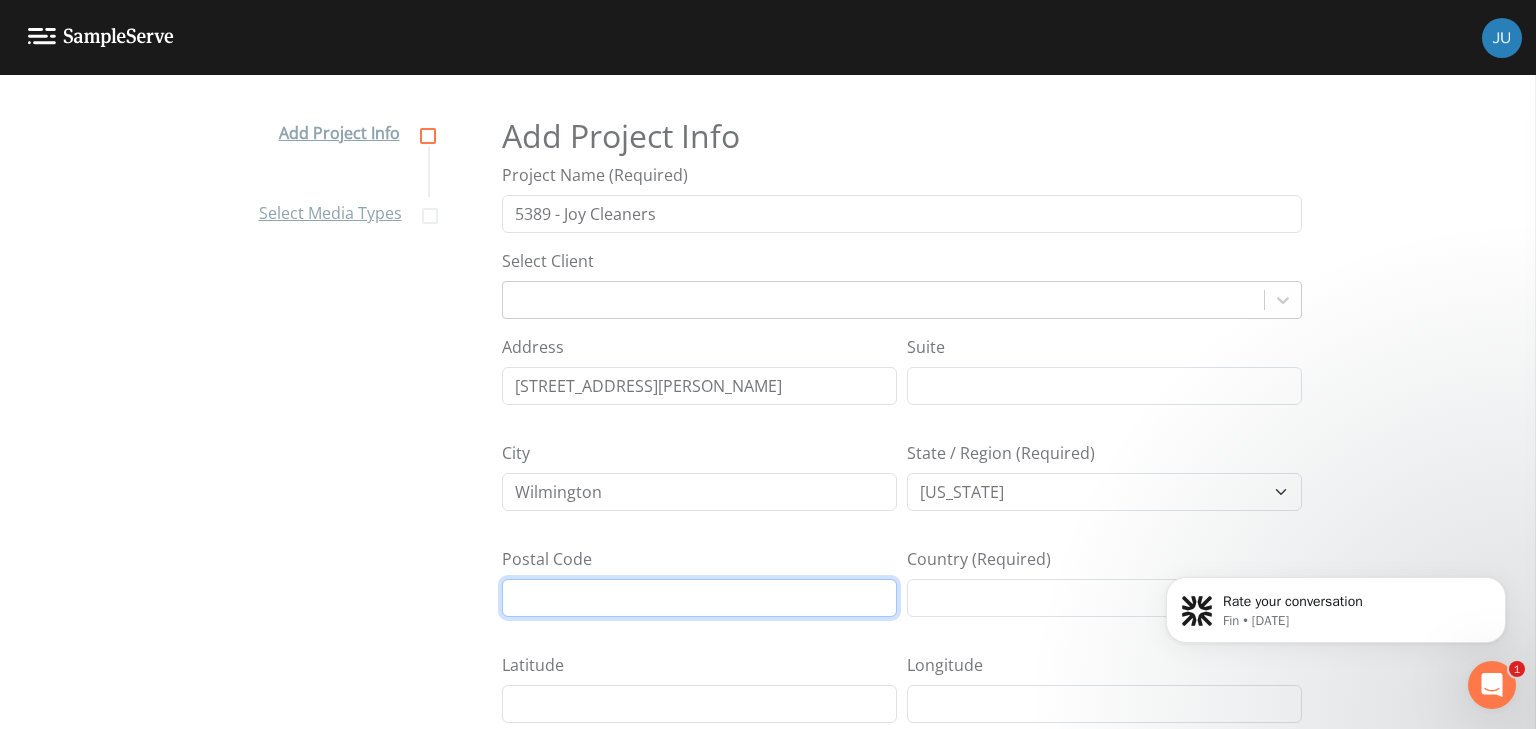 click on "Postal Code" at bounding box center [699, 598] 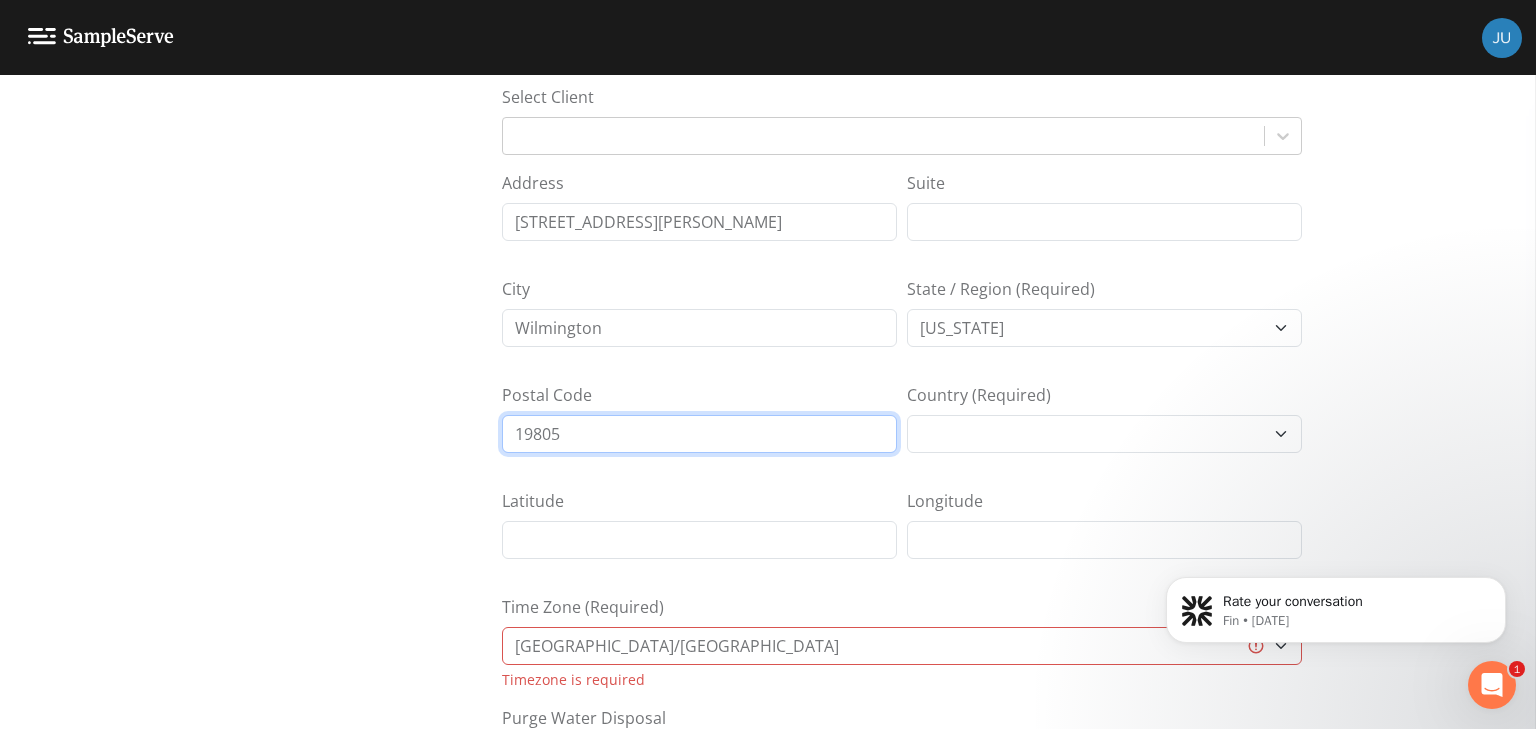 scroll, scrollTop: 400, scrollLeft: 0, axis: vertical 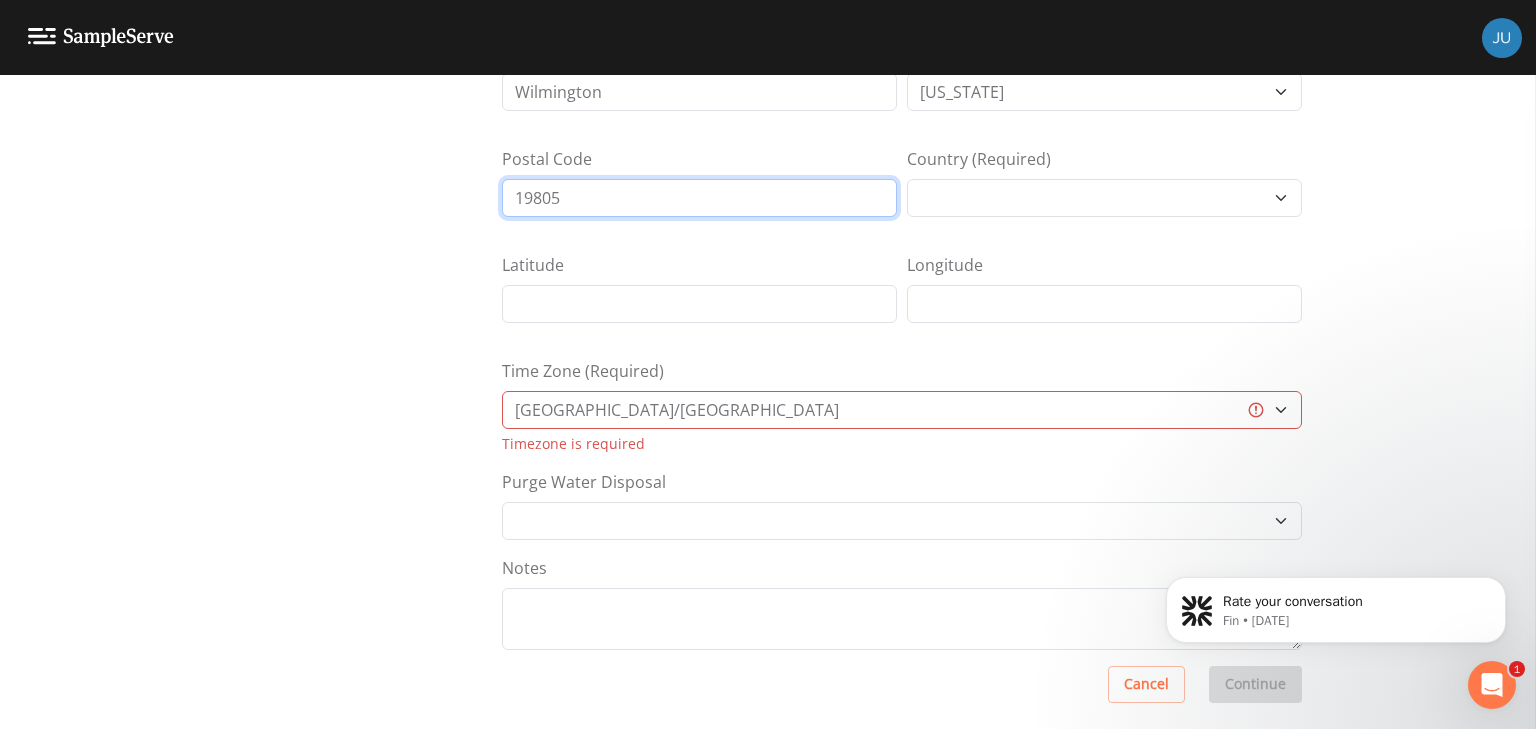 type on "19805" 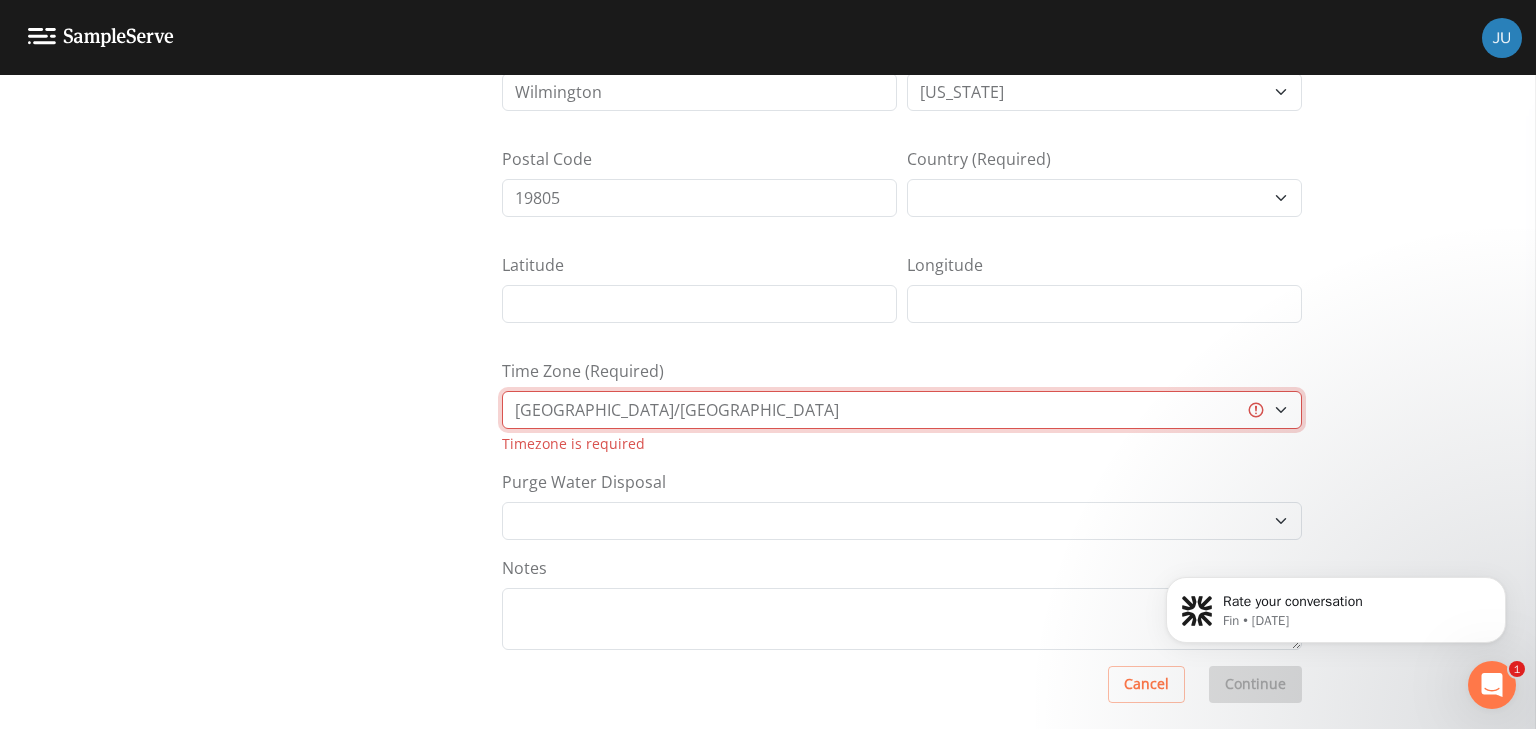 click on "[GEOGRAPHIC_DATA]/[GEOGRAPHIC_DATA] [GEOGRAPHIC_DATA]/[GEOGRAPHIC_DATA] [GEOGRAPHIC_DATA]/[GEOGRAPHIC_DATA] [GEOGRAPHIC_DATA]/[GEOGRAPHIC_DATA] [GEOGRAPHIC_DATA]/[GEOGRAPHIC_DATA] [GEOGRAPHIC_DATA]/[GEOGRAPHIC_DATA] [GEOGRAPHIC_DATA]/[GEOGRAPHIC_DATA] [GEOGRAPHIC_DATA]/[GEOGRAPHIC_DATA] [GEOGRAPHIC_DATA]/[GEOGRAPHIC_DATA] [GEOGRAPHIC_DATA]/[GEOGRAPHIC_DATA] [GEOGRAPHIC_DATA]/[GEOGRAPHIC_DATA] [GEOGRAPHIC_DATA]/[GEOGRAPHIC_DATA] [GEOGRAPHIC_DATA]/[GEOGRAPHIC_DATA] [GEOGRAPHIC_DATA]/[GEOGRAPHIC_DATA] [GEOGRAPHIC_DATA]/[GEOGRAPHIC_DATA] [GEOGRAPHIC_DATA]/[GEOGRAPHIC_DATA] [GEOGRAPHIC_DATA]/[GEOGRAPHIC_DATA] [GEOGRAPHIC_DATA]/[GEOGRAPHIC_DATA] [GEOGRAPHIC_DATA]/[GEOGRAPHIC_DATA] [GEOGRAPHIC_DATA]/[GEOGRAPHIC_DATA] [GEOGRAPHIC_DATA]/[GEOGRAPHIC_DATA] [GEOGRAPHIC_DATA]/[GEOGRAPHIC_DATA] [GEOGRAPHIC_DATA]/[GEOGRAPHIC_DATA] [GEOGRAPHIC_DATA]/[GEOGRAPHIC_DATA] [GEOGRAPHIC_DATA]/[GEOGRAPHIC_DATA] [GEOGRAPHIC_DATA]/[GEOGRAPHIC_DATA] [GEOGRAPHIC_DATA]/[GEOGRAPHIC_DATA] [GEOGRAPHIC_DATA]/[GEOGRAPHIC_DATA] [GEOGRAPHIC_DATA]/[GEOGRAPHIC_DATA] [GEOGRAPHIC_DATA]/[GEOGRAPHIC_DATA] [GEOGRAPHIC_DATA]/[GEOGRAPHIC_DATA] [GEOGRAPHIC_DATA]/[GEOGRAPHIC_DATA] [GEOGRAPHIC_DATA]/[GEOGRAPHIC_DATA] [GEOGRAPHIC_DATA]/[GEOGRAPHIC_DATA] [GEOGRAPHIC_DATA]/[GEOGRAPHIC_DATA] [GEOGRAPHIC_DATA]/[GEOGRAPHIC_DATA] [GEOGRAPHIC_DATA]/[GEOGRAPHIC_DATA] [GEOGRAPHIC_DATA]/[GEOGRAPHIC_DATA] [GEOGRAPHIC_DATA]/[GEOGRAPHIC_DATA] [GEOGRAPHIC_DATA]/[GEOGRAPHIC_DATA] [GEOGRAPHIC_DATA]/[GEOGRAPHIC_DATA] [GEOGRAPHIC_DATA]/[GEOGRAPHIC_DATA] [GEOGRAPHIC_DATA]/[GEOGRAPHIC_DATA] [GEOGRAPHIC_DATA]/[GEOGRAPHIC_DATA] [GEOGRAPHIC_DATA]/[GEOGRAPHIC_DATA] [GEOGRAPHIC_DATA]/[GEOGRAPHIC_DATA] [GEOGRAPHIC_DATA]/[GEOGRAPHIC_DATA] [GEOGRAPHIC_DATA]/[GEOGRAPHIC_DATA] [GEOGRAPHIC_DATA]/[GEOGRAPHIC_DATA]-[GEOGRAPHIC_DATA]/[GEOGRAPHIC_DATA] [GEOGRAPHIC_DATA]/[GEOGRAPHIC_DATA] [GEOGRAPHIC_DATA]/[GEOGRAPHIC_DATA] [GEOGRAPHIC_DATA]/[GEOGRAPHIC_DATA] [GEOGRAPHIC_DATA]/[GEOGRAPHIC_DATA] [GEOGRAPHIC_DATA]/[GEOGRAPHIC_DATA] [GEOGRAPHIC_DATA]/[GEOGRAPHIC_DATA] [GEOGRAPHIC_DATA]/[GEOGRAPHIC_DATA] [GEOGRAPHIC_DATA]/[GEOGRAPHIC_DATA] [GEOGRAPHIC_DATA]/[GEOGRAPHIC_DATA] [GEOGRAPHIC_DATA]/[GEOGRAPHIC_DATA]/[GEOGRAPHIC_DATA] [GEOGRAPHIC_DATA]/[GEOGRAPHIC_DATA]/[GEOGRAPHIC_DATA] [GEOGRAPHIC_DATA]/[GEOGRAPHIC_DATA]/[GEOGRAPHIC_DATA] [GEOGRAPHIC_DATA]/[GEOGRAPHIC_DATA] CET" at bounding box center [902, 410] 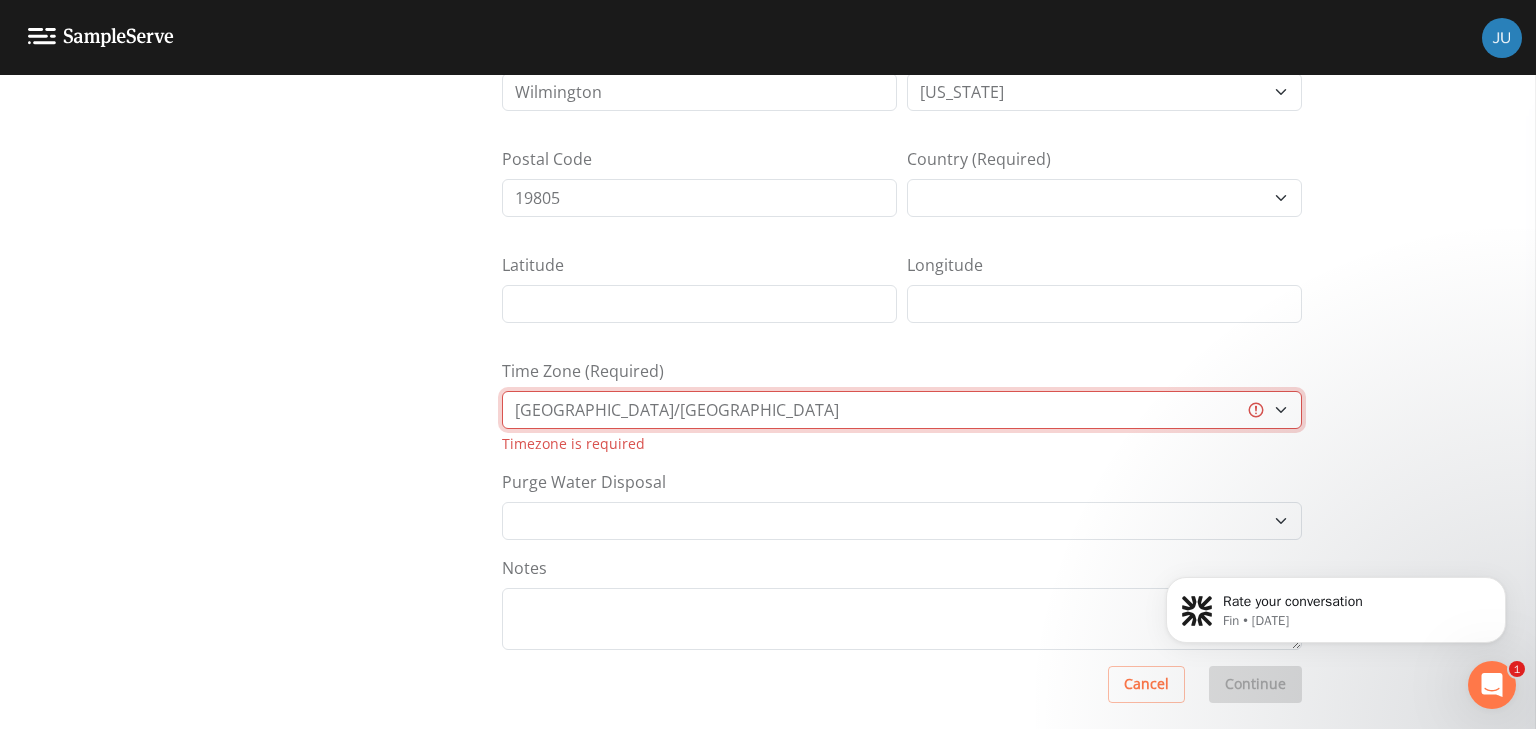 click on "[GEOGRAPHIC_DATA]/[GEOGRAPHIC_DATA] [GEOGRAPHIC_DATA]/[GEOGRAPHIC_DATA] [GEOGRAPHIC_DATA]/[GEOGRAPHIC_DATA] [GEOGRAPHIC_DATA]/[GEOGRAPHIC_DATA] [GEOGRAPHIC_DATA]/[GEOGRAPHIC_DATA] [GEOGRAPHIC_DATA]/[GEOGRAPHIC_DATA] [GEOGRAPHIC_DATA]/[GEOGRAPHIC_DATA] [GEOGRAPHIC_DATA]/[GEOGRAPHIC_DATA] [GEOGRAPHIC_DATA]/[GEOGRAPHIC_DATA] [GEOGRAPHIC_DATA]/[GEOGRAPHIC_DATA] [GEOGRAPHIC_DATA]/[GEOGRAPHIC_DATA] [GEOGRAPHIC_DATA]/[GEOGRAPHIC_DATA] [GEOGRAPHIC_DATA]/[GEOGRAPHIC_DATA] [GEOGRAPHIC_DATA]/[GEOGRAPHIC_DATA] [GEOGRAPHIC_DATA]/[GEOGRAPHIC_DATA] [GEOGRAPHIC_DATA]/[GEOGRAPHIC_DATA] [GEOGRAPHIC_DATA]/[GEOGRAPHIC_DATA] [GEOGRAPHIC_DATA]/[GEOGRAPHIC_DATA] [GEOGRAPHIC_DATA]/[GEOGRAPHIC_DATA] [GEOGRAPHIC_DATA]/[GEOGRAPHIC_DATA] [GEOGRAPHIC_DATA]/[GEOGRAPHIC_DATA] [GEOGRAPHIC_DATA]/[GEOGRAPHIC_DATA] [GEOGRAPHIC_DATA]/[GEOGRAPHIC_DATA] [GEOGRAPHIC_DATA]/[GEOGRAPHIC_DATA] [GEOGRAPHIC_DATA]/[GEOGRAPHIC_DATA] [GEOGRAPHIC_DATA]/[GEOGRAPHIC_DATA] [GEOGRAPHIC_DATA]/[GEOGRAPHIC_DATA] [GEOGRAPHIC_DATA]/[GEOGRAPHIC_DATA] [GEOGRAPHIC_DATA]/[GEOGRAPHIC_DATA] [GEOGRAPHIC_DATA]/[GEOGRAPHIC_DATA] [GEOGRAPHIC_DATA]/[GEOGRAPHIC_DATA] [GEOGRAPHIC_DATA]/[GEOGRAPHIC_DATA] [GEOGRAPHIC_DATA]/[GEOGRAPHIC_DATA] [GEOGRAPHIC_DATA]/[GEOGRAPHIC_DATA] [GEOGRAPHIC_DATA]/[GEOGRAPHIC_DATA] [GEOGRAPHIC_DATA]/[GEOGRAPHIC_DATA] [GEOGRAPHIC_DATA]/[GEOGRAPHIC_DATA] [GEOGRAPHIC_DATA]/[GEOGRAPHIC_DATA] [GEOGRAPHIC_DATA]/[GEOGRAPHIC_DATA] [GEOGRAPHIC_DATA]/[GEOGRAPHIC_DATA] [GEOGRAPHIC_DATA]/[GEOGRAPHIC_DATA] [GEOGRAPHIC_DATA]/[GEOGRAPHIC_DATA] [GEOGRAPHIC_DATA]/[GEOGRAPHIC_DATA] [GEOGRAPHIC_DATA]/[GEOGRAPHIC_DATA] [GEOGRAPHIC_DATA]/[GEOGRAPHIC_DATA] [GEOGRAPHIC_DATA]/[GEOGRAPHIC_DATA] [GEOGRAPHIC_DATA]/[GEOGRAPHIC_DATA] [GEOGRAPHIC_DATA]/[GEOGRAPHIC_DATA] [GEOGRAPHIC_DATA]/[GEOGRAPHIC_DATA]-[GEOGRAPHIC_DATA]/[GEOGRAPHIC_DATA] [GEOGRAPHIC_DATA]/[GEOGRAPHIC_DATA] [GEOGRAPHIC_DATA]/[GEOGRAPHIC_DATA] [GEOGRAPHIC_DATA]/[GEOGRAPHIC_DATA] [GEOGRAPHIC_DATA]/[GEOGRAPHIC_DATA] [GEOGRAPHIC_DATA]/[GEOGRAPHIC_DATA] [GEOGRAPHIC_DATA]/[GEOGRAPHIC_DATA] [GEOGRAPHIC_DATA]/[GEOGRAPHIC_DATA] [GEOGRAPHIC_DATA]/[GEOGRAPHIC_DATA] [GEOGRAPHIC_DATA]/[GEOGRAPHIC_DATA] [GEOGRAPHIC_DATA]/[GEOGRAPHIC_DATA]/[GEOGRAPHIC_DATA] [GEOGRAPHIC_DATA]/[GEOGRAPHIC_DATA]/[GEOGRAPHIC_DATA] [GEOGRAPHIC_DATA]/[GEOGRAPHIC_DATA]/[GEOGRAPHIC_DATA] [GEOGRAPHIC_DATA]/[GEOGRAPHIC_DATA] CET" at bounding box center (902, 410) 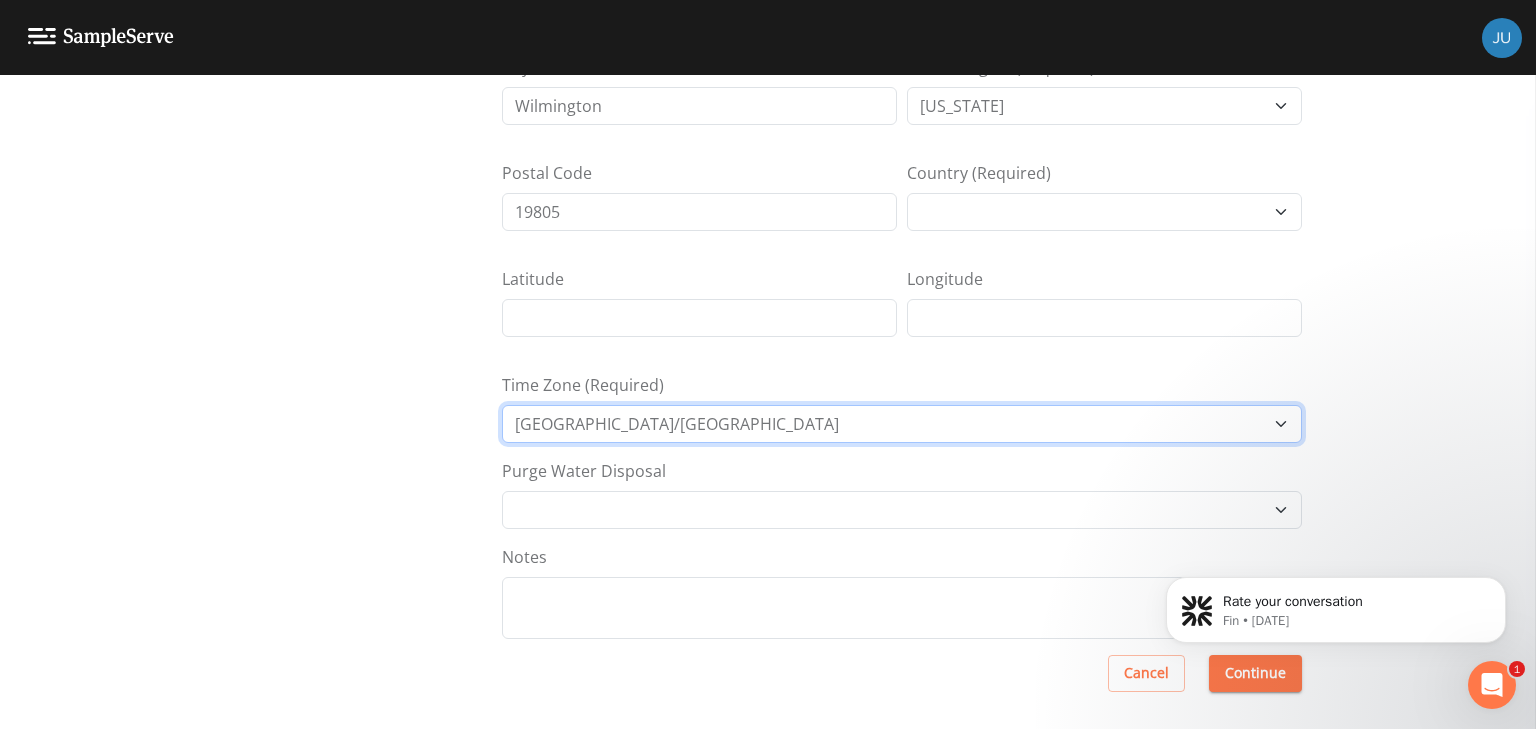click on "[GEOGRAPHIC_DATA]/[GEOGRAPHIC_DATA] [GEOGRAPHIC_DATA]/[GEOGRAPHIC_DATA] [GEOGRAPHIC_DATA]/[GEOGRAPHIC_DATA] [GEOGRAPHIC_DATA]/[GEOGRAPHIC_DATA] [GEOGRAPHIC_DATA]/[GEOGRAPHIC_DATA] [GEOGRAPHIC_DATA]/[GEOGRAPHIC_DATA] [GEOGRAPHIC_DATA]/[GEOGRAPHIC_DATA] [GEOGRAPHIC_DATA]/[GEOGRAPHIC_DATA] [GEOGRAPHIC_DATA]/[GEOGRAPHIC_DATA] [GEOGRAPHIC_DATA]/[GEOGRAPHIC_DATA] [GEOGRAPHIC_DATA]/[GEOGRAPHIC_DATA] [GEOGRAPHIC_DATA]/[GEOGRAPHIC_DATA] [GEOGRAPHIC_DATA]/[GEOGRAPHIC_DATA] [GEOGRAPHIC_DATA]/[GEOGRAPHIC_DATA] [GEOGRAPHIC_DATA]/[GEOGRAPHIC_DATA] [GEOGRAPHIC_DATA]/[GEOGRAPHIC_DATA] [GEOGRAPHIC_DATA]/[GEOGRAPHIC_DATA] [GEOGRAPHIC_DATA]/[GEOGRAPHIC_DATA] [GEOGRAPHIC_DATA]/[GEOGRAPHIC_DATA] [GEOGRAPHIC_DATA]/[GEOGRAPHIC_DATA] [GEOGRAPHIC_DATA]/[GEOGRAPHIC_DATA] [GEOGRAPHIC_DATA]/[GEOGRAPHIC_DATA] [GEOGRAPHIC_DATA]/[GEOGRAPHIC_DATA] [GEOGRAPHIC_DATA]/[GEOGRAPHIC_DATA] [GEOGRAPHIC_DATA]/[GEOGRAPHIC_DATA] [GEOGRAPHIC_DATA]/[GEOGRAPHIC_DATA] [GEOGRAPHIC_DATA]/[GEOGRAPHIC_DATA] [GEOGRAPHIC_DATA]/[GEOGRAPHIC_DATA] [GEOGRAPHIC_DATA]/[GEOGRAPHIC_DATA] [GEOGRAPHIC_DATA]/[GEOGRAPHIC_DATA] [GEOGRAPHIC_DATA]/[GEOGRAPHIC_DATA] [GEOGRAPHIC_DATA]/[GEOGRAPHIC_DATA] [GEOGRAPHIC_DATA]/[GEOGRAPHIC_DATA] [GEOGRAPHIC_DATA]/[GEOGRAPHIC_DATA] [GEOGRAPHIC_DATA]/[GEOGRAPHIC_DATA] [GEOGRAPHIC_DATA]/[GEOGRAPHIC_DATA] [GEOGRAPHIC_DATA]/[GEOGRAPHIC_DATA] [GEOGRAPHIC_DATA]/[GEOGRAPHIC_DATA] [GEOGRAPHIC_DATA]/[GEOGRAPHIC_DATA] [GEOGRAPHIC_DATA]/[GEOGRAPHIC_DATA] [GEOGRAPHIC_DATA]/[GEOGRAPHIC_DATA] [GEOGRAPHIC_DATA]/[GEOGRAPHIC_DATA] [GEOGRAPHIC_DATA]/[GEOGRAPHIC_DATA] [GEOGRAPHIC_DATA]/[GEOGRAPHIC_DATA] [GEOGRAPHIC_DATA]/[GEOGRAPHIC_DATA] [GEOGRAPHIC_DATA]/[GEOGRAPHIC_DATA] [GEOGRAPHIC_DATA]/[GEOGRAPHIC_DATA] [GEOGRAPHIC_DATA]/[GEOGRAPHIC_DATA] [GEOGRAPHIC_DATA]/[GEOGRAPHIC_DATA]-[GEOGRAPHIC_DATA]/[GEOGRAPHIC_DATA] [GEOGRAPHIC_DATA]/[GEOGRAPHIC_DATA] [GEOGRAPHIC_DATA]/[GEOGRAPHIC_DATA] [GEOGRAPHIC_DATA]/[GEOGRAPHIC_DATA] [GEOGRAPHIC_DATA]/[GEOGRAPHIC_DATA] [GEOGRAPHIC_DATA]/[GEOGRAPHIC_DATA] [GEOGRAPHIC_DATA]/[GEOGRAPHIC_DATA] [GEOGRAPHIC_DATA]/[GEOGRAPHIC_DATA] [GEOGRAPHIC_DATA]/[GEOGRAPHIC_DATA] [GEOGRAPHIC_DATA]/[GEOGRAPHIC_DATA] [GEOGRAPHIC_DATA]/[GEOGRAPHIC_DATA]/[GEOGRAPHIC_DATA] [GEOGRAPHIC_DATA]/[GEOGRAPHIC_DATA]/[GEOGRAPHIC_DATA] [GEOGRAPHIC_DATA]/[GEOGRAPHIC_DATA]/[GEOGRAPHIC_DATA] [GEOGRAPHIC_DATA]/[GEOGRAPHIC_DATA] CET" at bounding box center [902, 424] 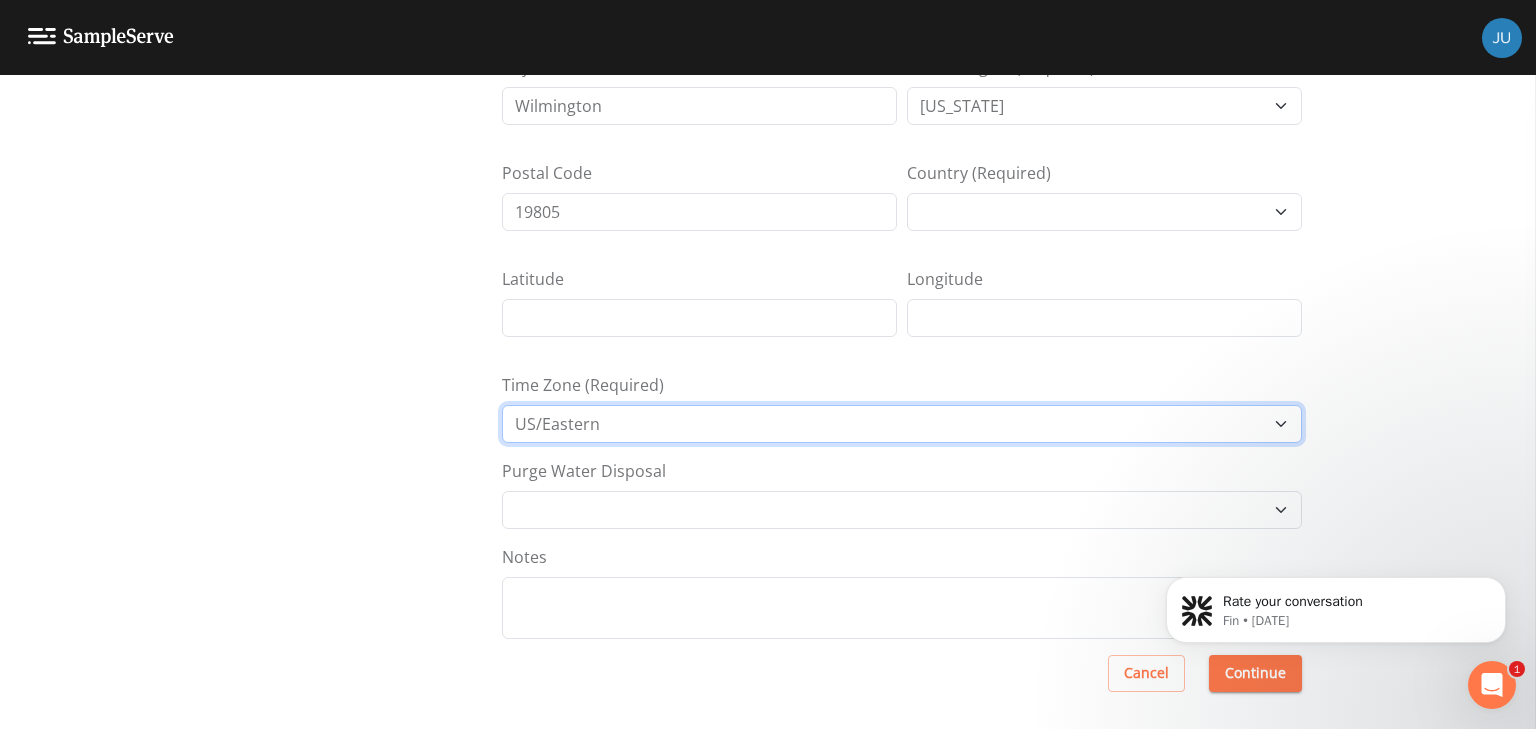 click on "[GEOGRAPHIC_DATA]/[GEOGRAPHIC_DATA] [GEOGRAPHIC_DATA]/[GEOGRAPHIC_DATA] [GEOGRAPHIC_DATA]/[GEOGRAPHIC_DATA] [GEOGRAPHIC_DATA]/[GEOGRAPHIC_DATA] [GEOGRAPHIC_DATA]/[GEOGRAPHIC_DATA] [GEOGRAPHIC_DATA]/[GEOGRAPHIC_DATA] [GEOGRAPHIC_DATA]/[GEOGRAPHIC_DATA] [GEOGRAPHIC_DATA]/[GEOGRAPHIC_DATA] [GEOGRAPHIC_DATA]/[GEOGRAPHIC_DATA] [GEOGRAPHIC_DATA]/[GEOGRAPHIC_DATA] [GEOGRAPHIC_DATA]/[GEOGRAPHIC_DATA] [GEOGRAPHIC_DATA]/[GEOGRAPHIC_DATA] [GEOGRAPHIC_DATA]/[GEOGRAPHIC_DATA] [GEOGRAPHIC_DATA]/[GEOGRAPHIC_DATA] [GEOGRAPHIC_DATA]/[GEOGRAPHIC_DATA] [GEOGRAPHIC_DATA]/[GEOGRAPHIC_DATA] [GEOGRAPHIC_DATA]/[GEOGRAPHIC_DATA] [GEOGRAPHIC_DATA]/[GEOGRAPHIC_DATA] [GEOGRAPHIC_DATA]/[GEOGRAPHIC_DATA] [GEOGRAPHIC_DATA]/[GEOGRAPHIC_DATA] [GEOGRAPHIC_DATA]/[GEOGRAPHIC_DATA] [GEOGRAPHIC_DATA]/[GEOGRAPHIC_DATA] [GEOGRAPHIC_DATA]/[GEOGRAPHIC_DATA] [GEOGRAPHIC_DATA]/[GEOGRAPHIC_DATA] [GEOGRAPHIC_DATA]/[GEOGRAPHIC_DATA] [GEOGRAPHIC_DATA]/[GEOGRAPHIC_DATA] [GEOGRAPHIC_DATA]/[GEOGRAPHIC_DATA] [GEOGRAPHIC_DATA]/[GEOGRAPHIC_DATA] [GEOGRAPHIC_DATA]/[GEOGRAPHIC_DATA] [GEOGRAPHIC_DATA]/[GEOGRAPHIC_DATA] [GEOGRAPHIC_DATA]/[GEOGRAPHIC_DATA] [GEOGRAPHIC_DATA]/[GEOGRAPHIC_DATA] [GEOGRAPHIC_DATA]/[GEOGRAPHIC_DATA] [GEOGRAPHIC_DATA]/[GEOGRAPHIC_DATA] [GEOGRAPHIC_DATA]/[GEOGRAPHIC_DATA] [GEOGRAPHIC_DATA]/[GEOGRAPHIC_DATA] [GEOGRAPHIC_DATA]/[GEOGRAPHIC_DATA] [GEOGRAPHIC_DATA]/[GEOGRAPHIC_DATA] [GEOGRAPHIC_DATA]/[GEOGRAPHIC_DATA] [GEOGRAPHIC_DATA]/[GEOGRAPHIC_DATA] [GEOGRAPHIC_DATA]/[GEOGRAPHIC_DATA] [GEOGRAPHIC_DATA]/[GEOGRAPHIC_DATA] [GEOGRAPHIC_DATA]/[GEOGRAPHIC_DATA] [GEOGRAPHIC_DATA]/[GEOGRAPHIC_DATA] [GEOGRAPHIC_DATA]/[GEOGRAPHIC_DATA] [GEOGRAPHIC_DATA]/[GEOGRAPHIC_DATA] [GEOGRAPHIC_DATA]/[GEOGRAPHIC_DATA] [GEOGRAPHIC_DATA]/[GEOGRAPHIC_DATA] [GEOGRAPHIC_DATA]/[GEOGRAPHIC_DATA]-[GEOGRAPHIC_DATA]/[GEOGRAPHIC_DATA] [GEOGRAPHIC_DATA]/[GEOGRAPHIC_DATA] [GEOGRAPHIC_DATA]/[GEOGRAPHIC_DATA] [GEOGRAPHIC_DATA]/[GEOGRAPHIC_DATA] [GEOGRAPHIC_DATA]/[GEOGRAPHIC_DATA] [GEOGRAPHIC_DATA]/[GEOGRAPHIC_DATA] [GEOGRAPHIC_DATA]/[GEOGRAPHIC_DATA] [GEOGRAPHIC_DATA]/[GEOGRAPHIC_DATA] [GEOGRAPHIC_DATA]/[GEOGRAPHIC_DATA] [GEOGRAPHIC_DATA]/[GEOGRAPHIC_DATA] [GEOGRAPHIC_DATA]/[GEOGRAPHIC_DATA]/[GEOGRAPHIC_DATA] [GEOGRAPHIC_DATA]/[GEOGRAPHIC_DATA]/[GEOGRAPHIC_DATA] [GEOGRAPHIC_DATA]/[GEOGRAPHIC_DATA]/[GEOGRAPHIC_DATA] [GEOGRAPHIC_DATA]/[GEOGRAPHIC_DATA] CET" at bounding box center [902, 424] 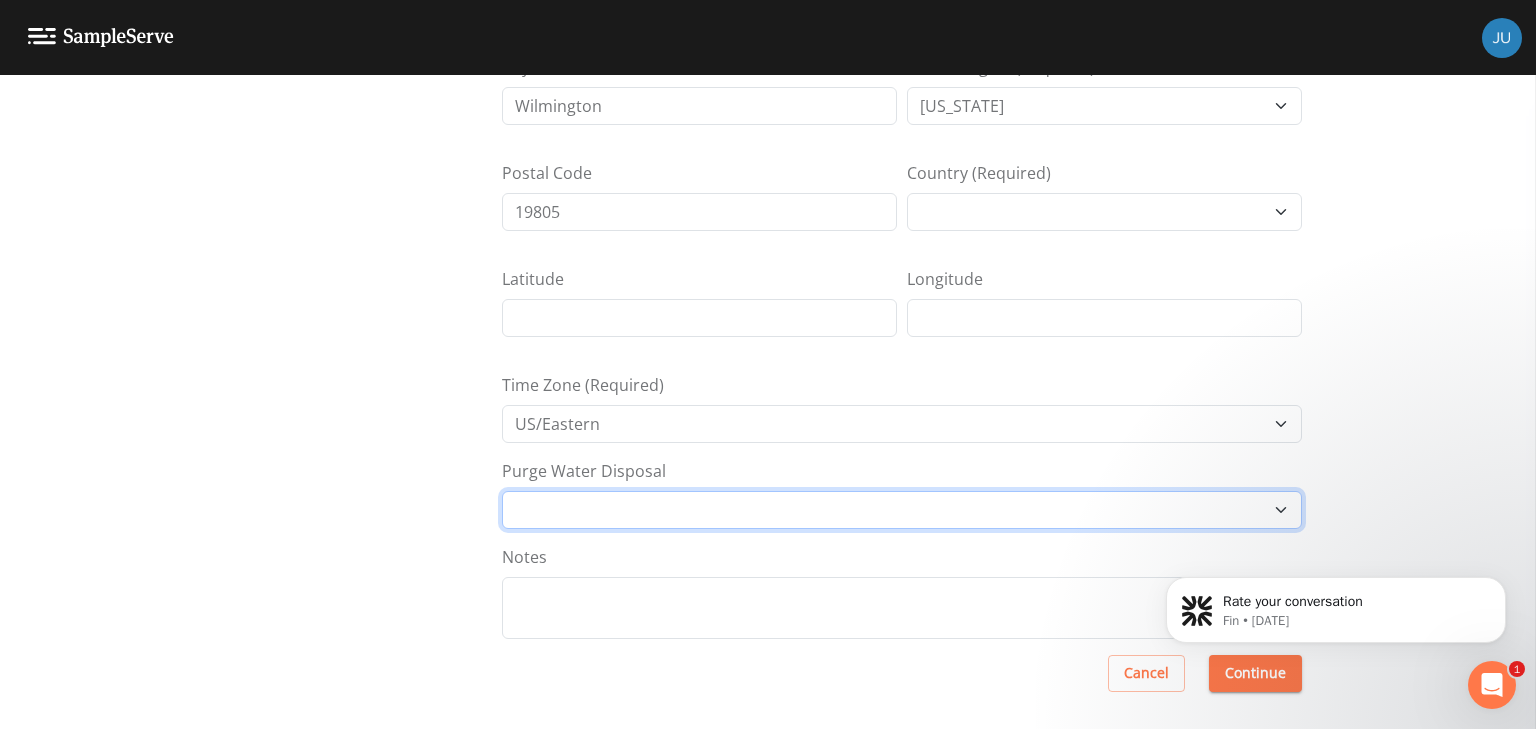 click on "Other Place in container Pour on ground" at bounding box center [902, 510] 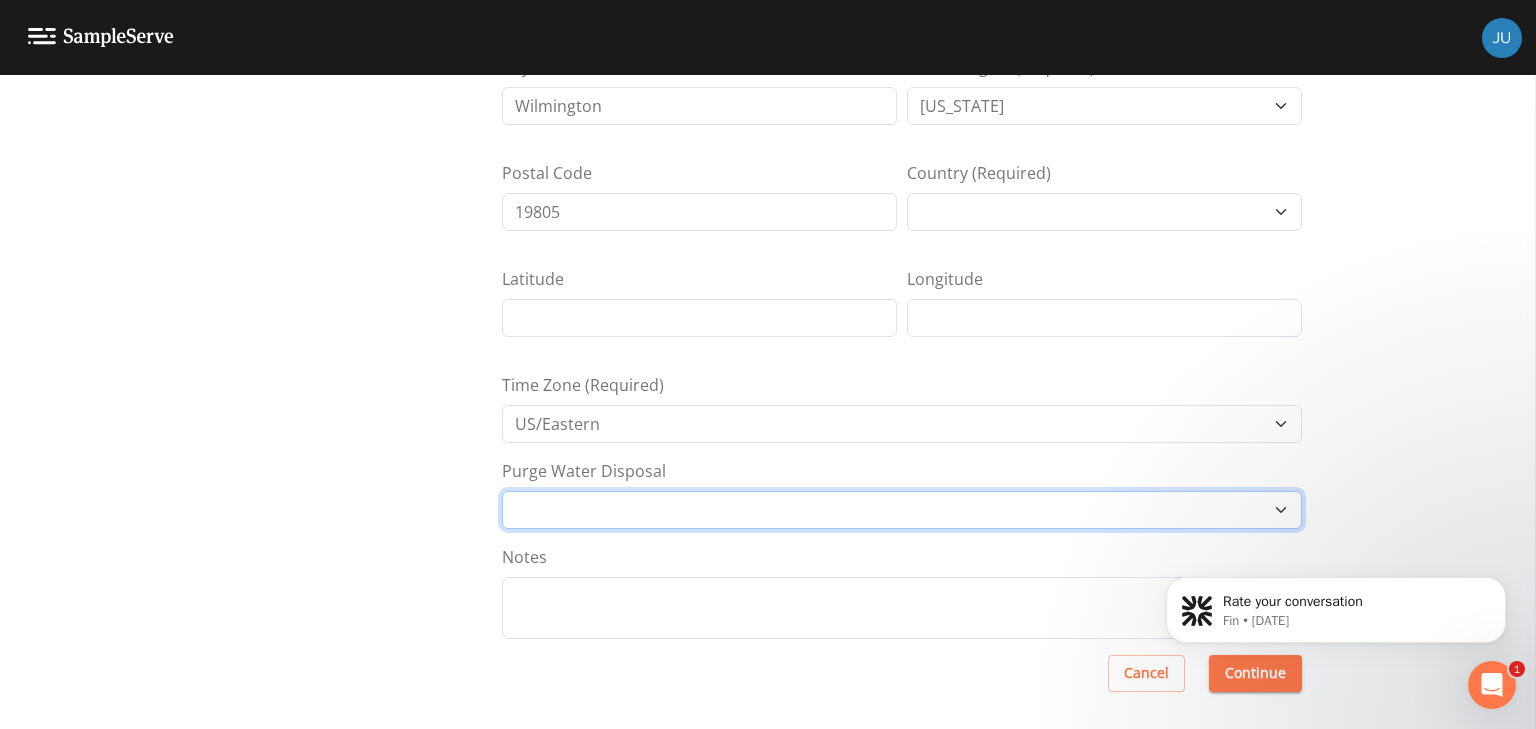 select on "Place in container" 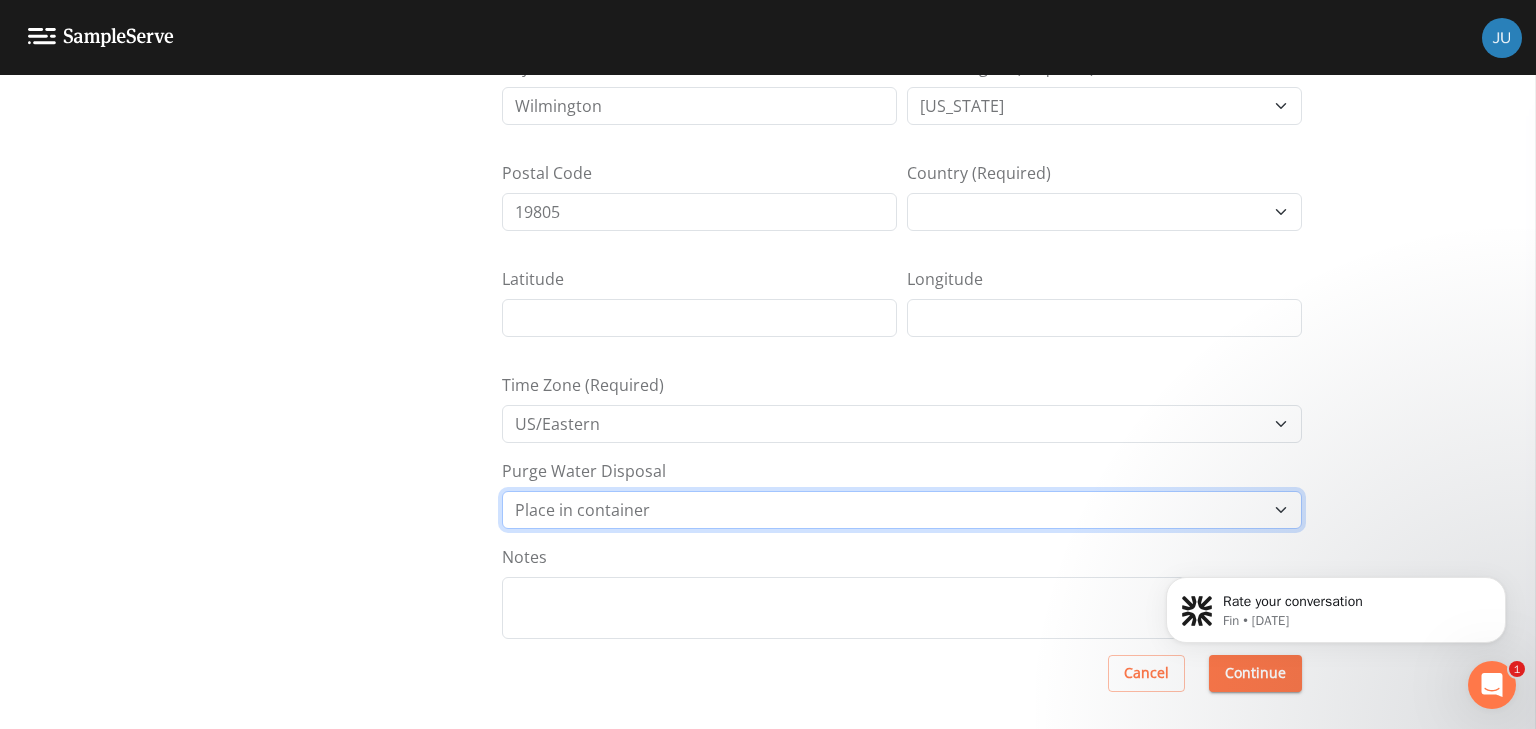 click on "Other Place in container Pour on ground" at bounding box center [902, 510] 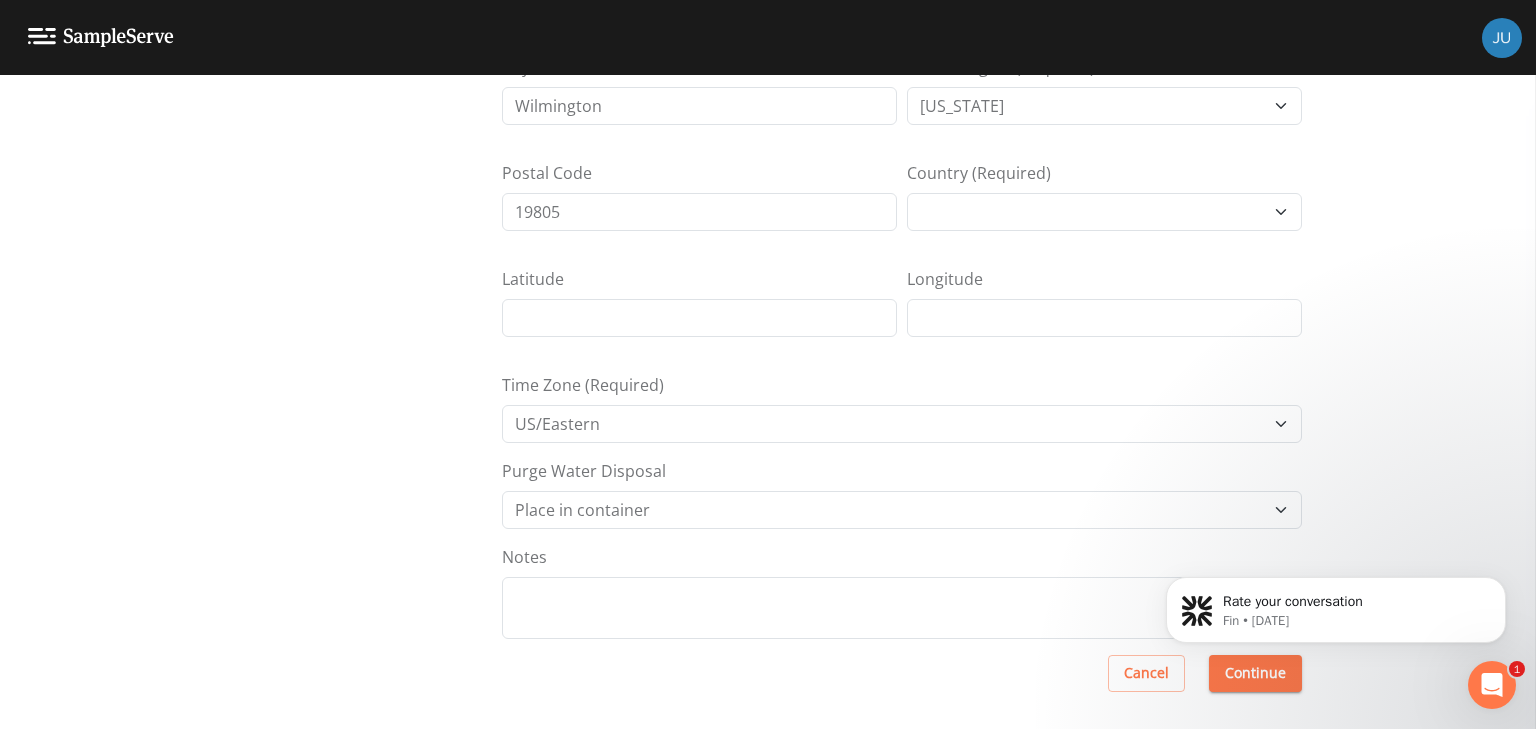 click on "Rate your conversation Fin • [DATE]" 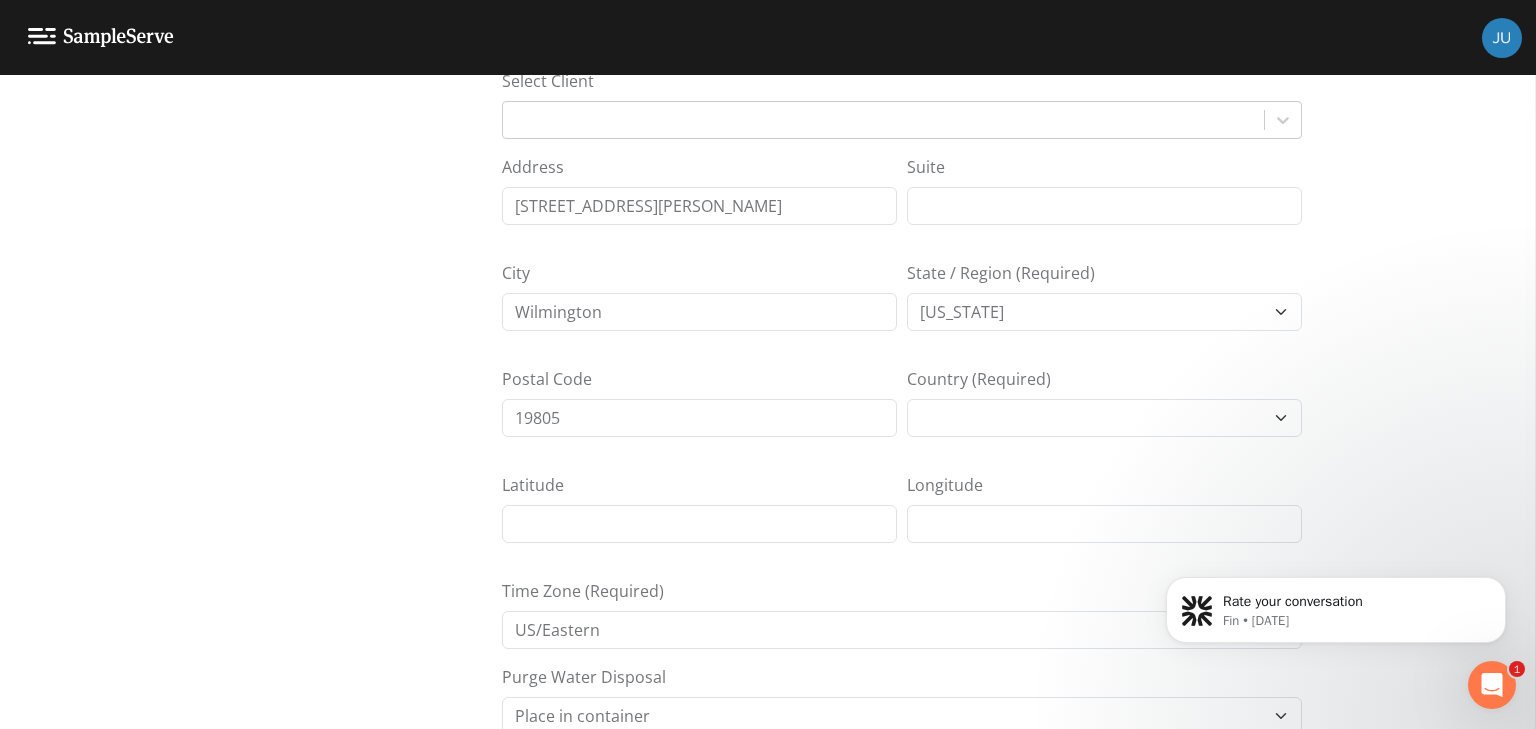 scroll, scrollTop: 0, scrollLeft: 0, axis: both 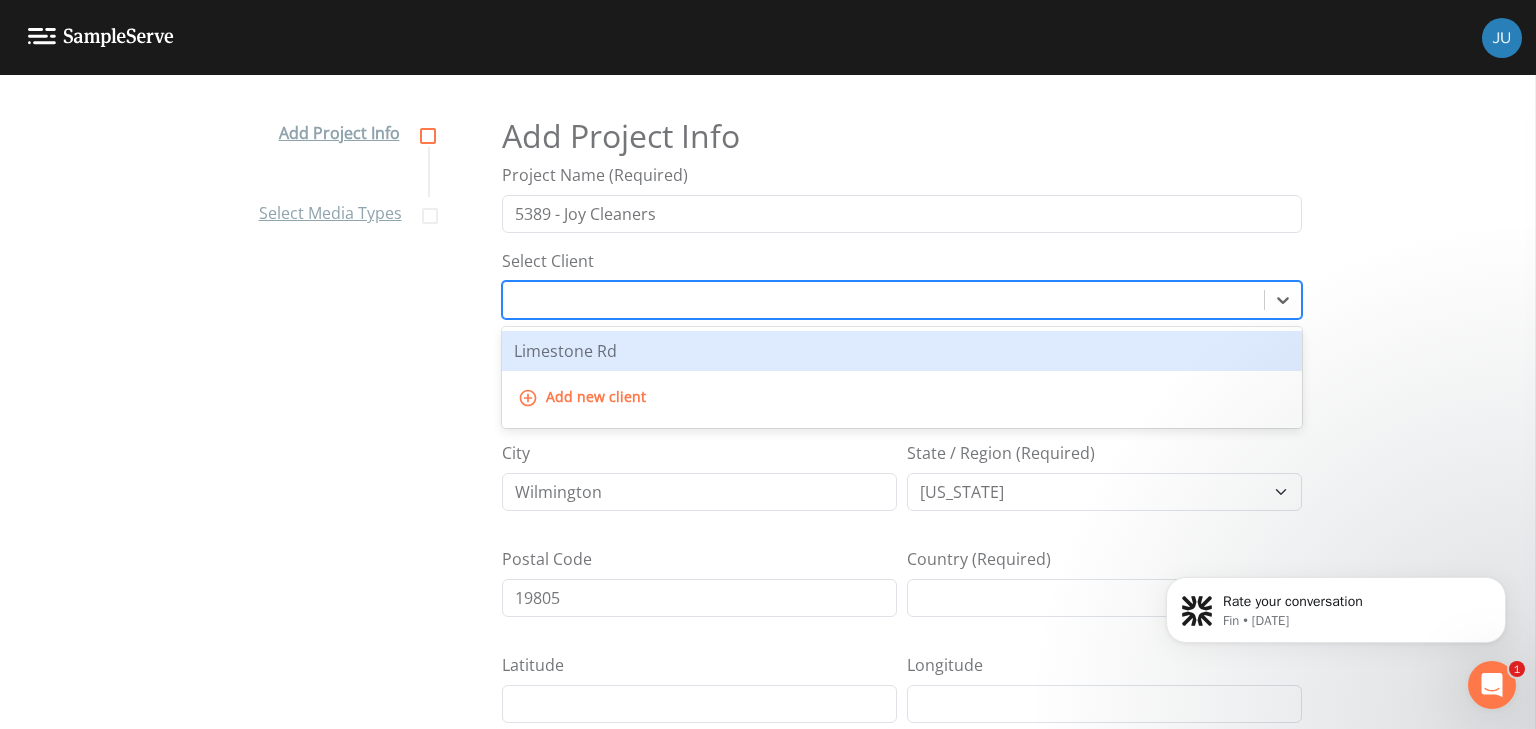click at bounding box center [883, 300] 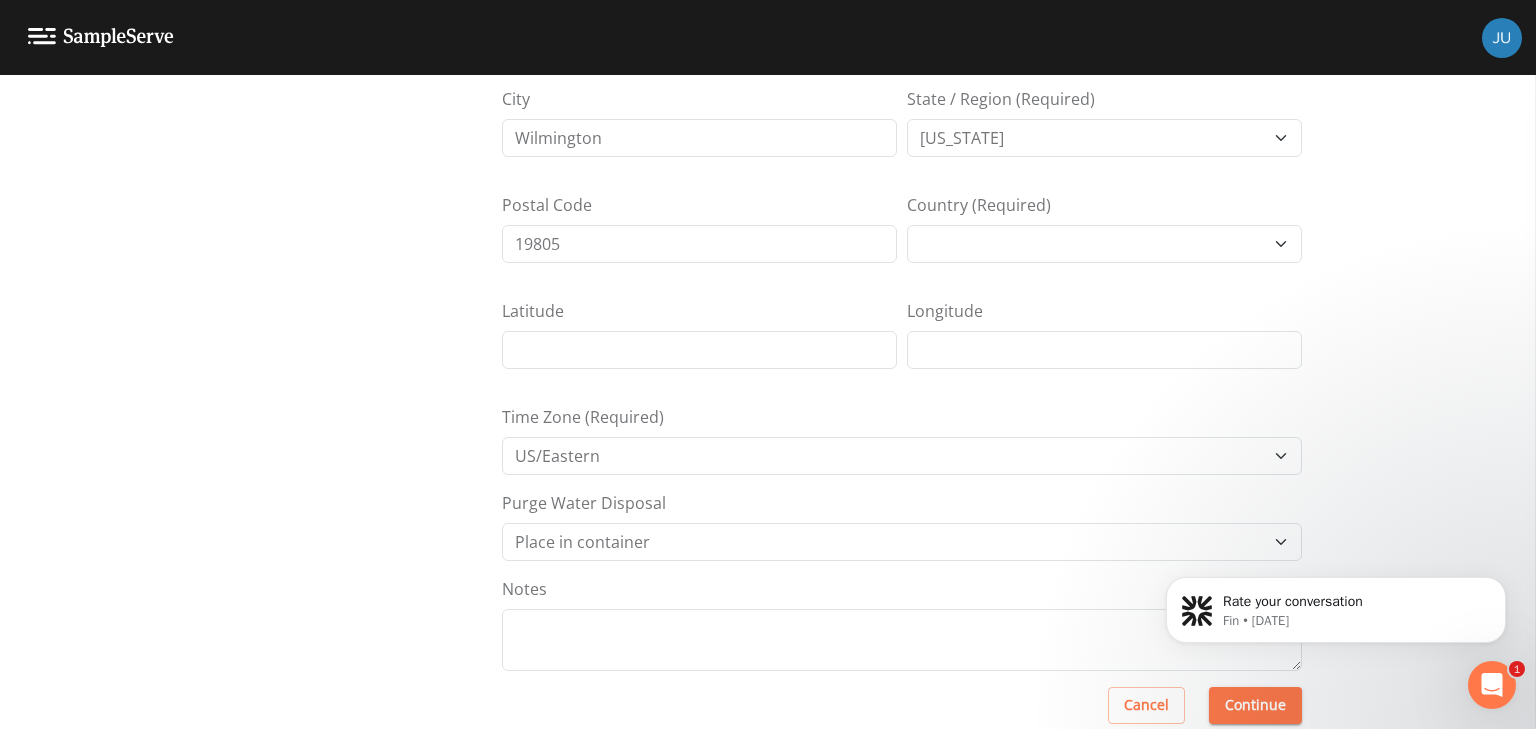 scroll, scrollTop: 385, scrollLeft: 0, axis: vertical 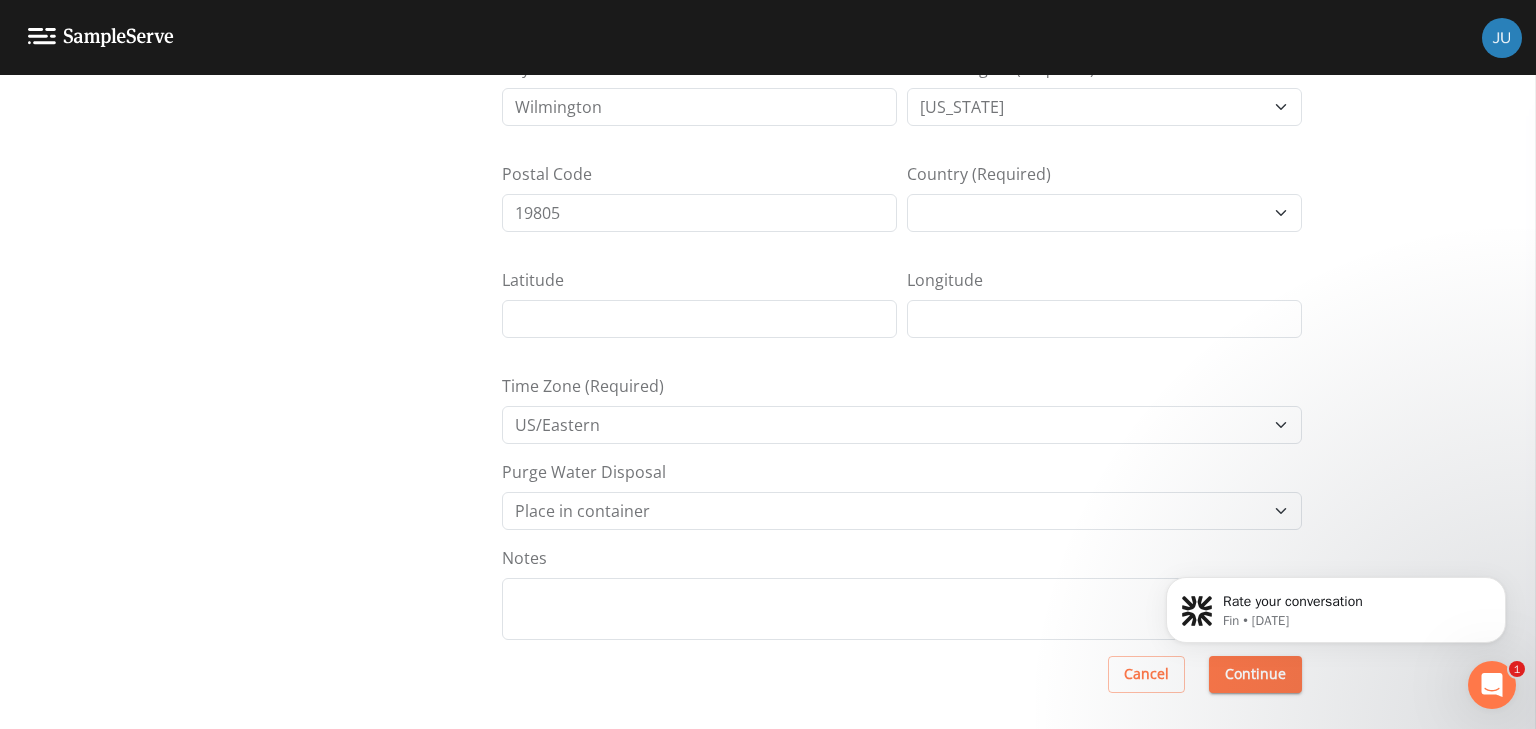 click on "Continue" at bounding box center [1255, 674] 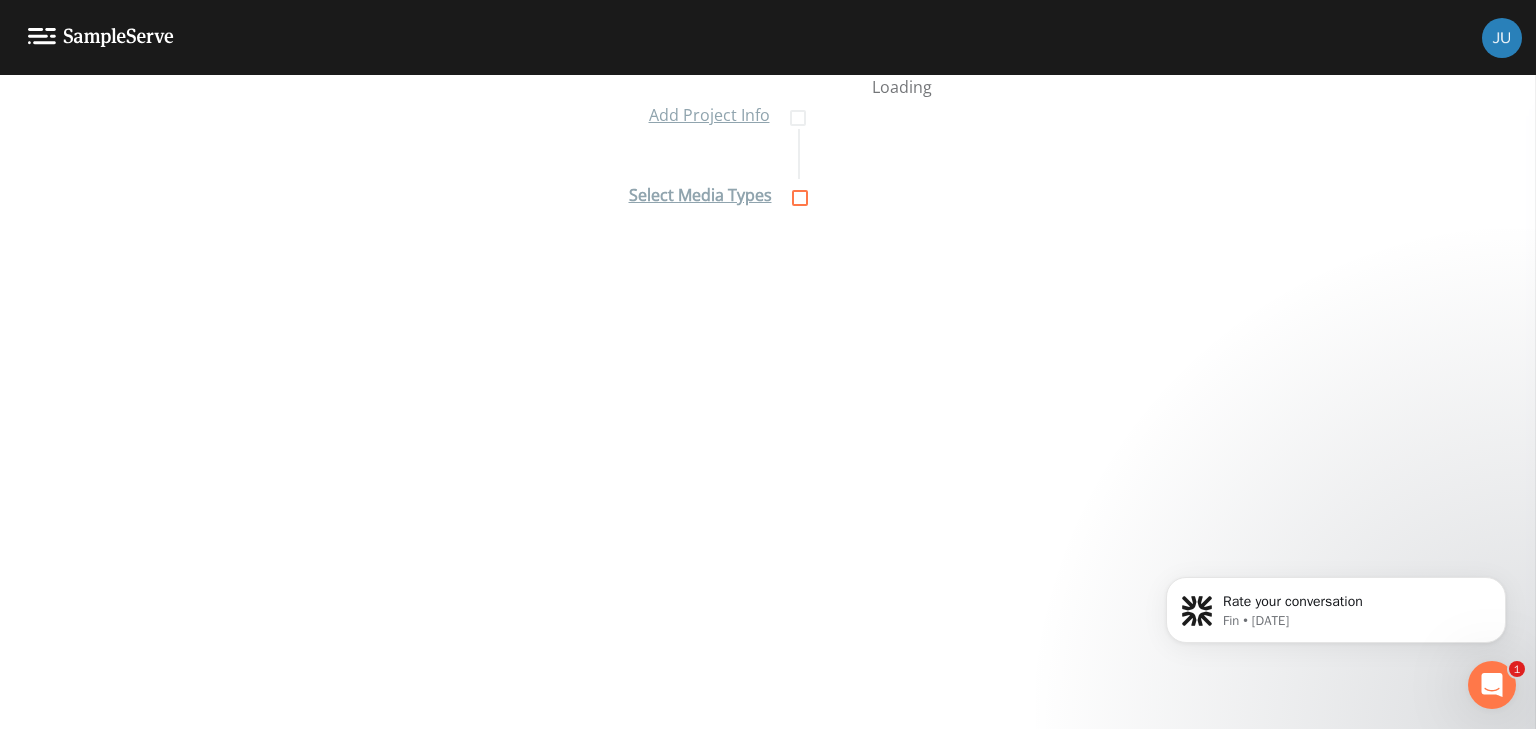 scroll, scrollTop: 18, scrollLeft: 0, axis: vertical 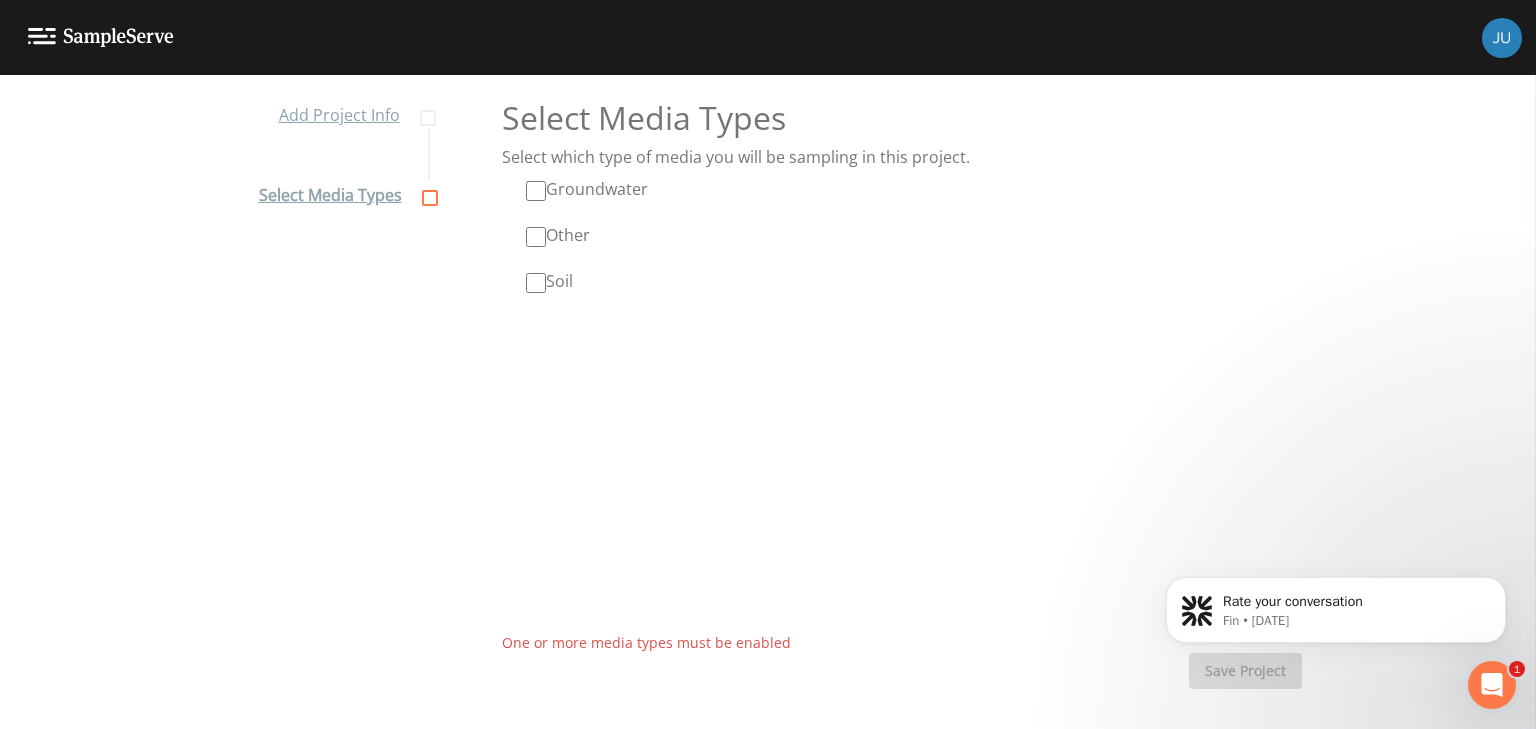 click on "Groundwater  Other  Soil" at bounding box center (902, 236) 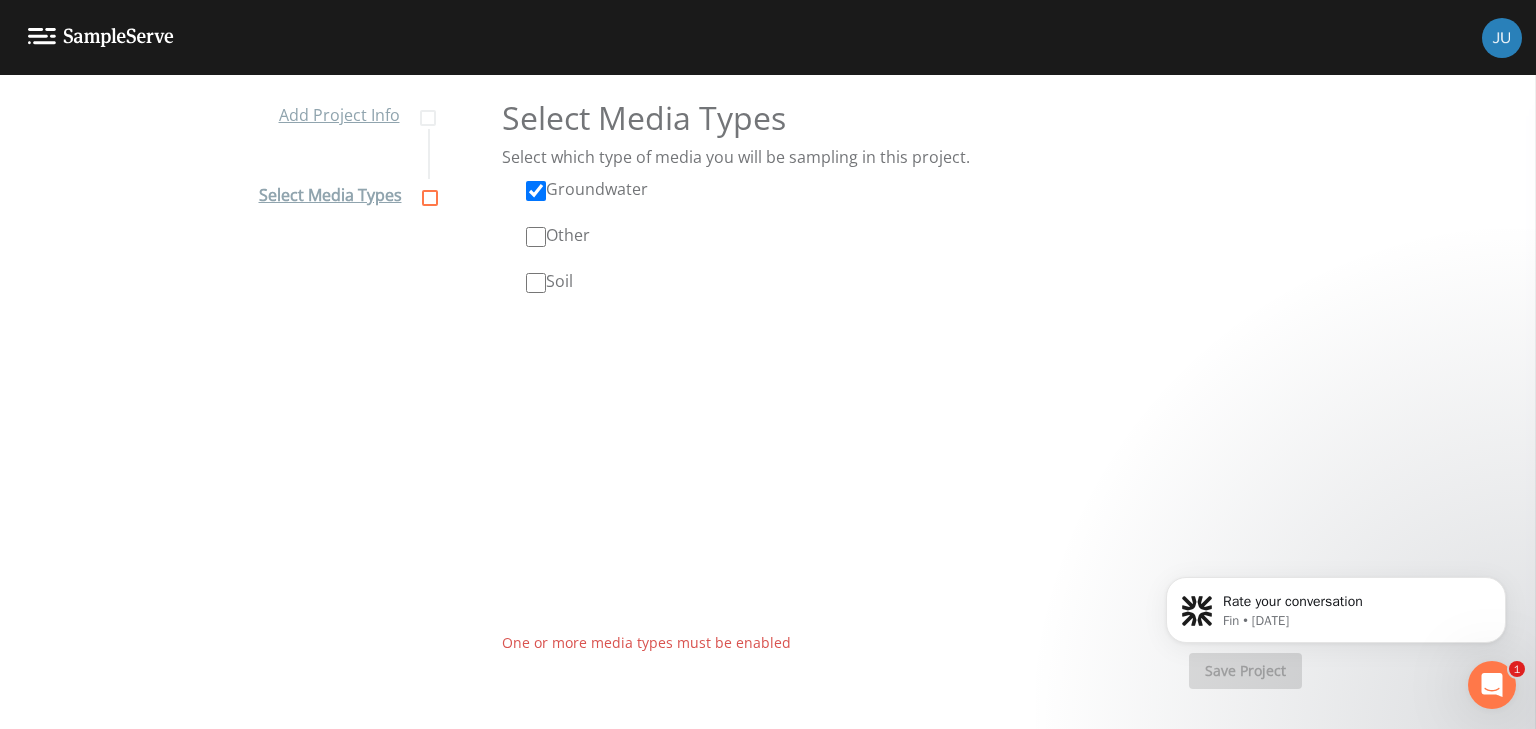 checkbox on "true" 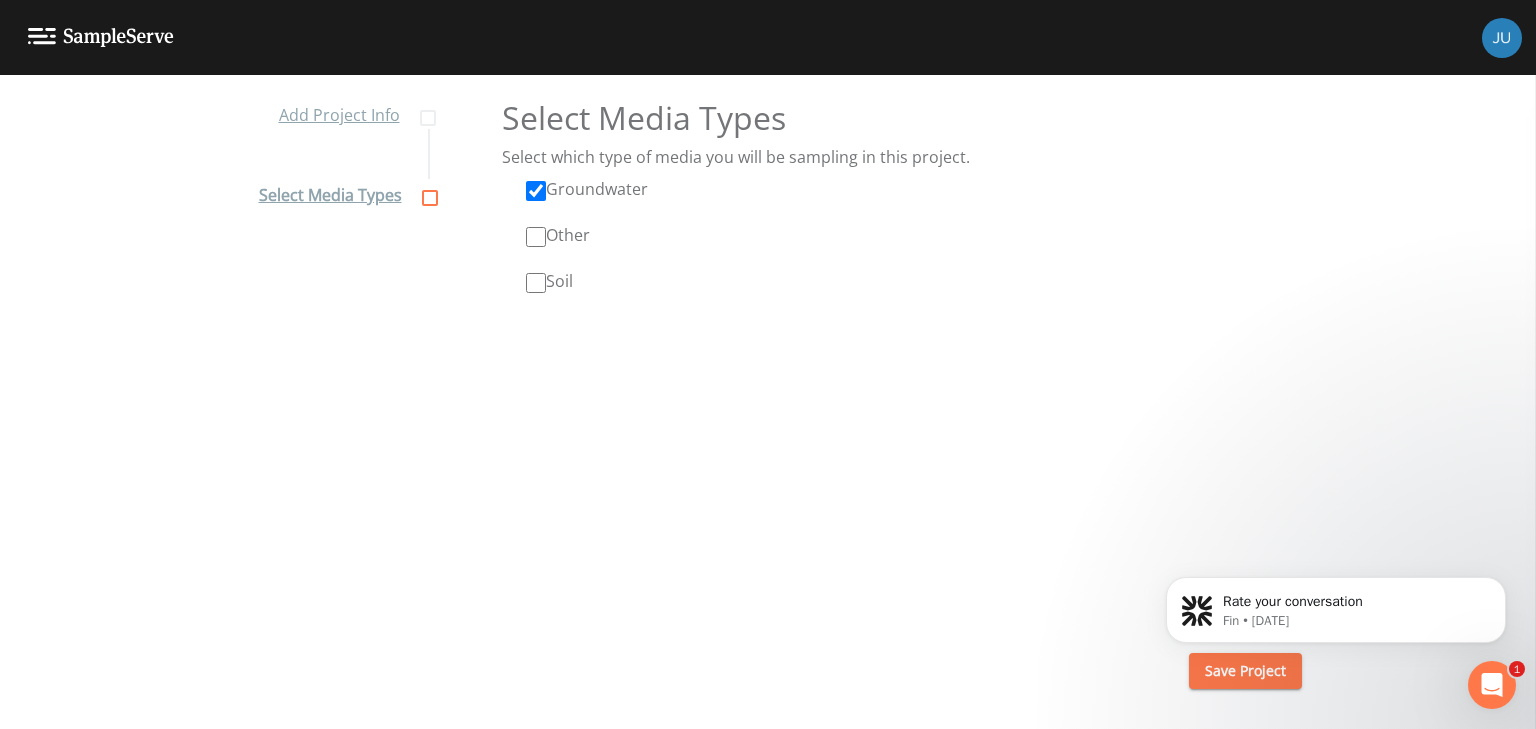 click on "Rate your conversation Fin • [DATE]" 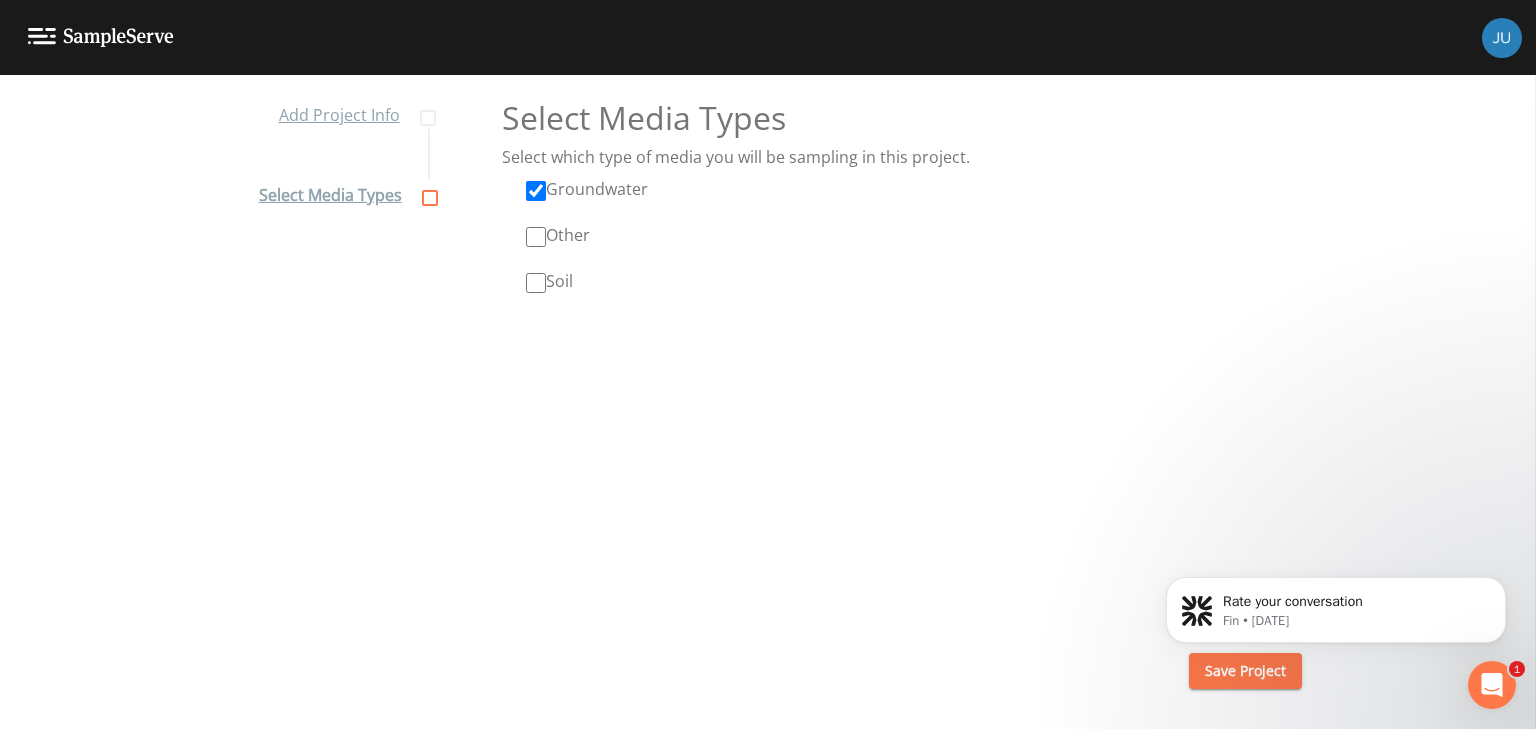 click on "Rate your conversation Fin • [DATE]" 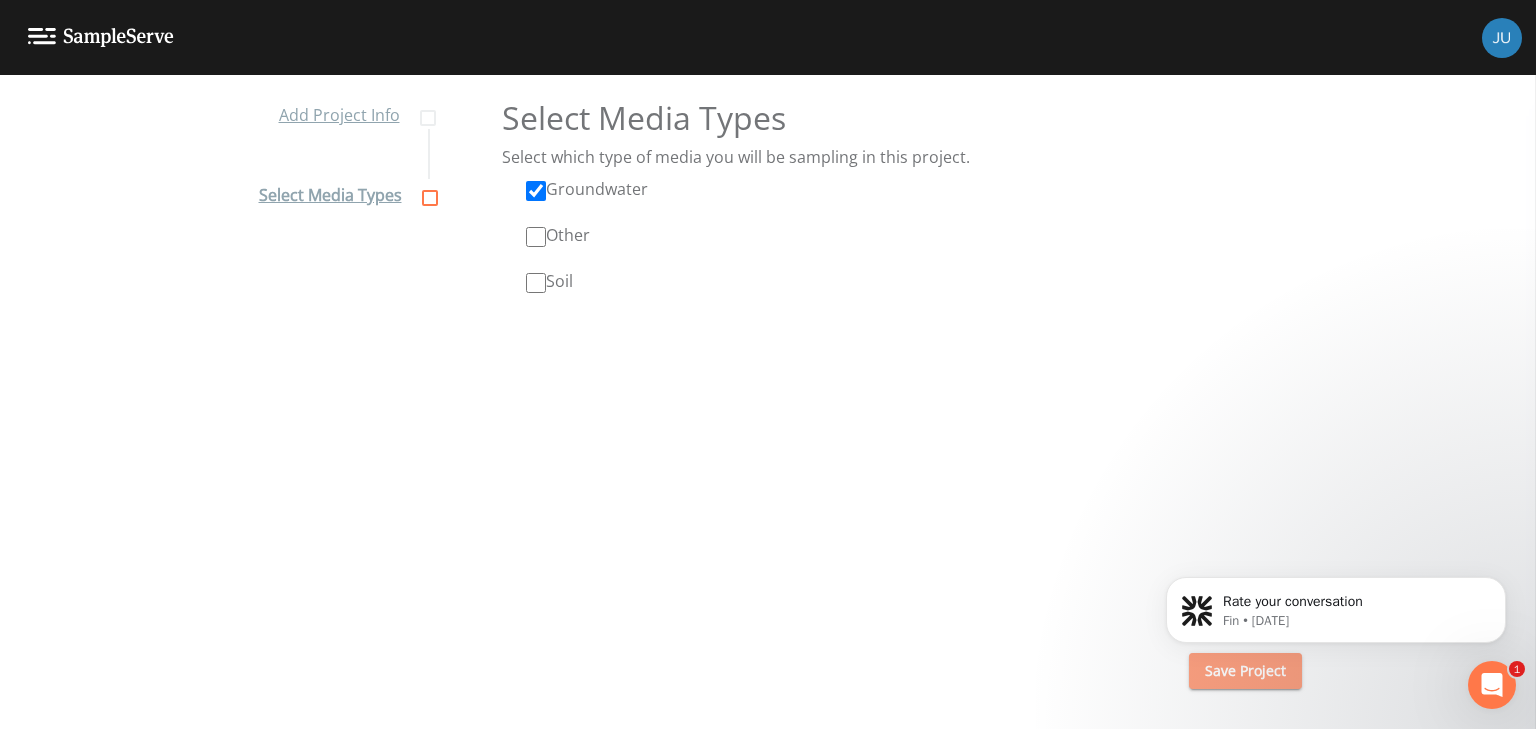 click on "Save Project" at bounding box center [1245, 671] 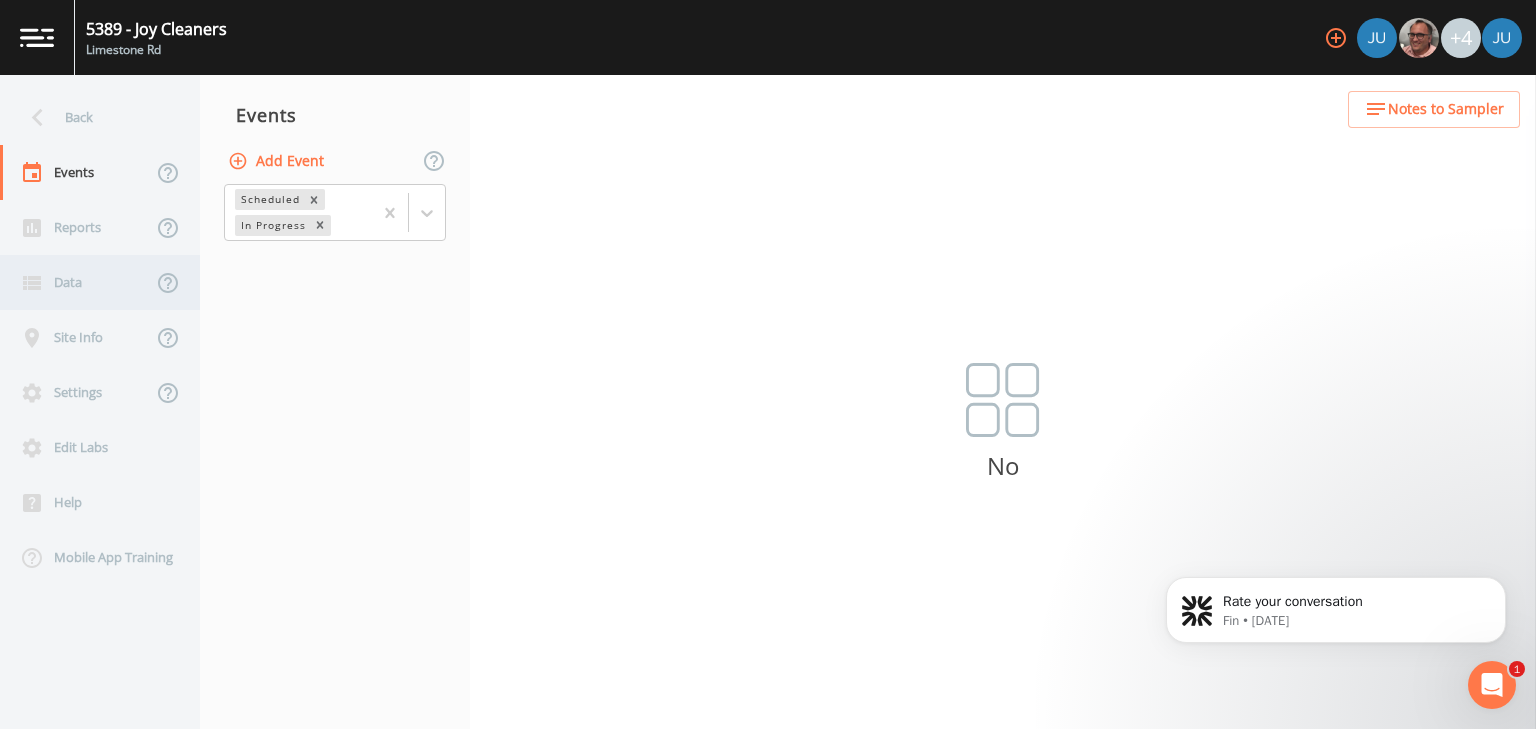 click on "Data" at bounding box center (76, 282) 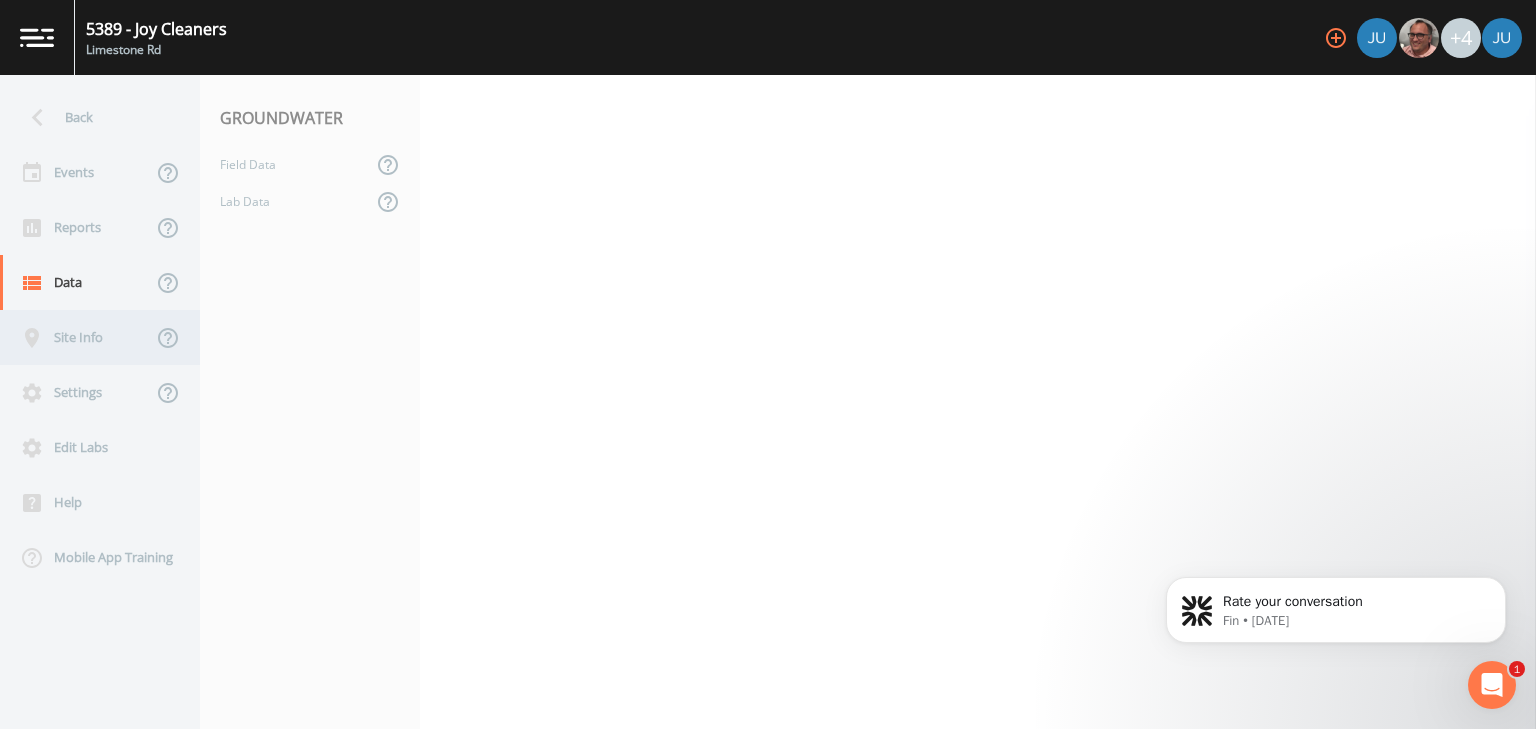 click on "Site Info" at bounding box center [76, 337] 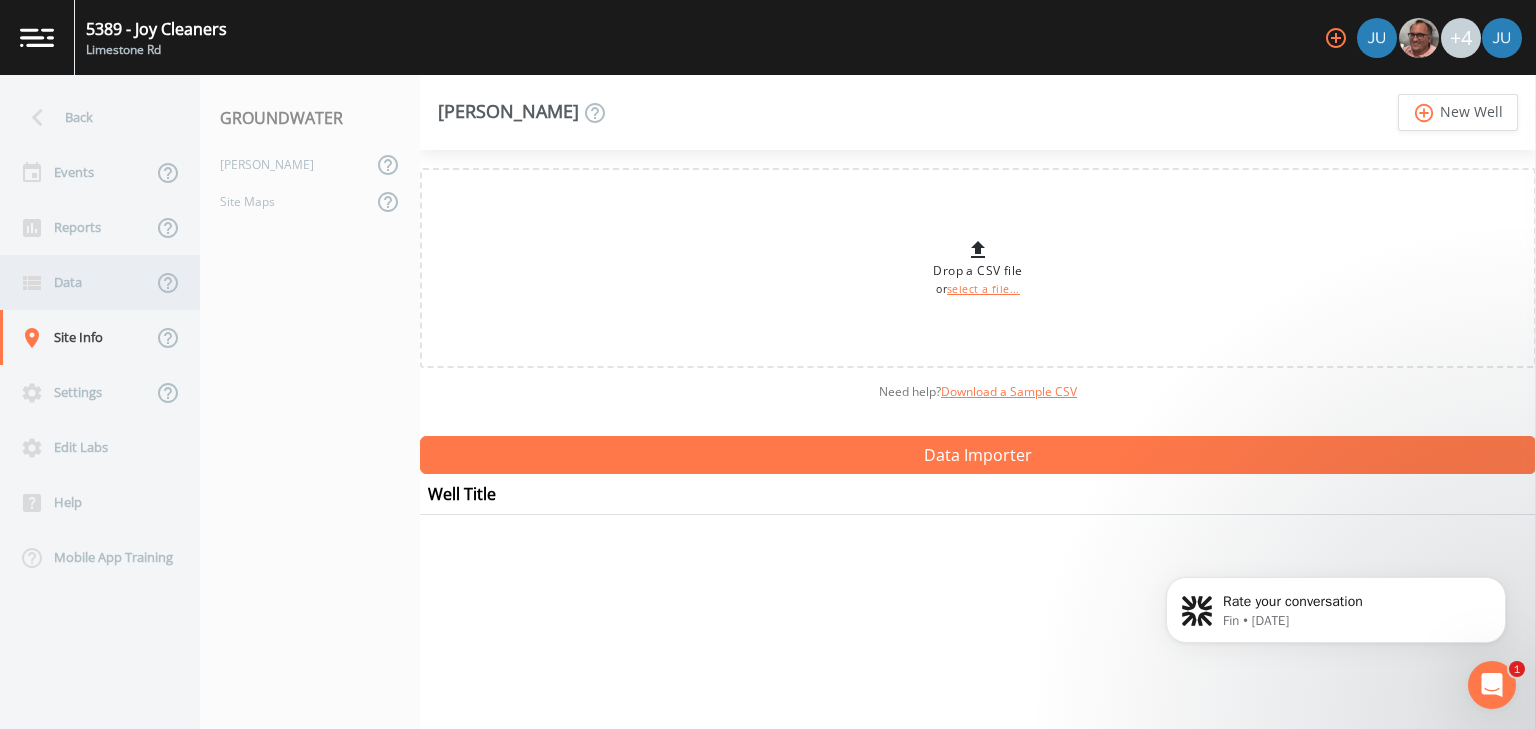click on "Data" at bounding box center [76, 282] 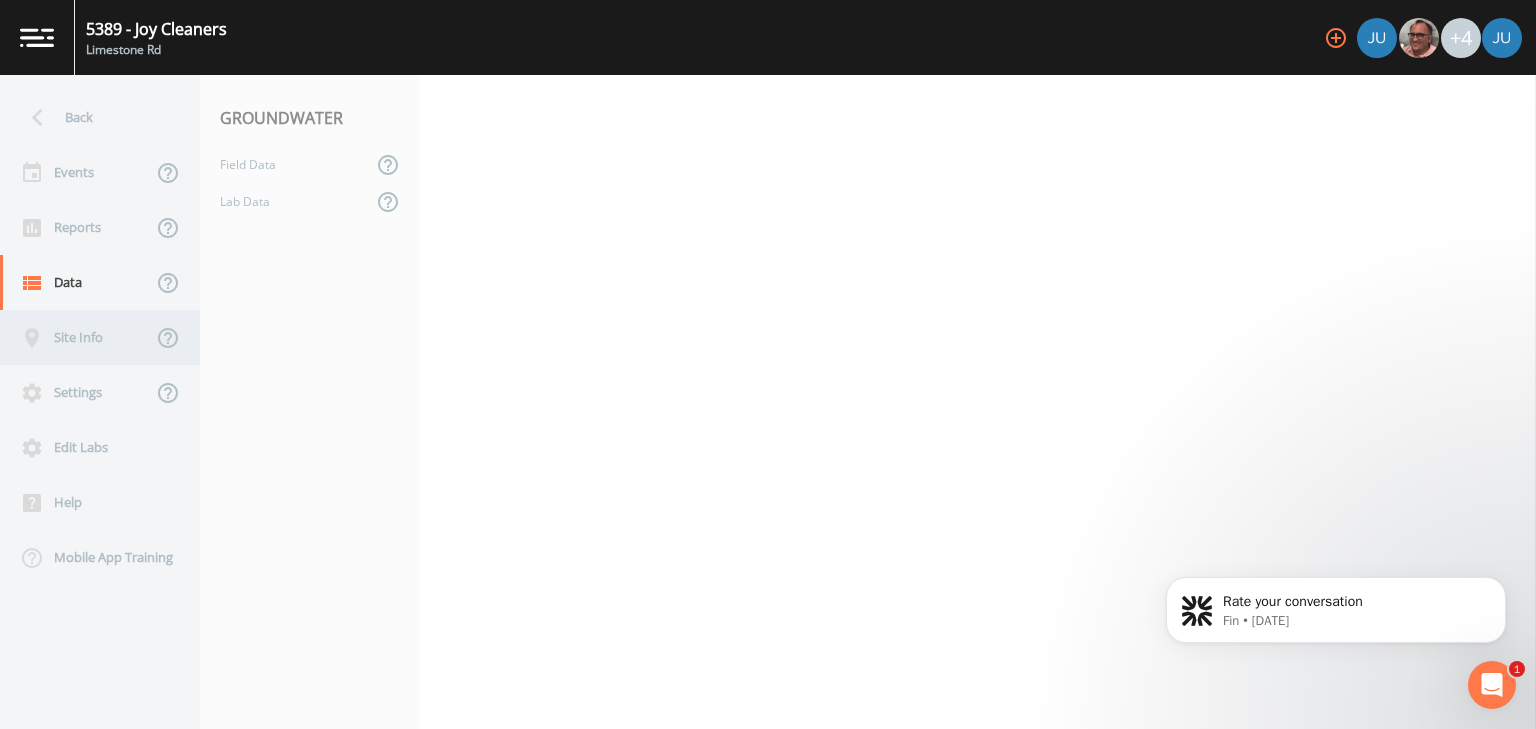 click on "Site Info" at bounding box center (76, 337) 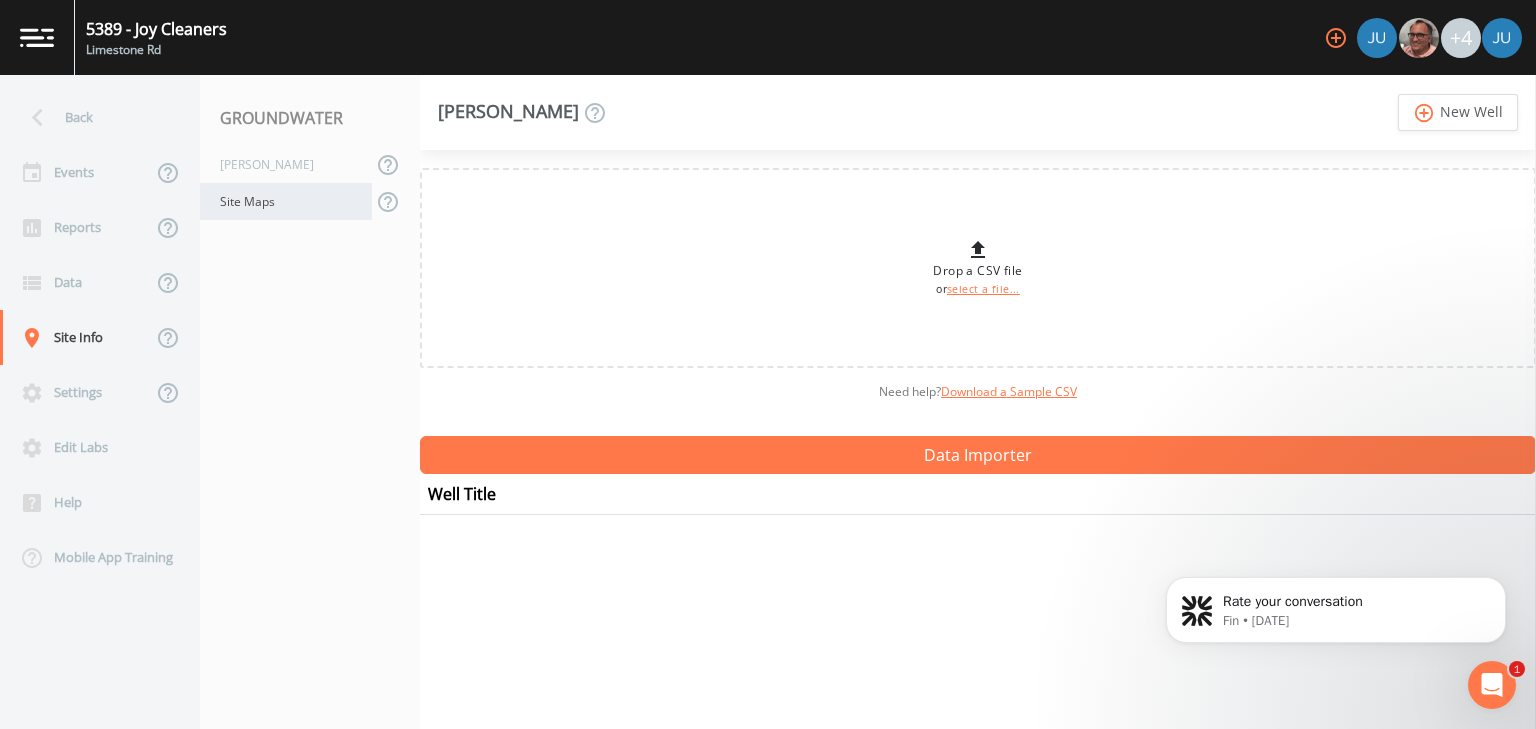 click on "Site Maps" at bounding box center (286, 201) 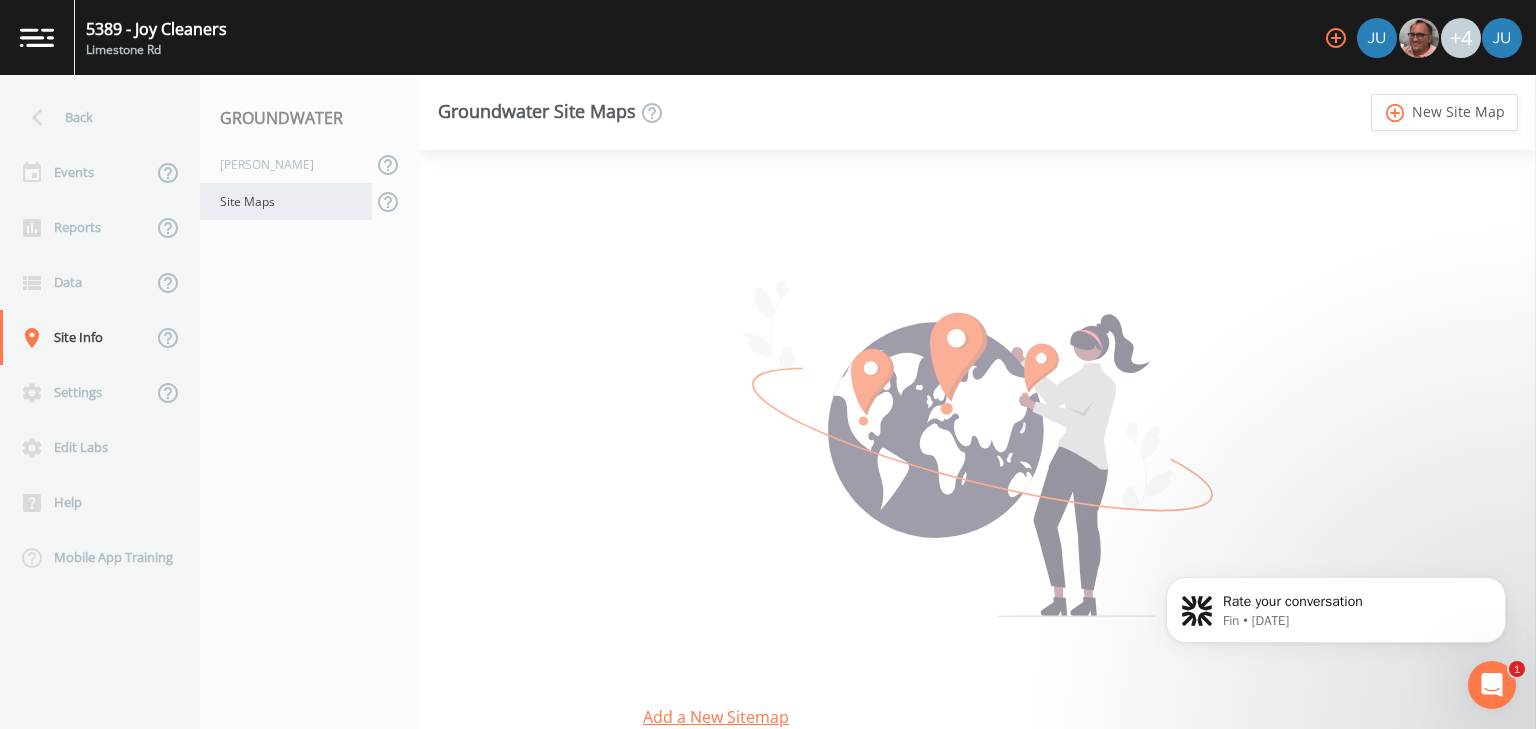 click on "Site Maps" at bounding box center (286, 201) 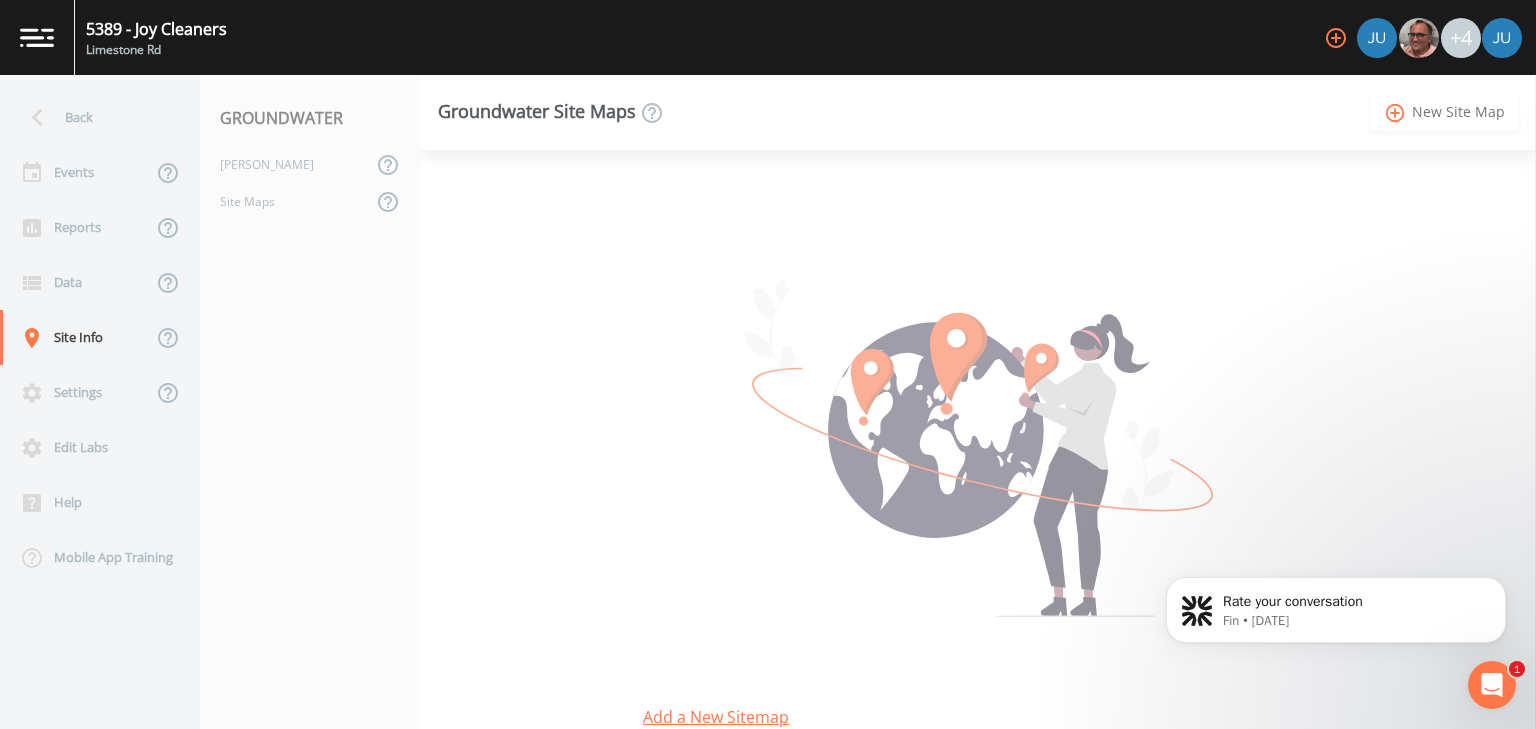 click on "add_circle_outline" at bounding box center (1395, 113) 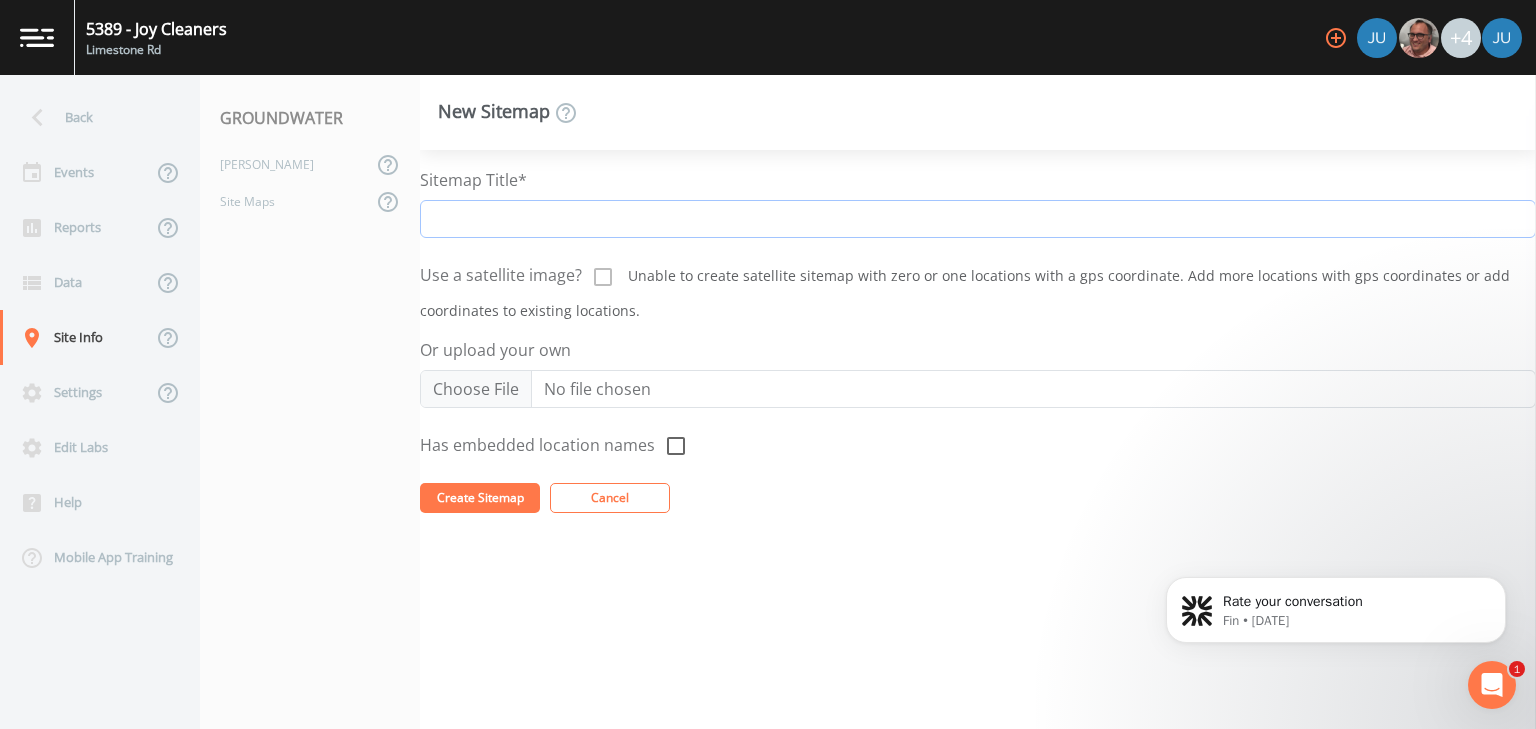 click on "Sitemap Title*" at bounding box center (978, 219) 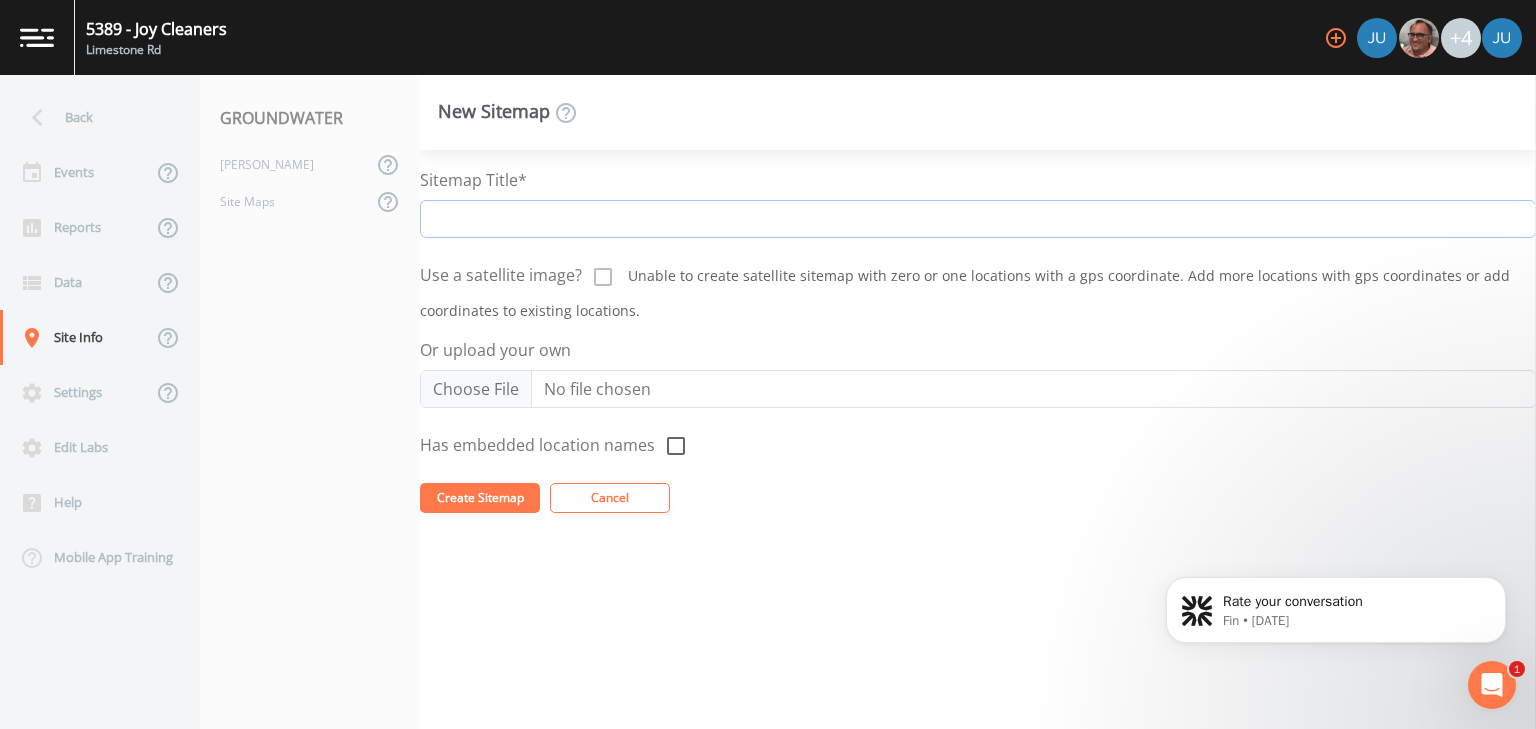 type on "EAI" 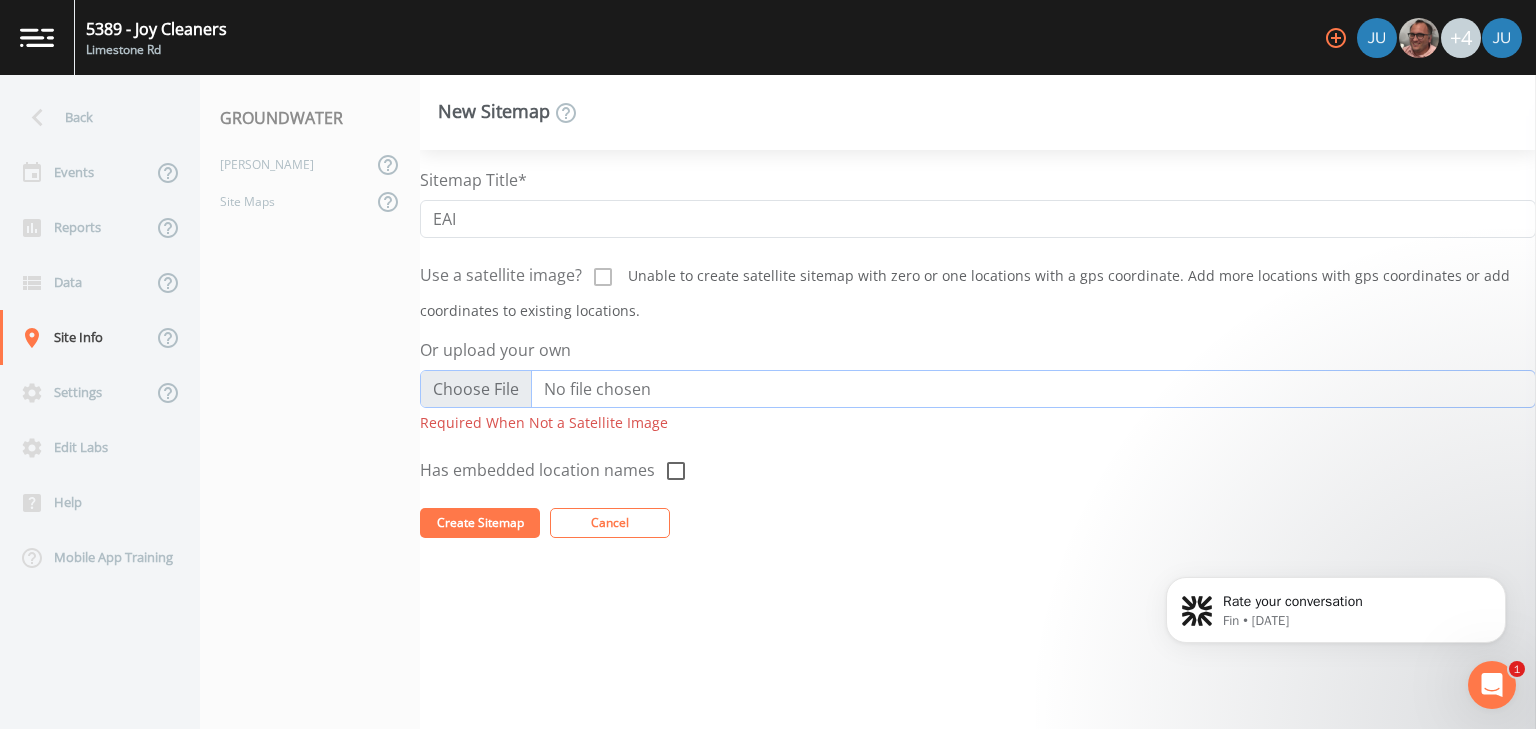 click on "Or upload your own" at bounding box center [978, 389] 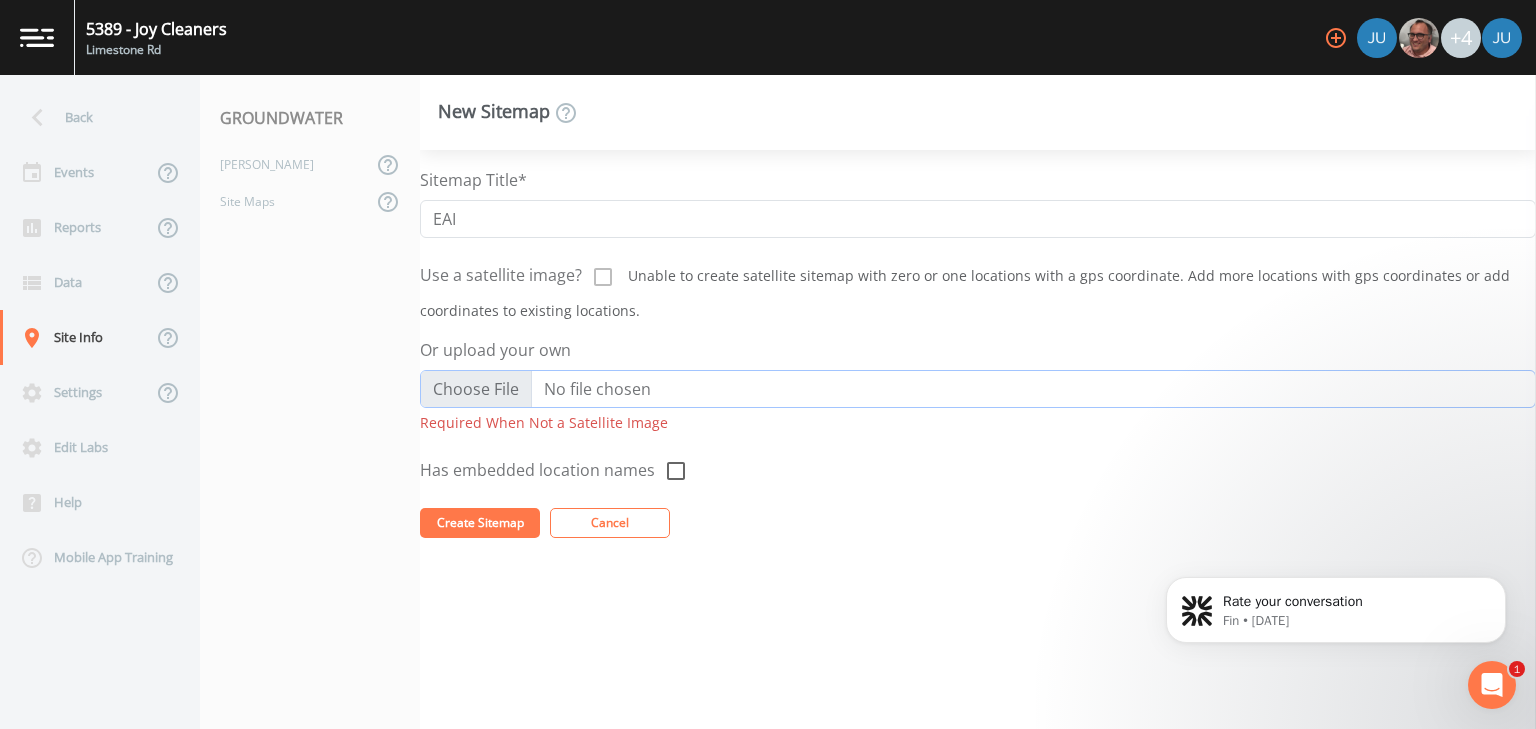 type on "C:\fakepath\Screenshot [DATE] 140527.png" 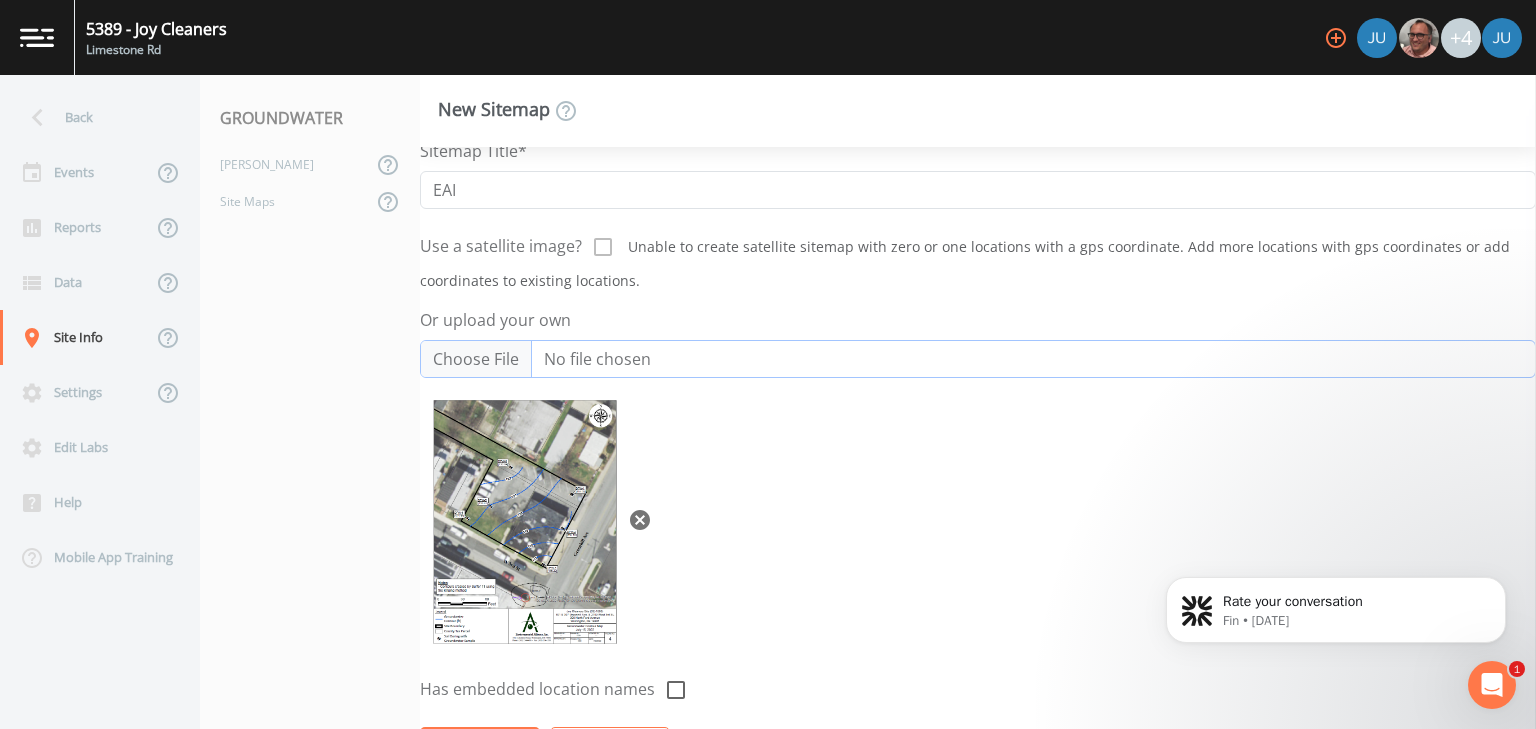 scroll, scrollTop: 52, scrollLeft: 0, axis: vertical 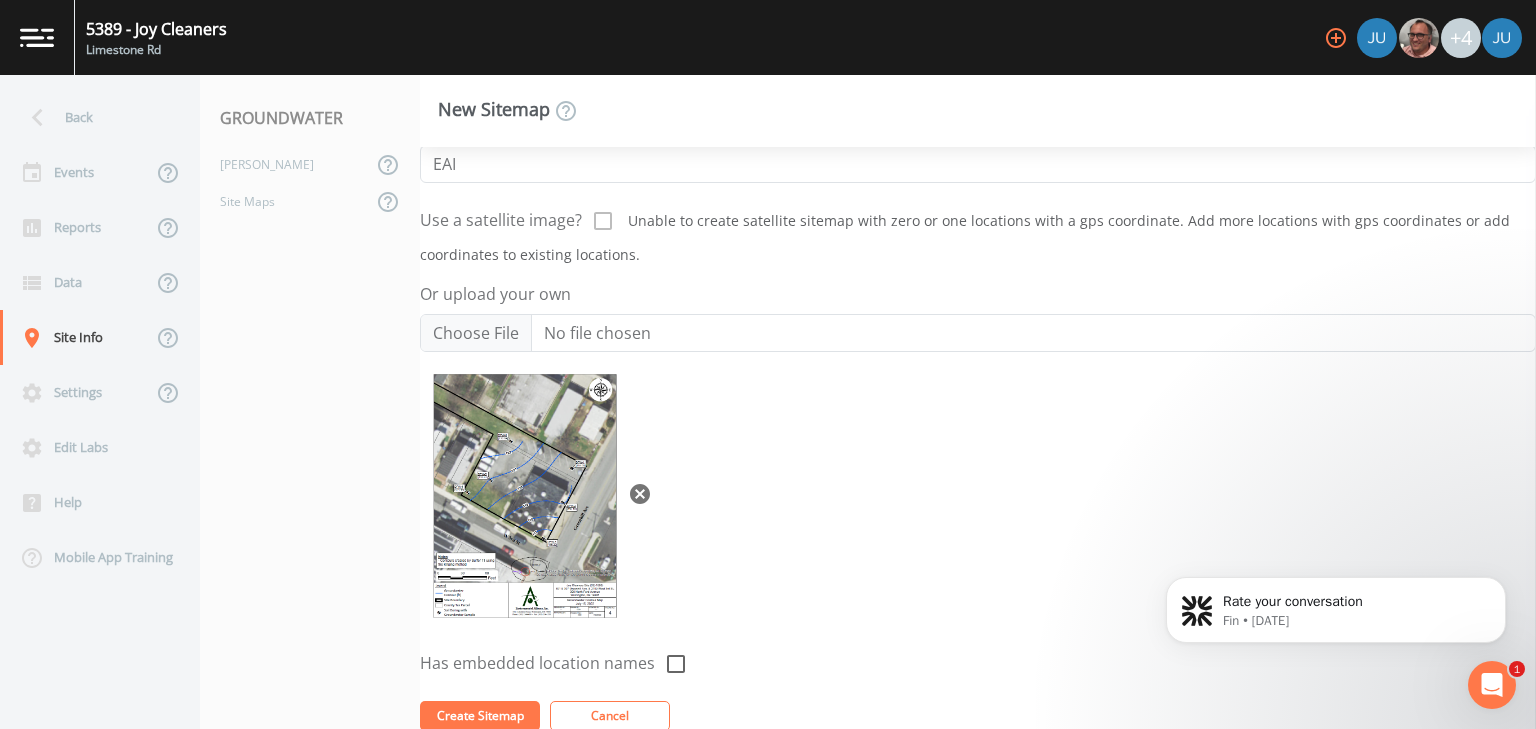 click on "Create Sitemap" at bounding box center [480, 715] 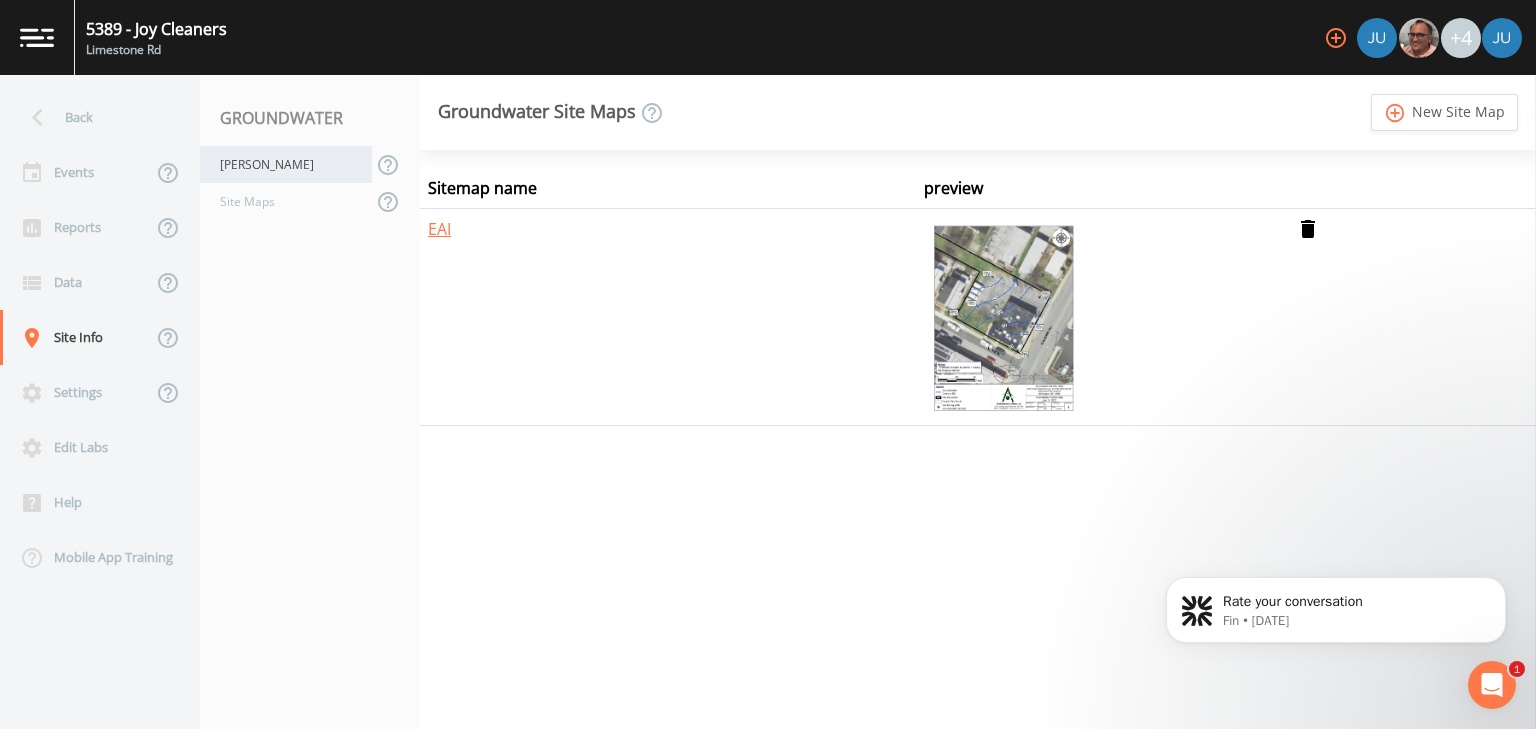 click on "[PERSON_NAME]" at bounding box center [286, 164] 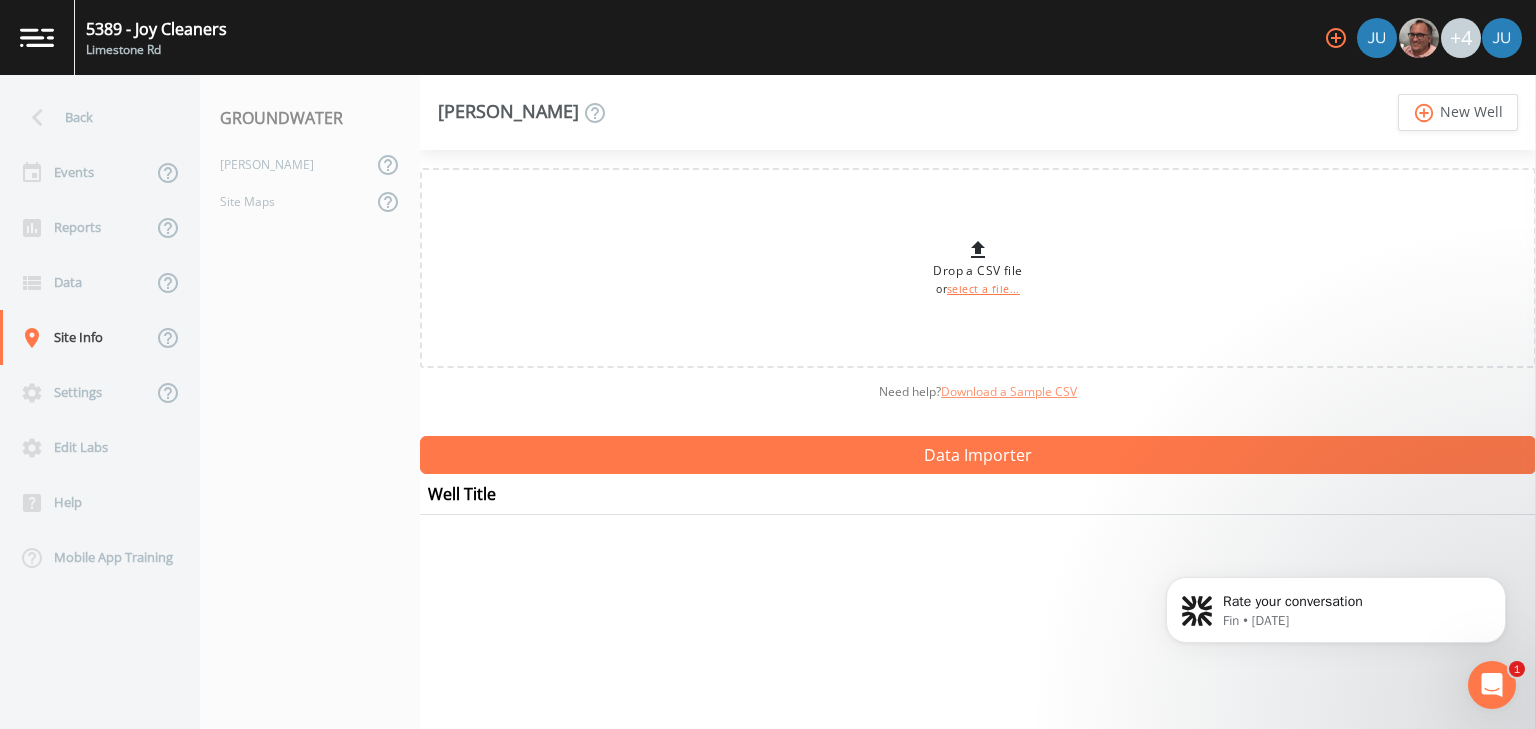 click on "Download a Sample CSV" at bounding box center [1009, 391] 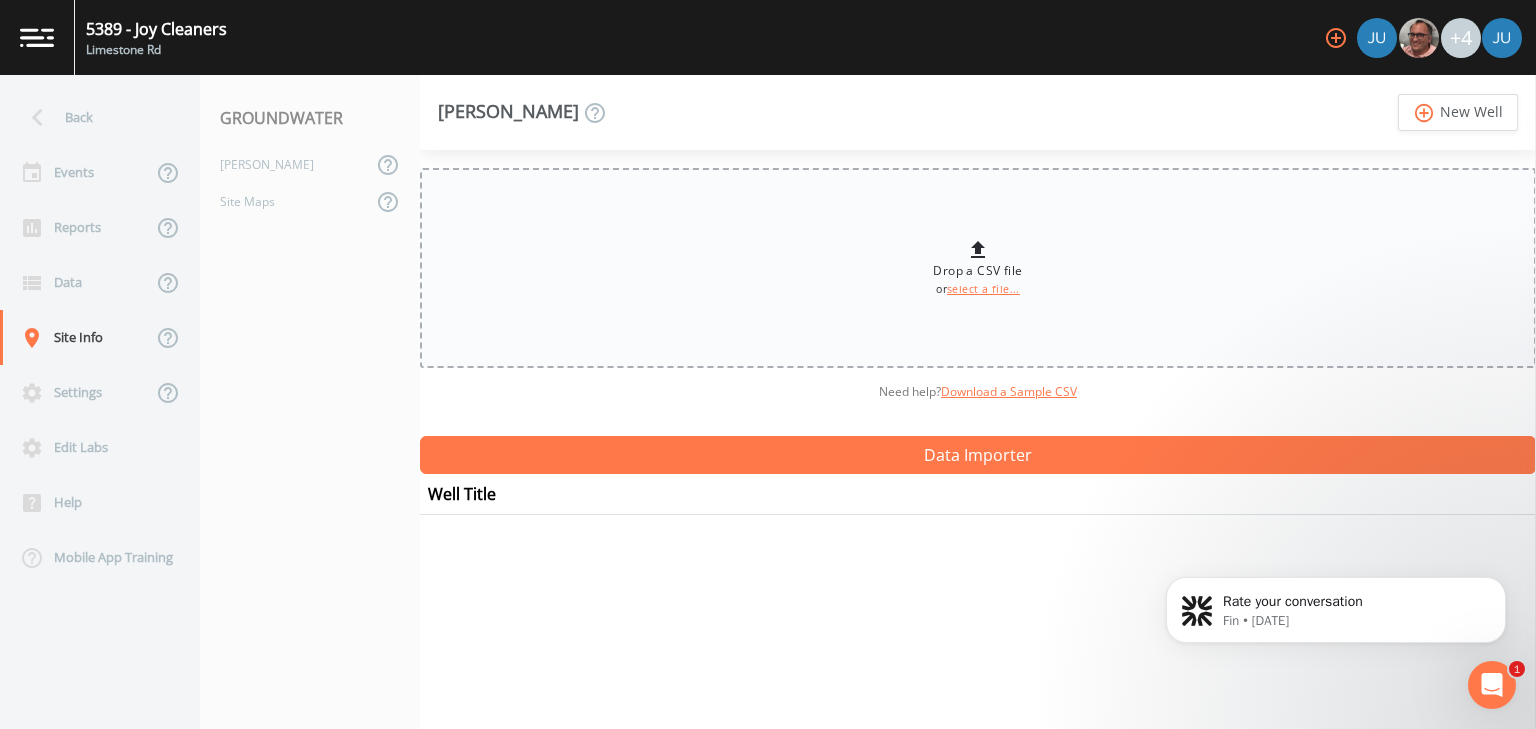 click on "select a file..." at bounding box center (983, 289) 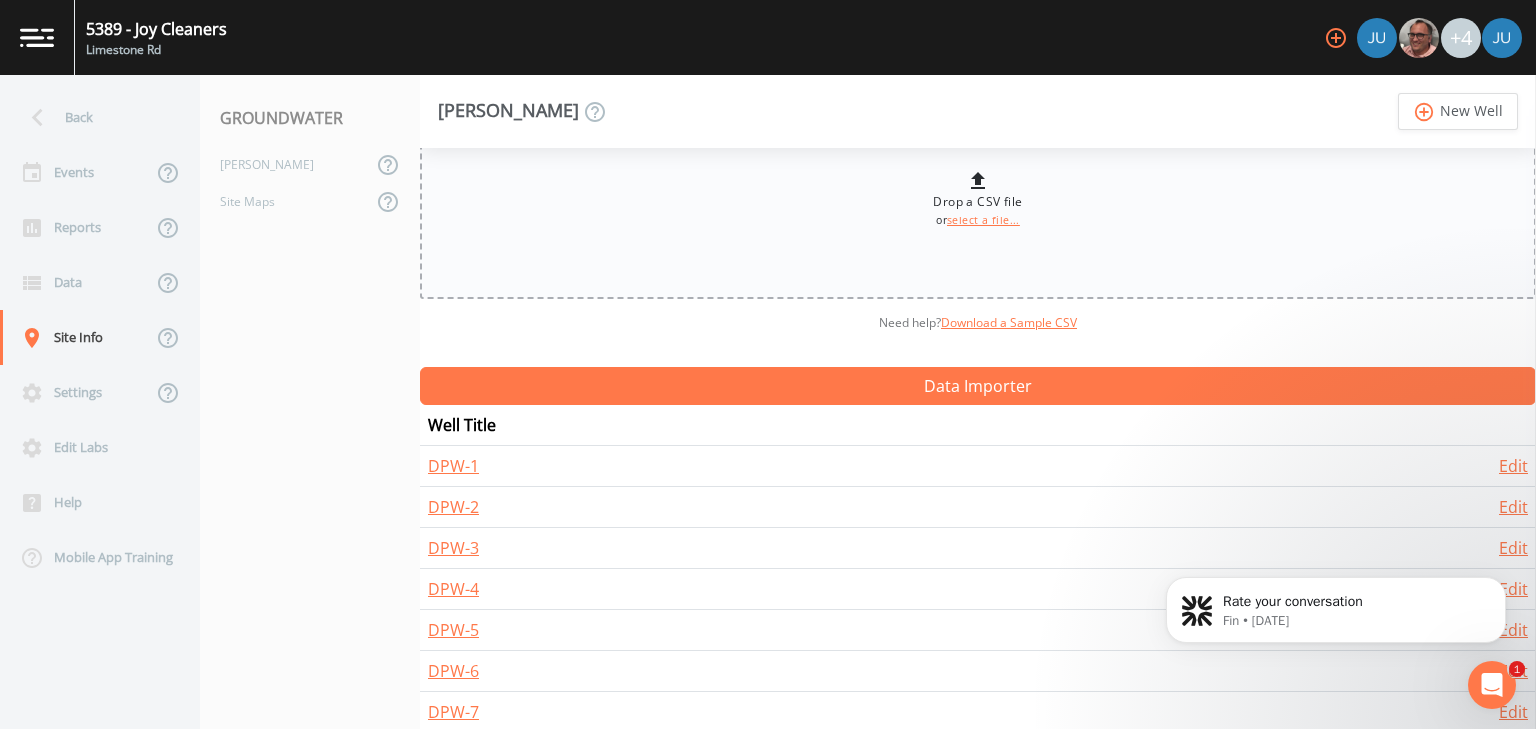 scroll, scrollTop: 125, scrollLeft: 0, axis: vertical 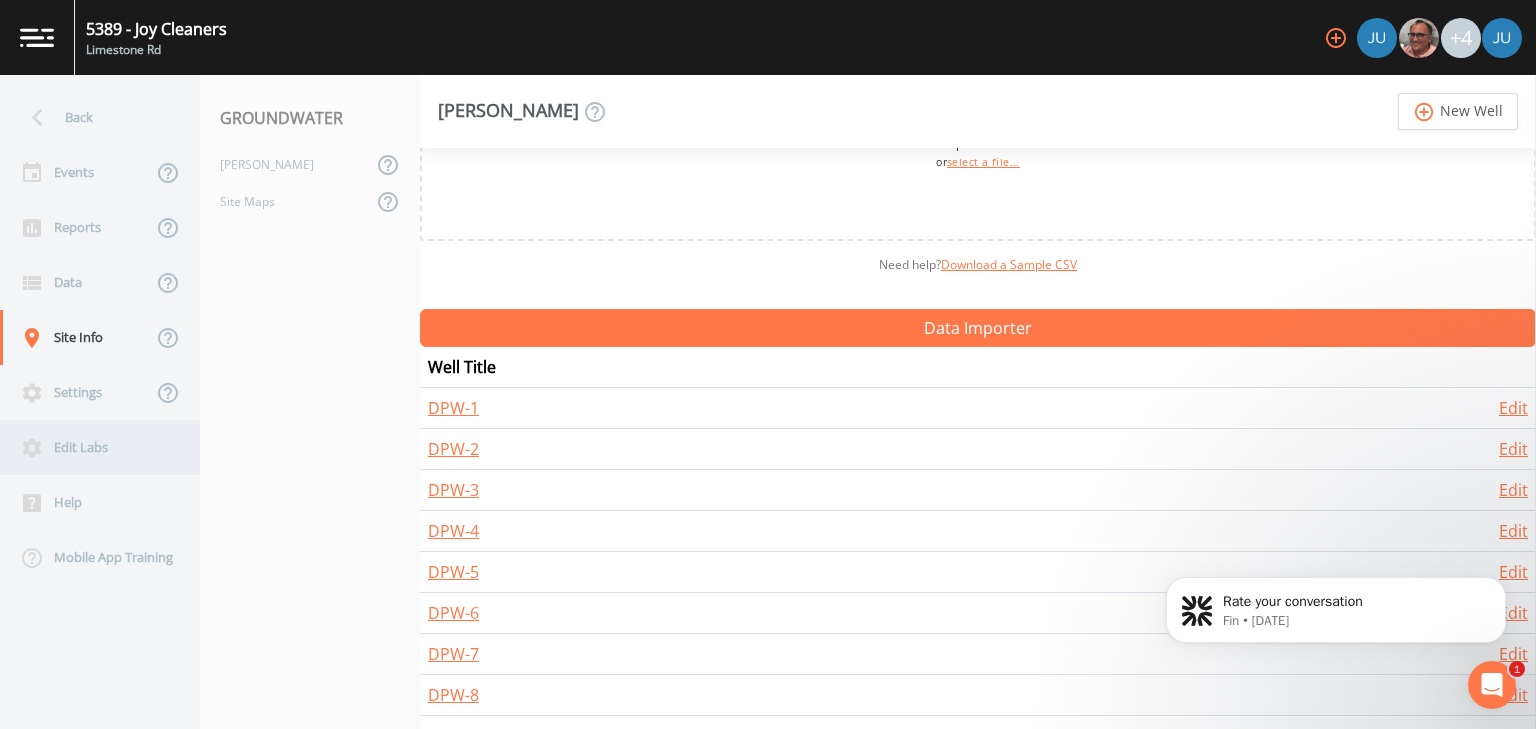 click on "Edit Labs" at bounding box center [90, 447] 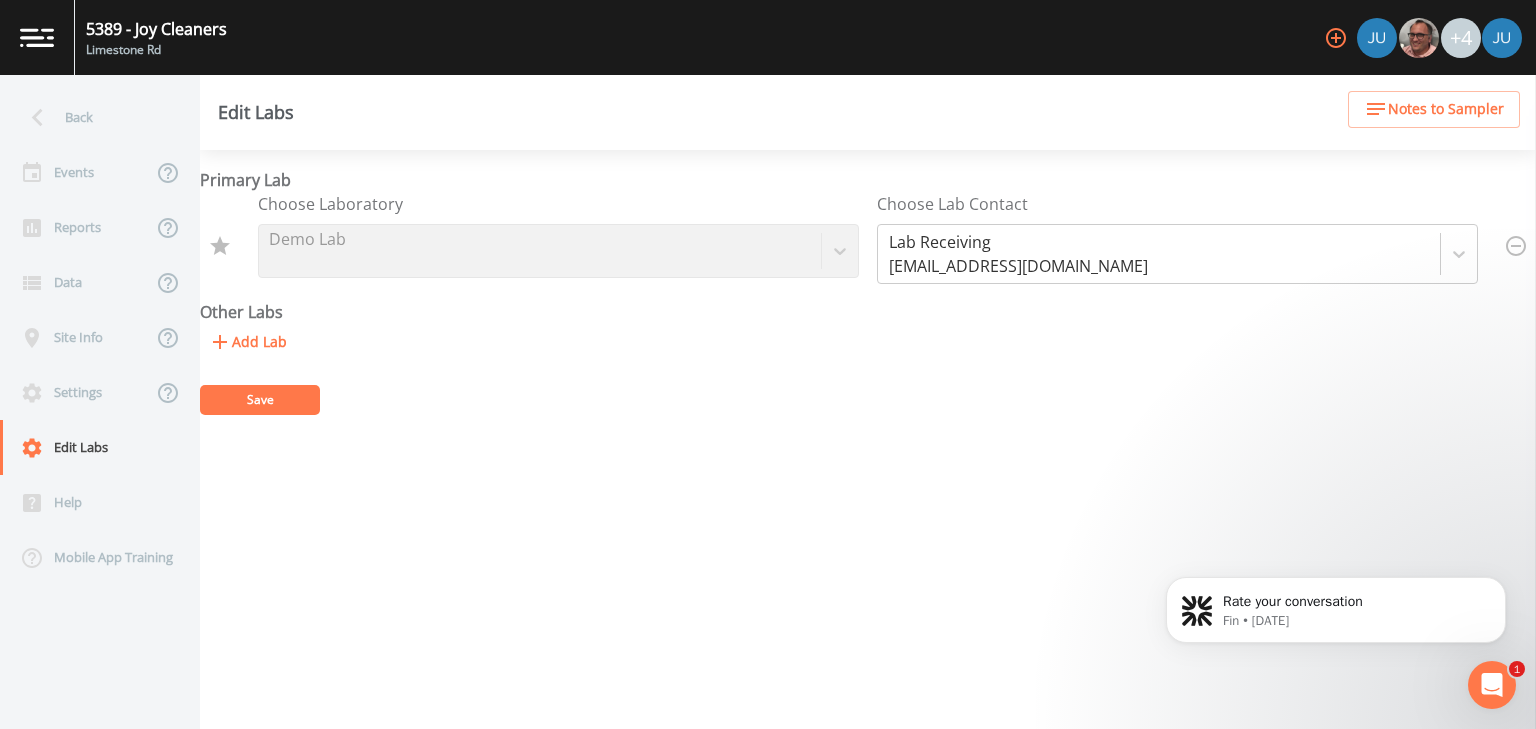 click 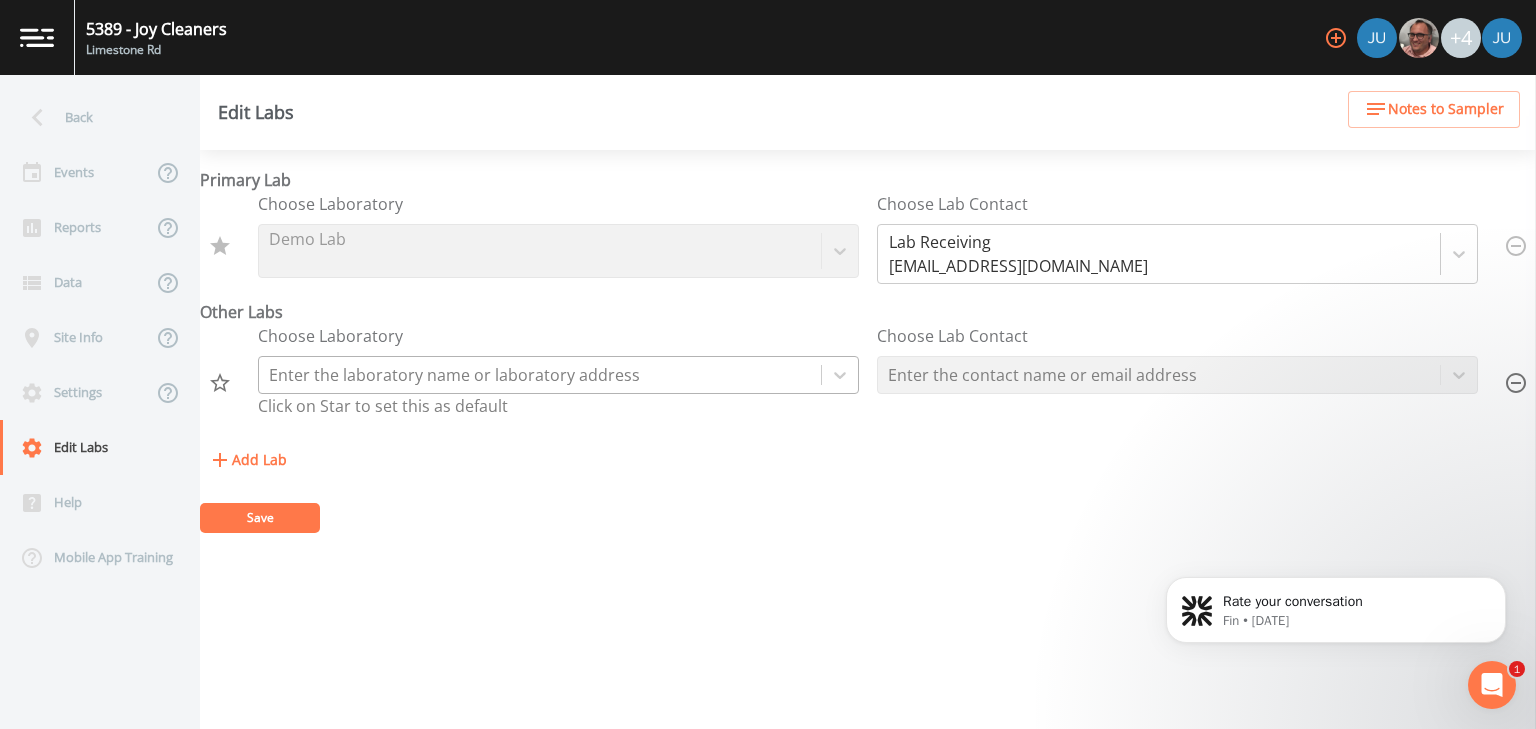 click at bounding box center [540, 375] 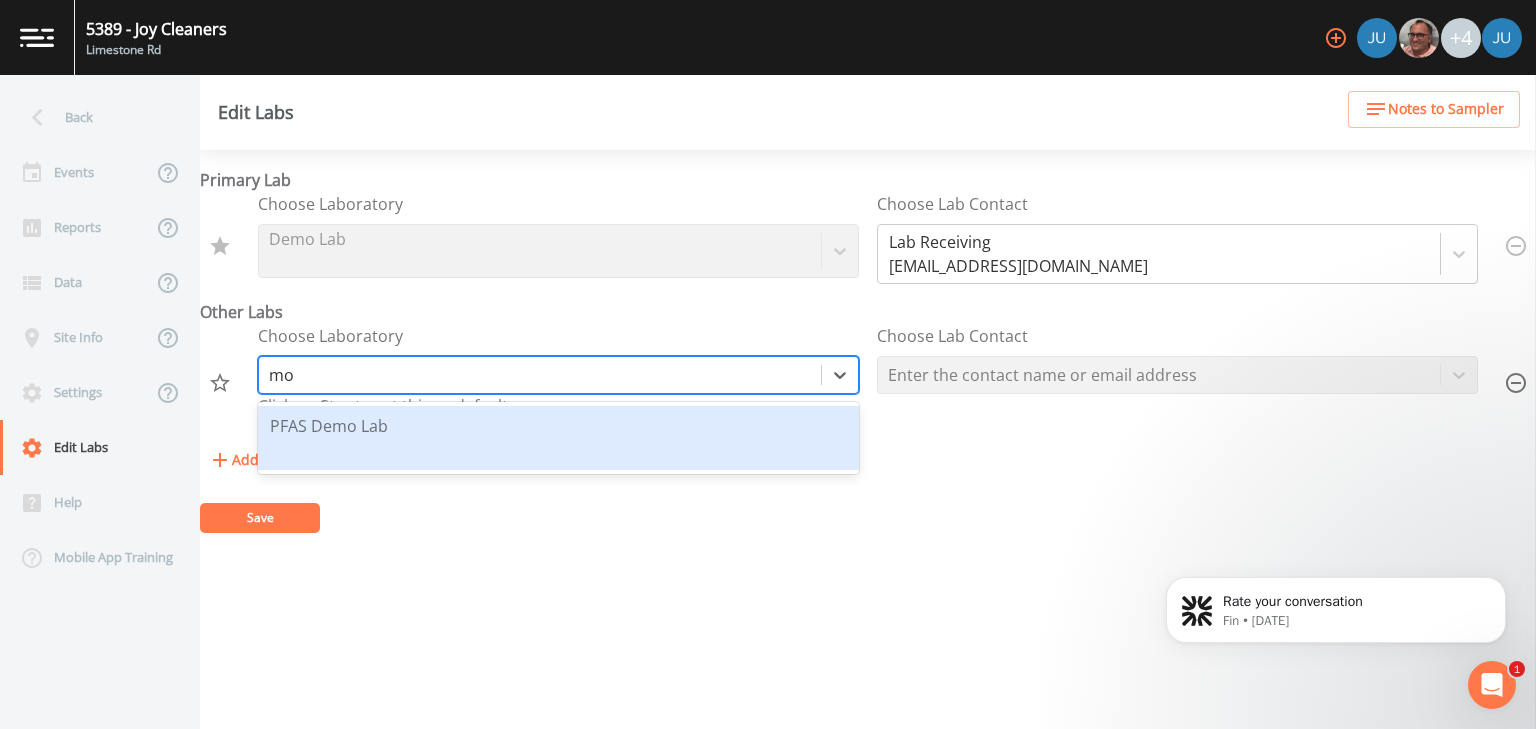 type on "m" 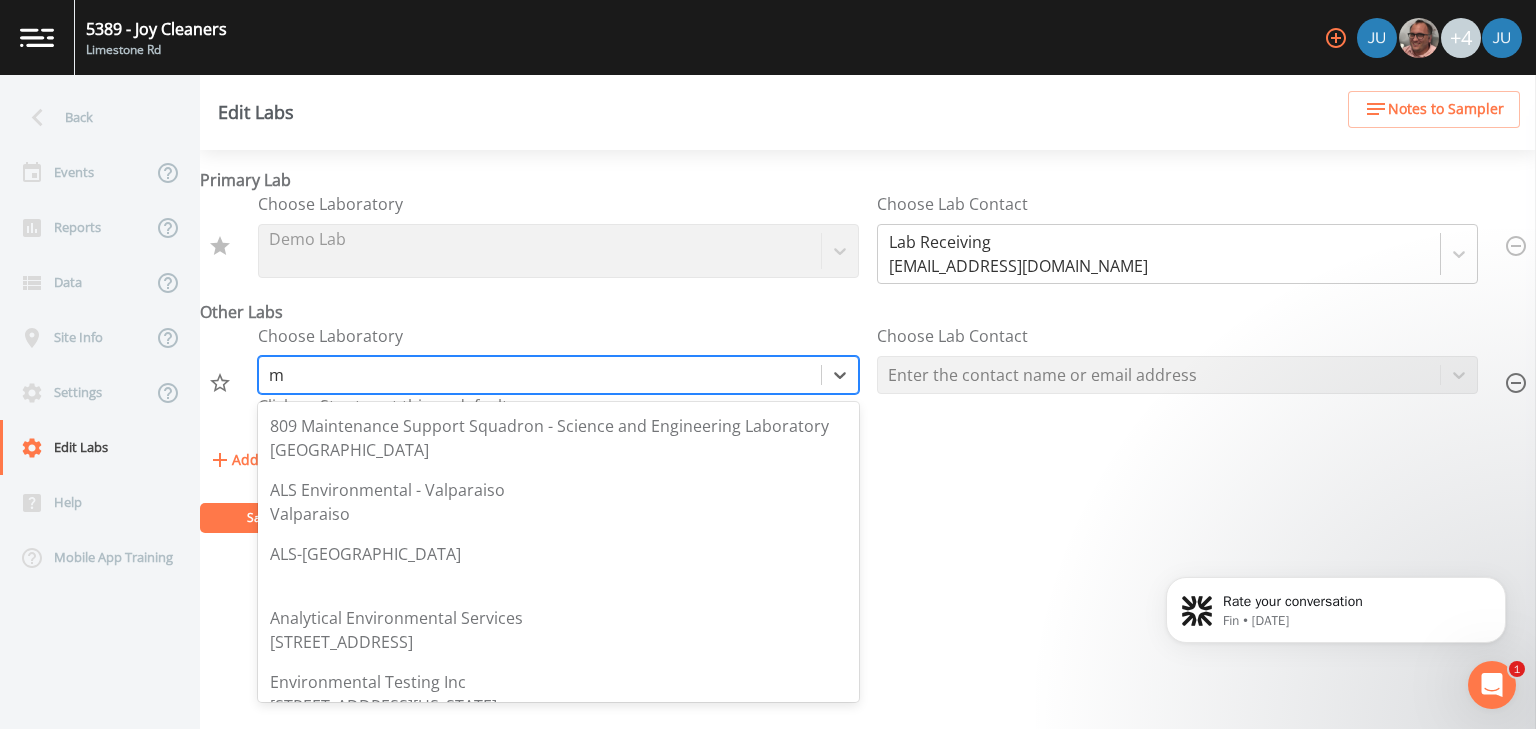 type 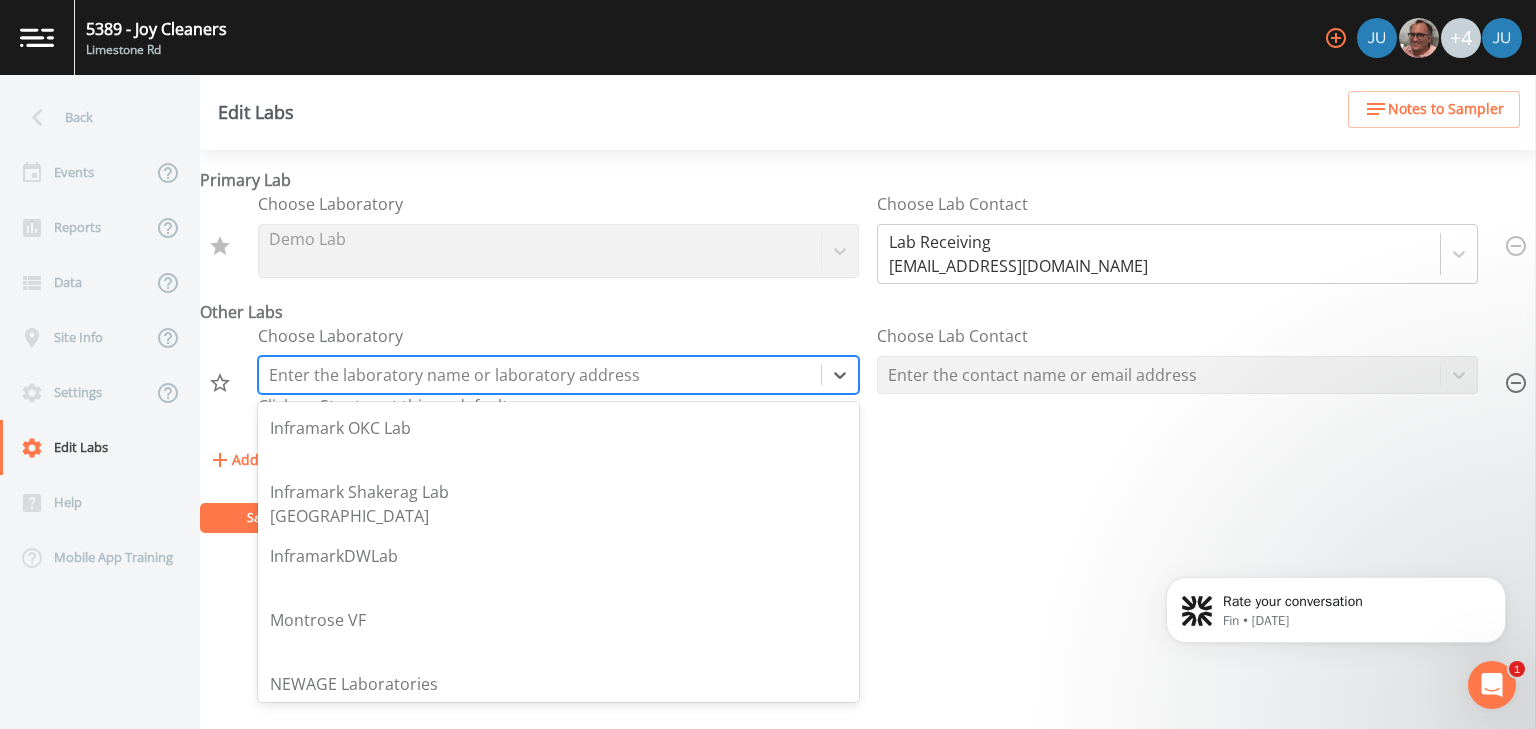 scroll, scrollTop: 2000, scrollLeft: 0, axis: vertical 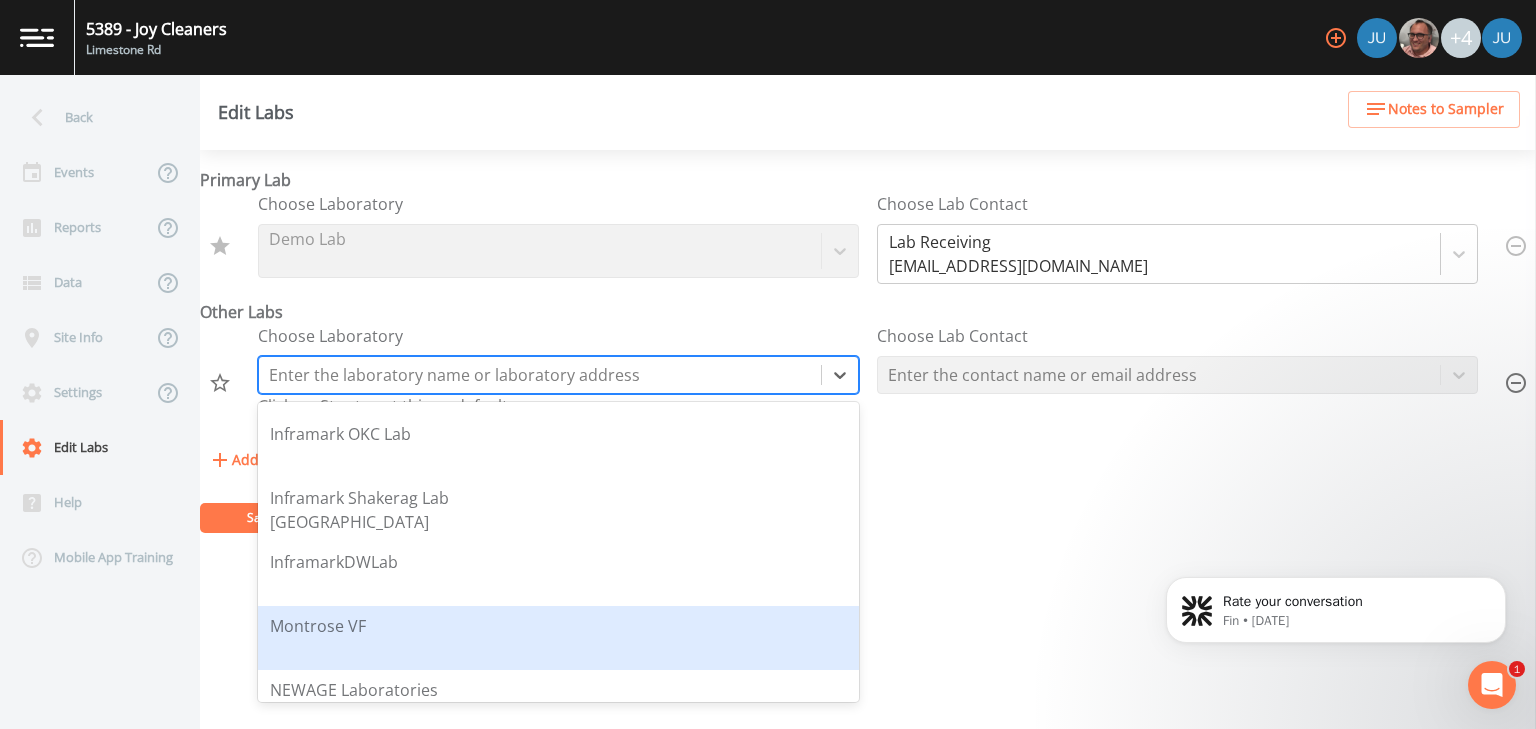 click on "Montrose VF" at bounding box center [558, 638] 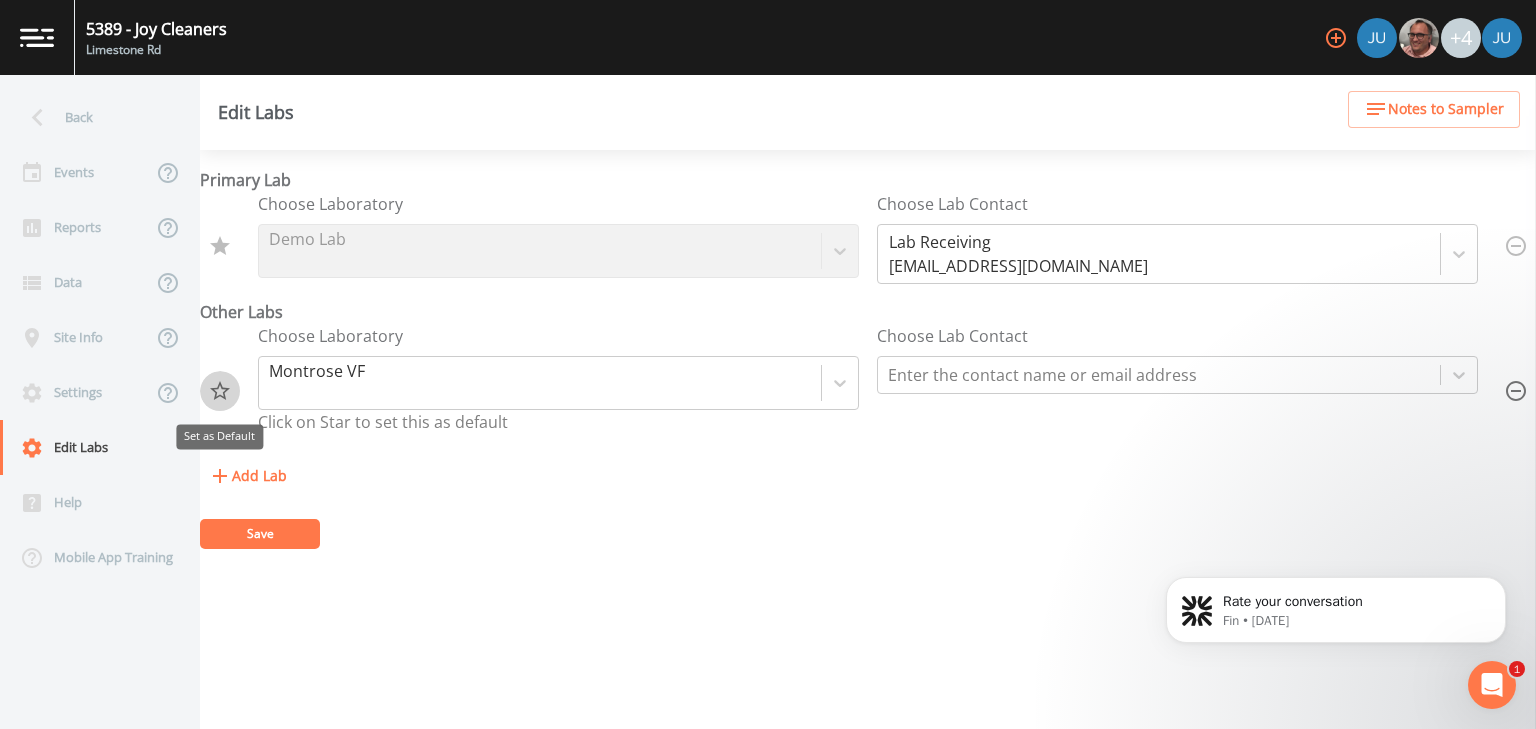 click 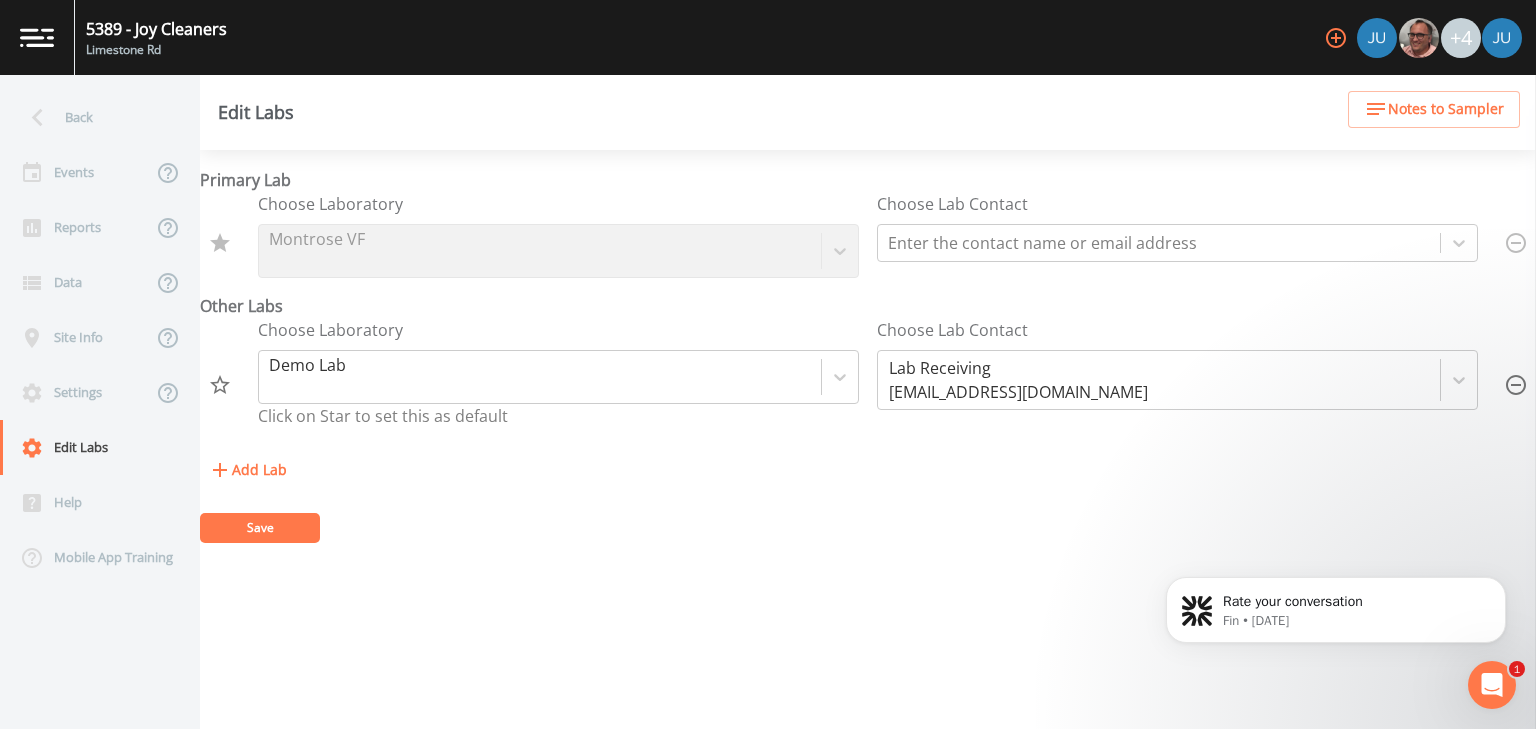 click 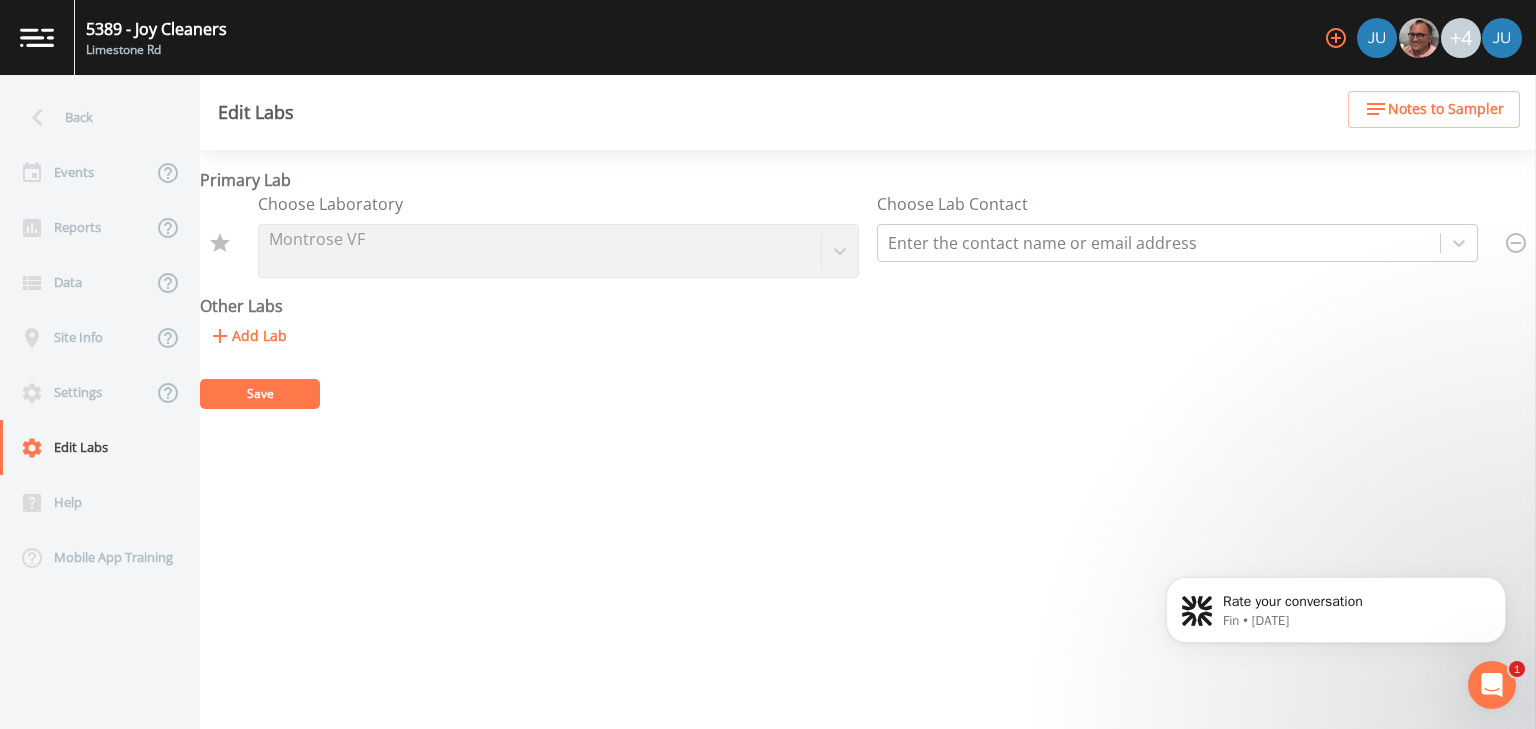 click on "Save" at bounding box center [260, 394] 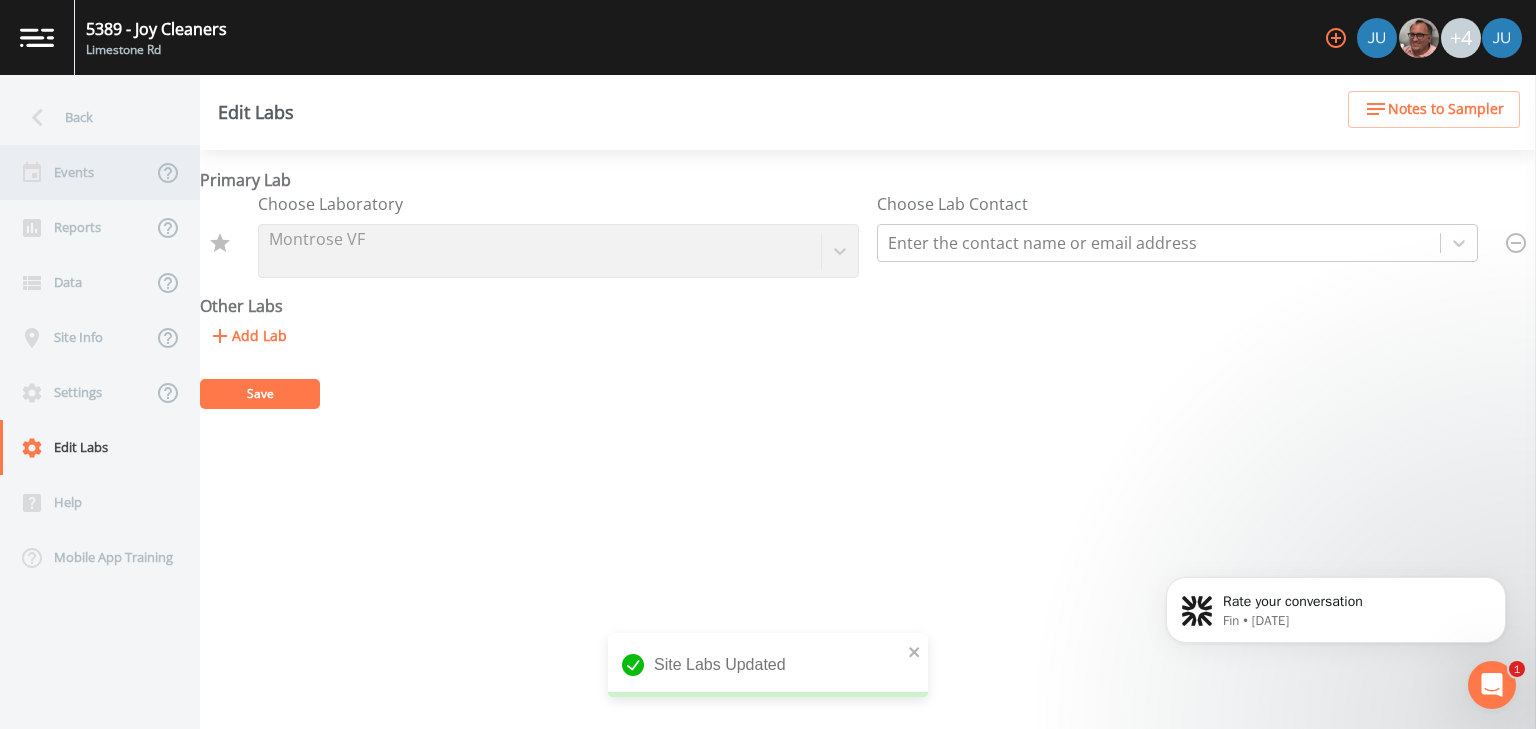 click on "Events" at bounding box center (76, 172) 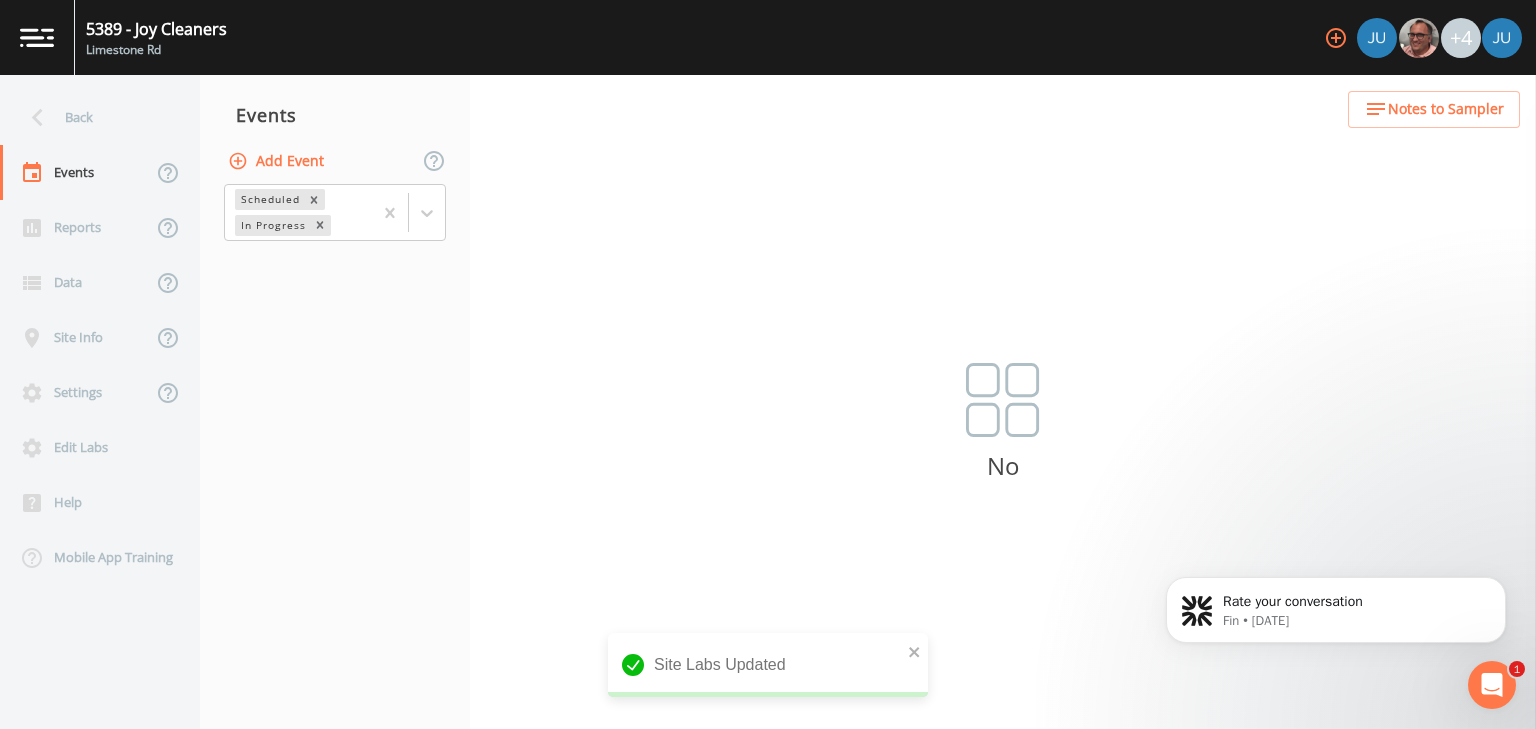 click on "Add Event" at bounding box center [278, 161] 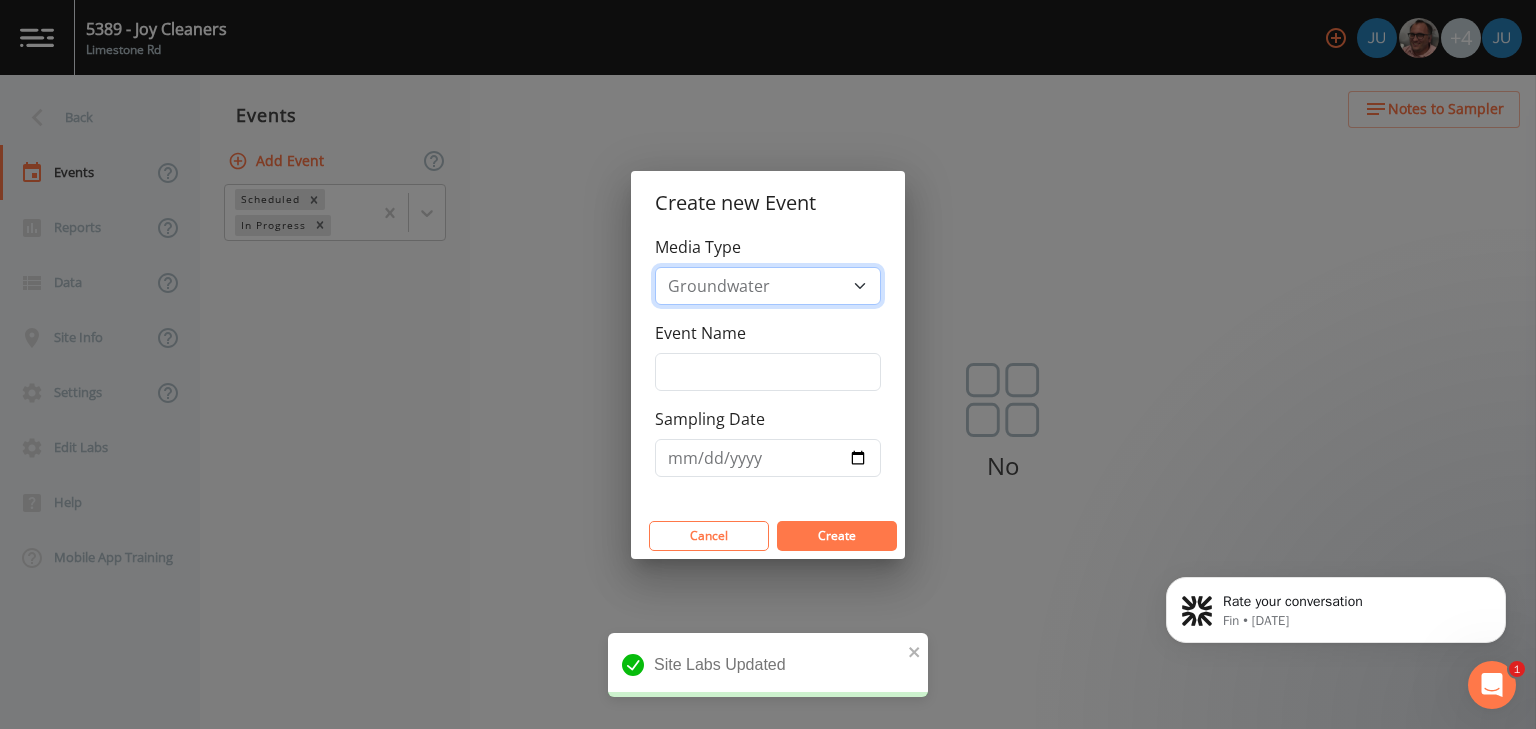 click on "Groundwater" at bounding box center [768, 286] 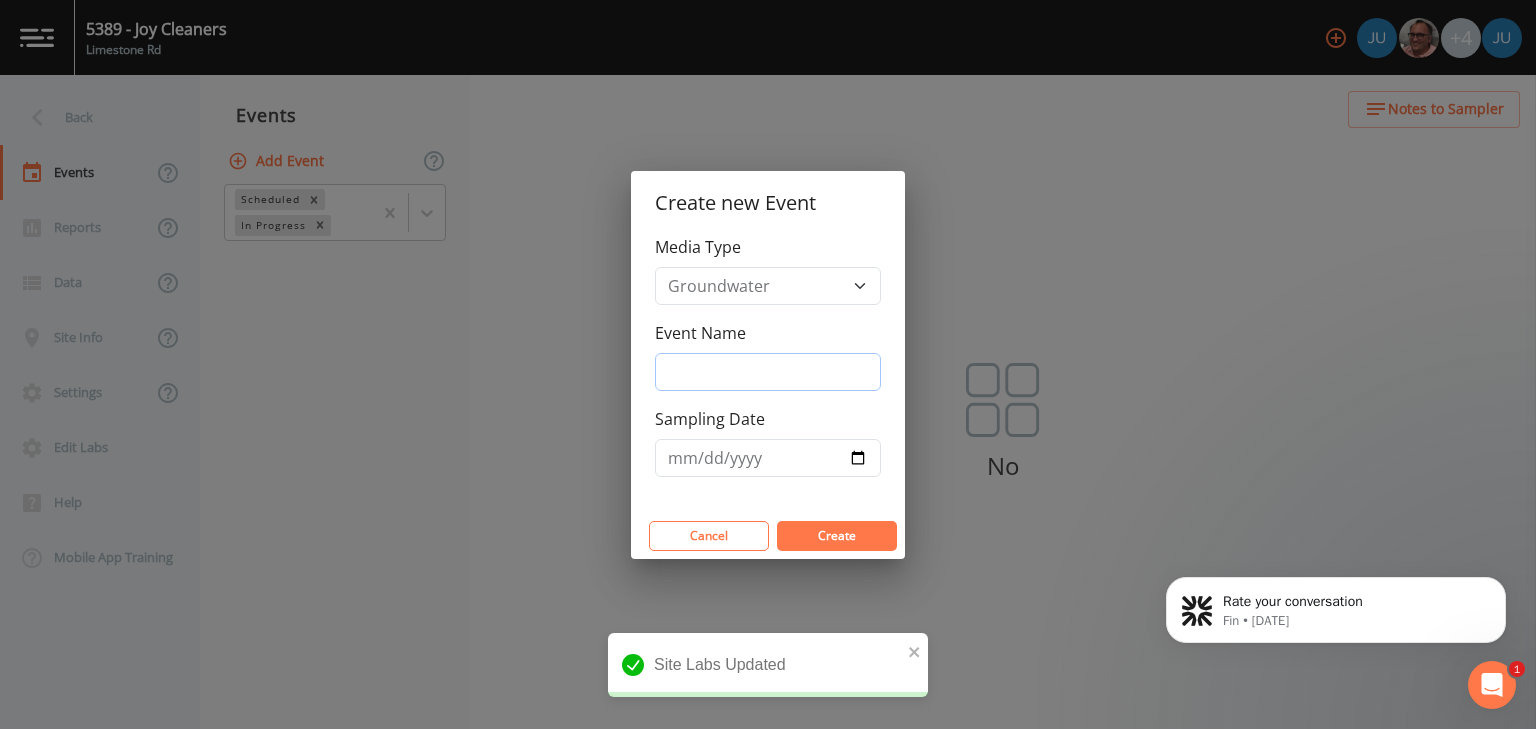 click on "Event Name" at bounding box center (768, 372) 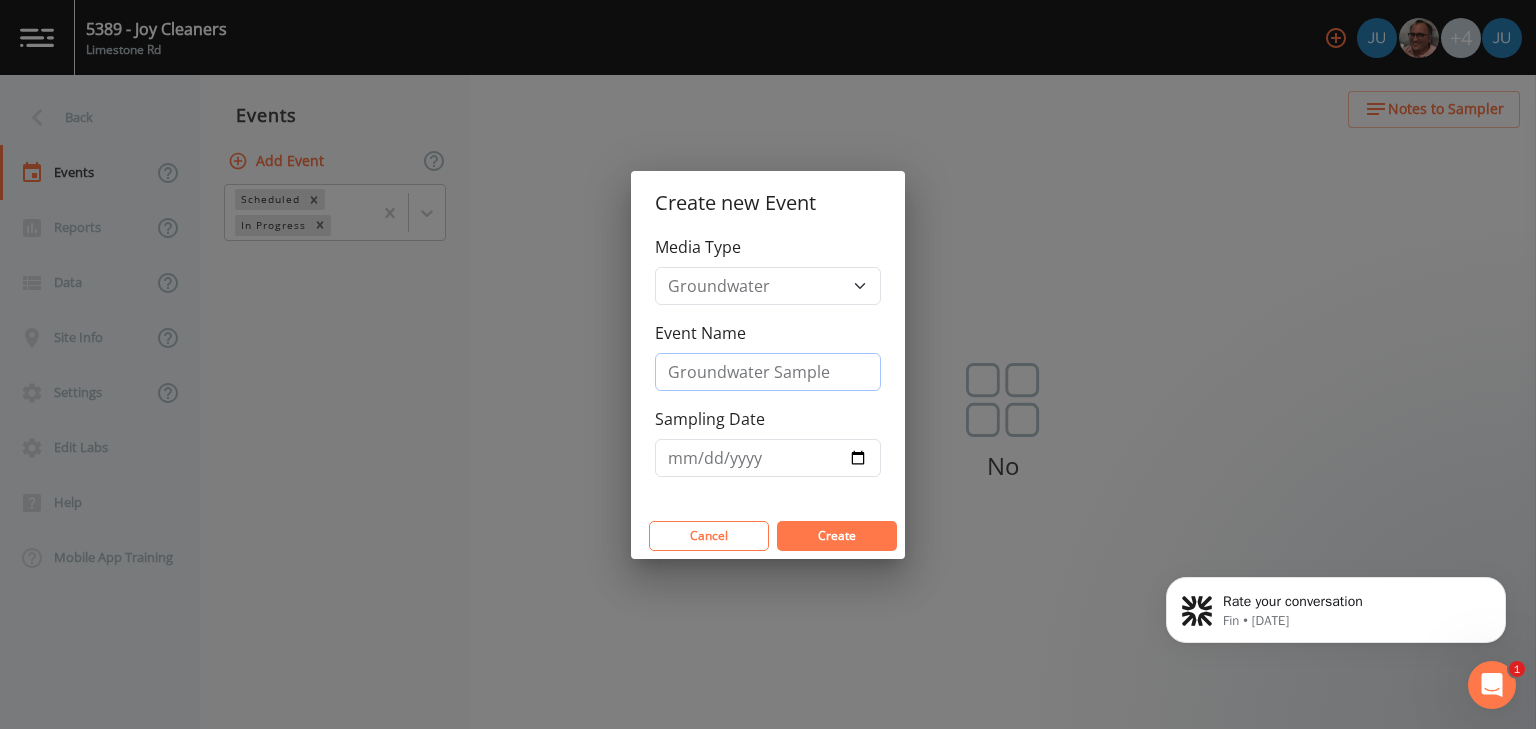 type on "Groundwater Sample" 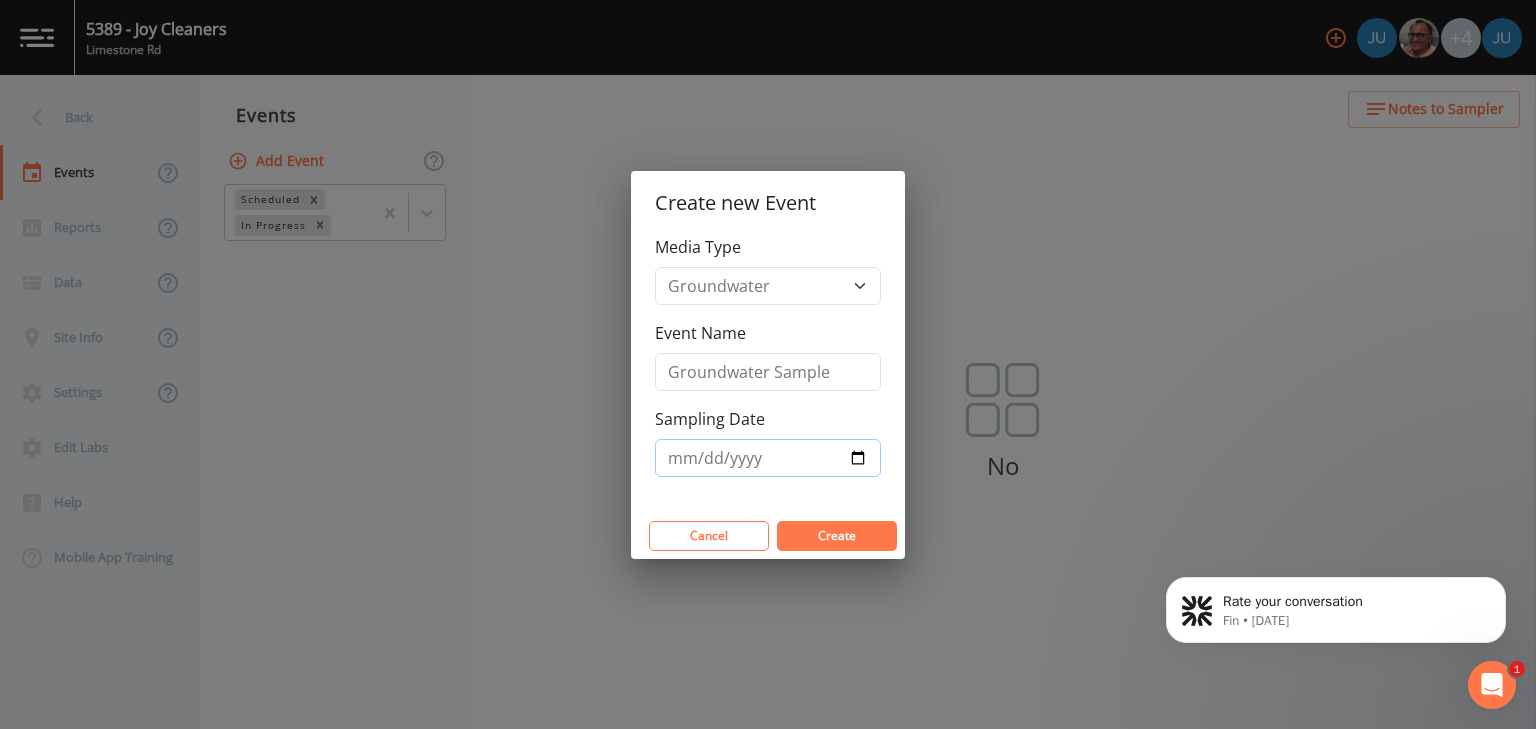 click on "Sampling Date" at bounding box center (768, 458) 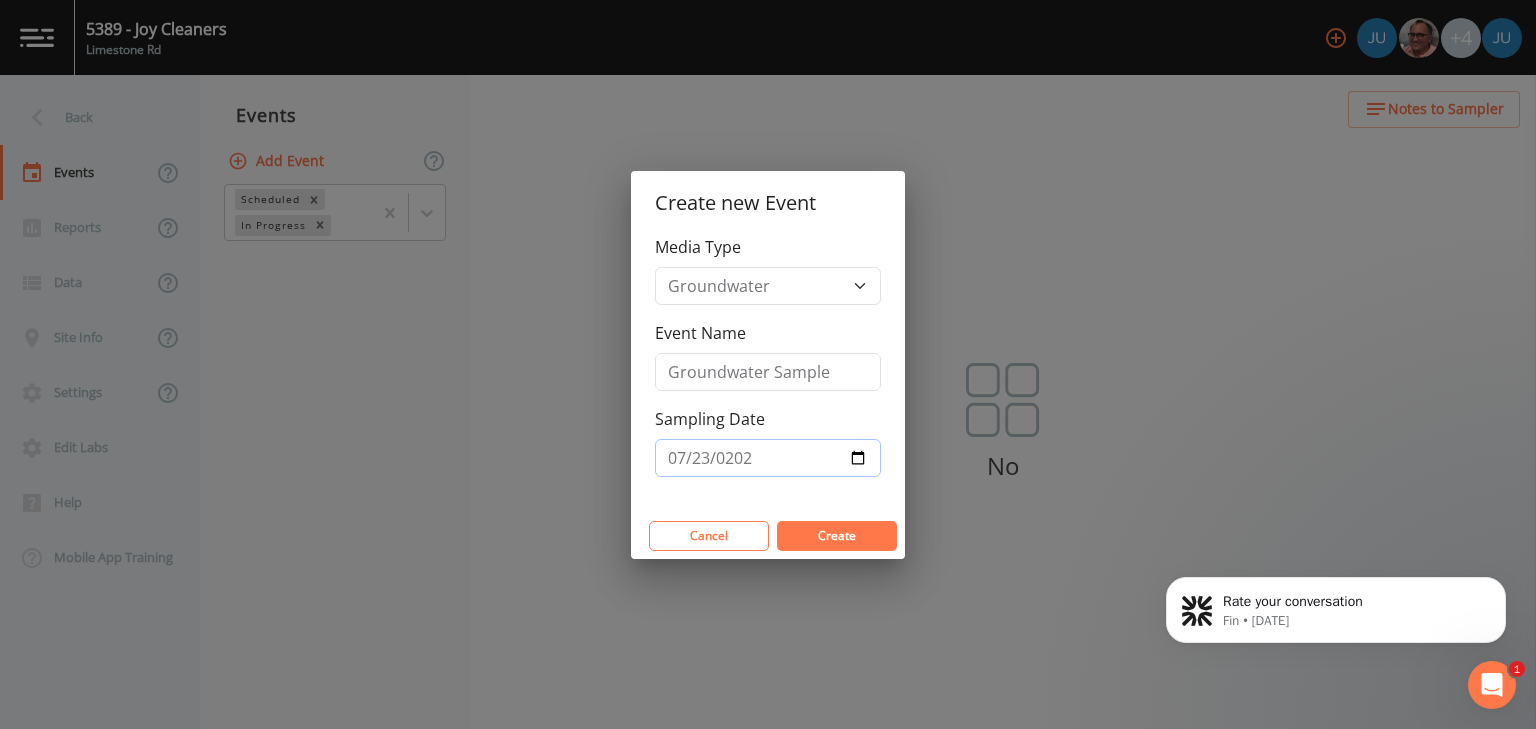 type on "[DATE]" 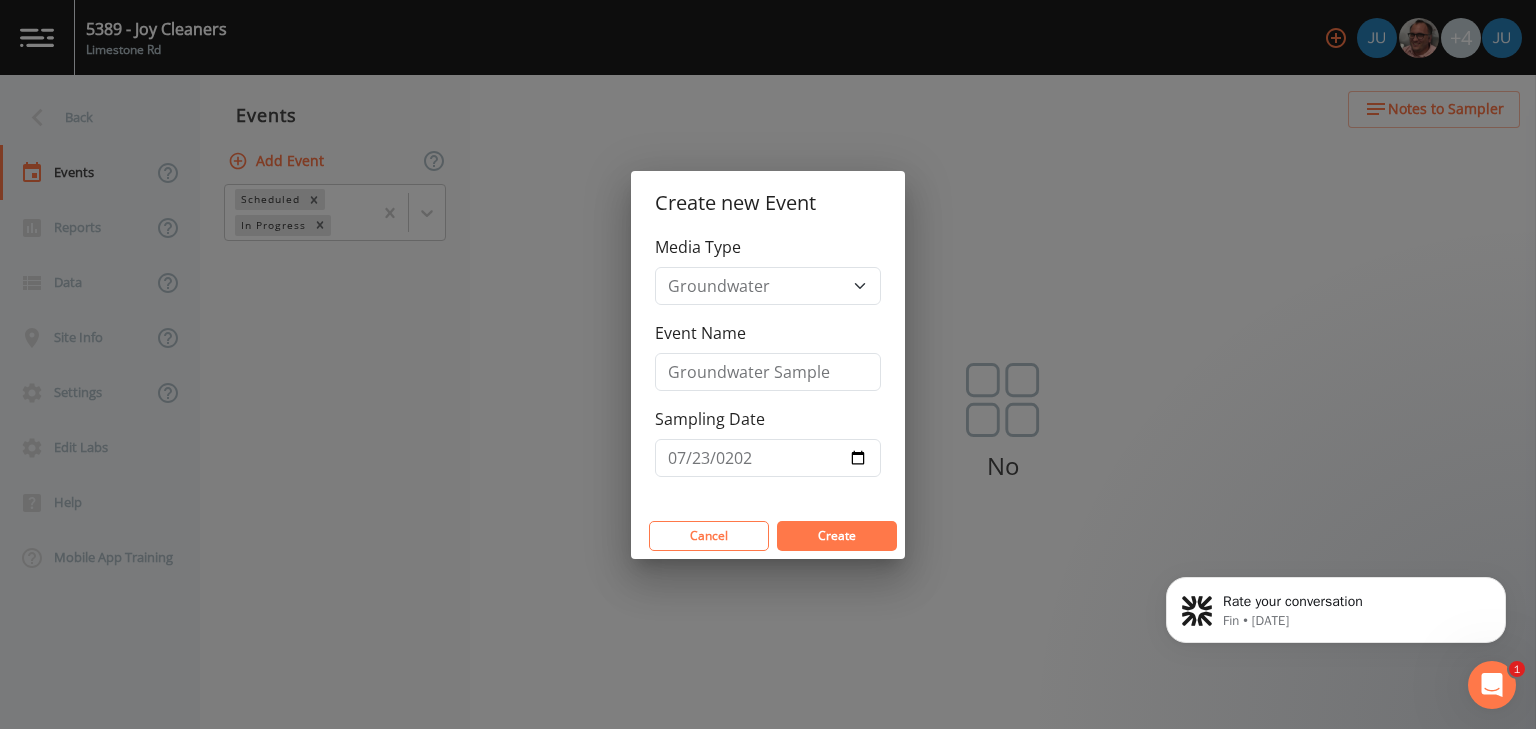 click on "Create" at bounding box center [837, 536] 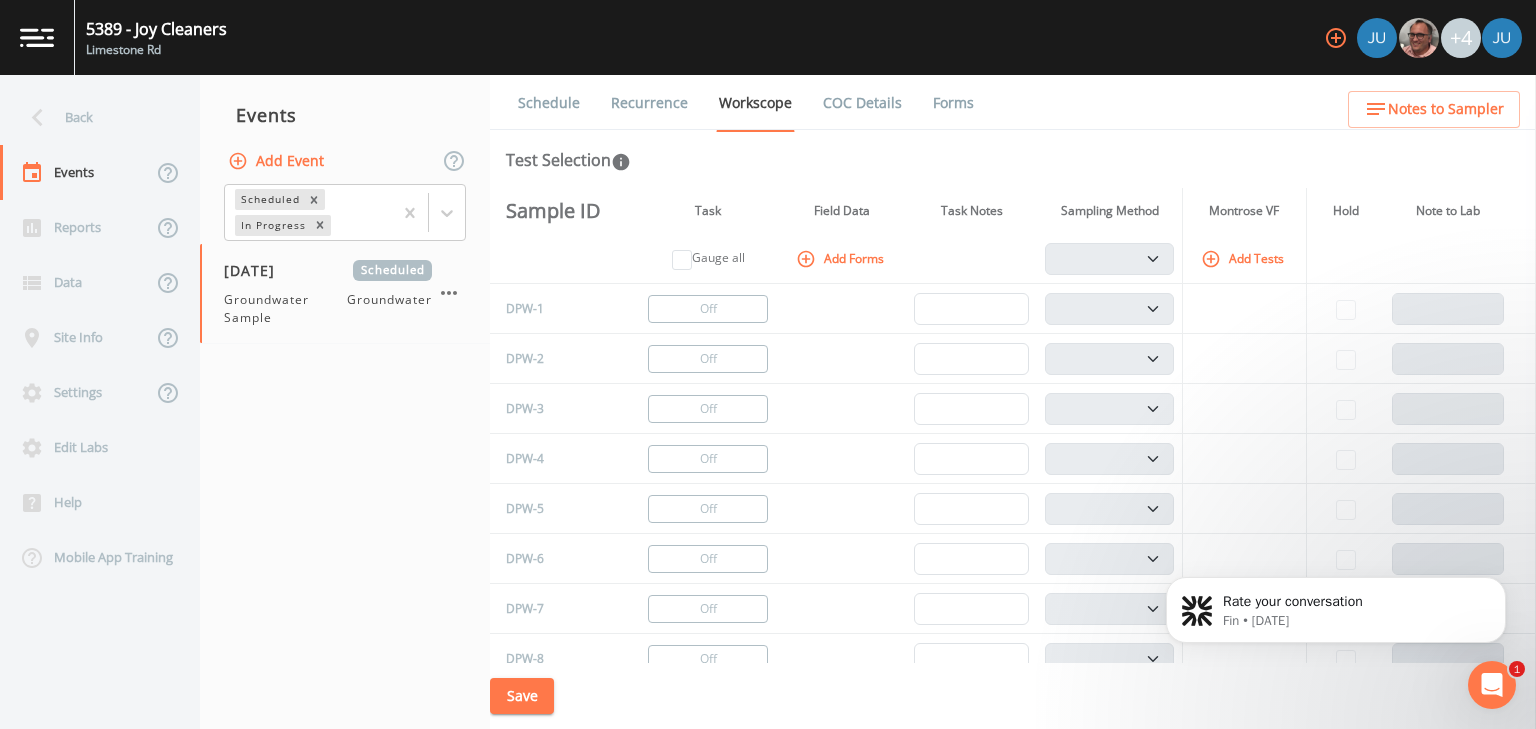 click 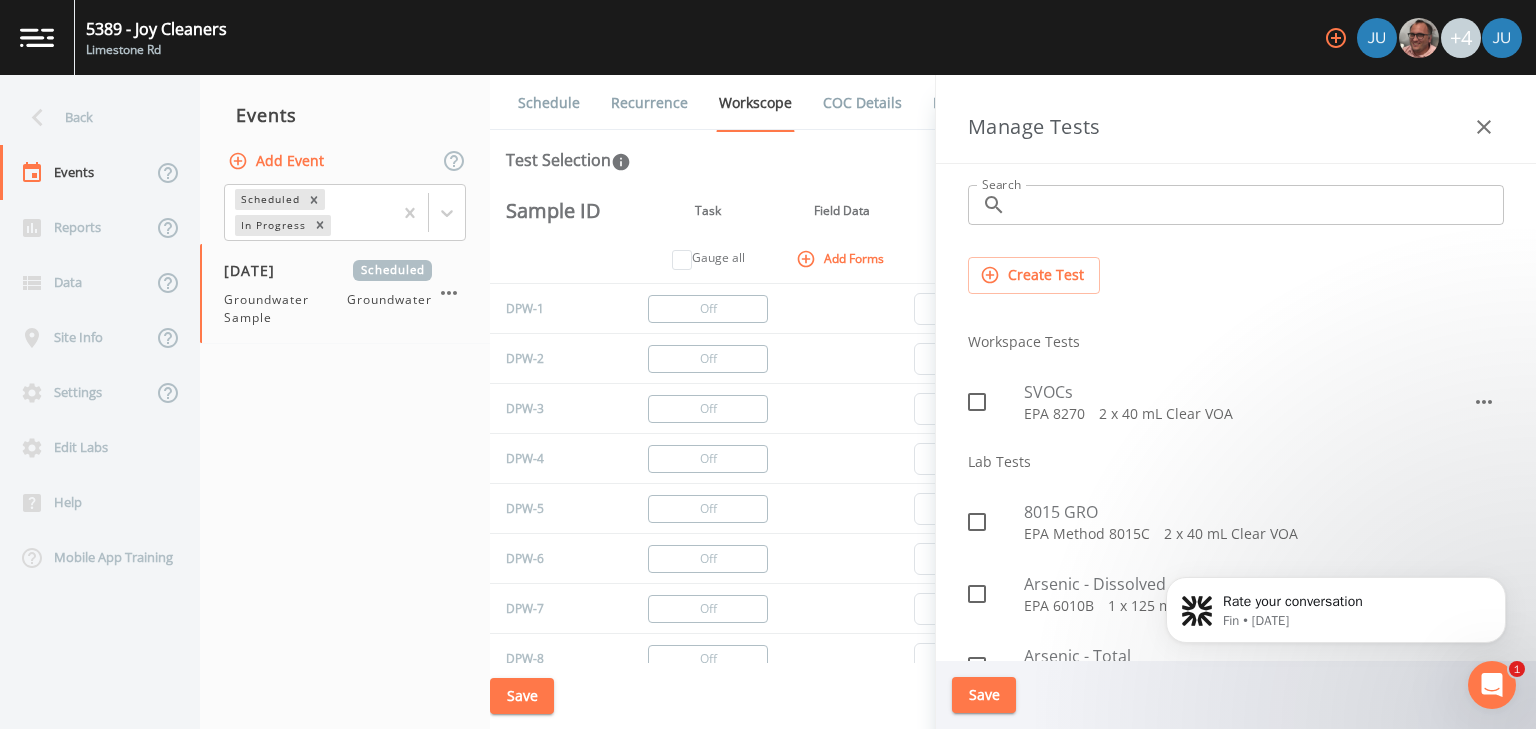 scroll, scrollTop: 0, scrollLeft: 0, axis: both 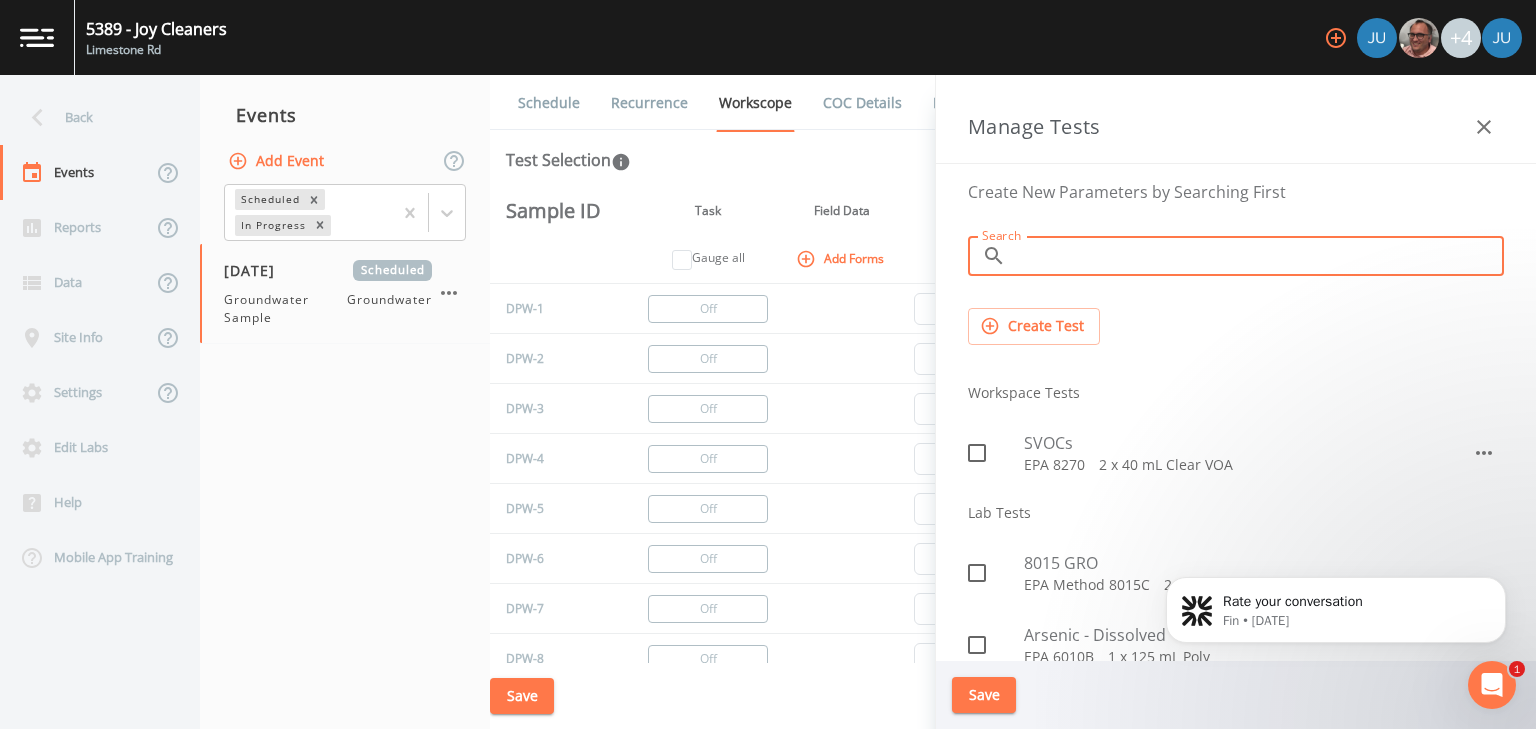 click on "Search" at bounding box center [1259, 256] 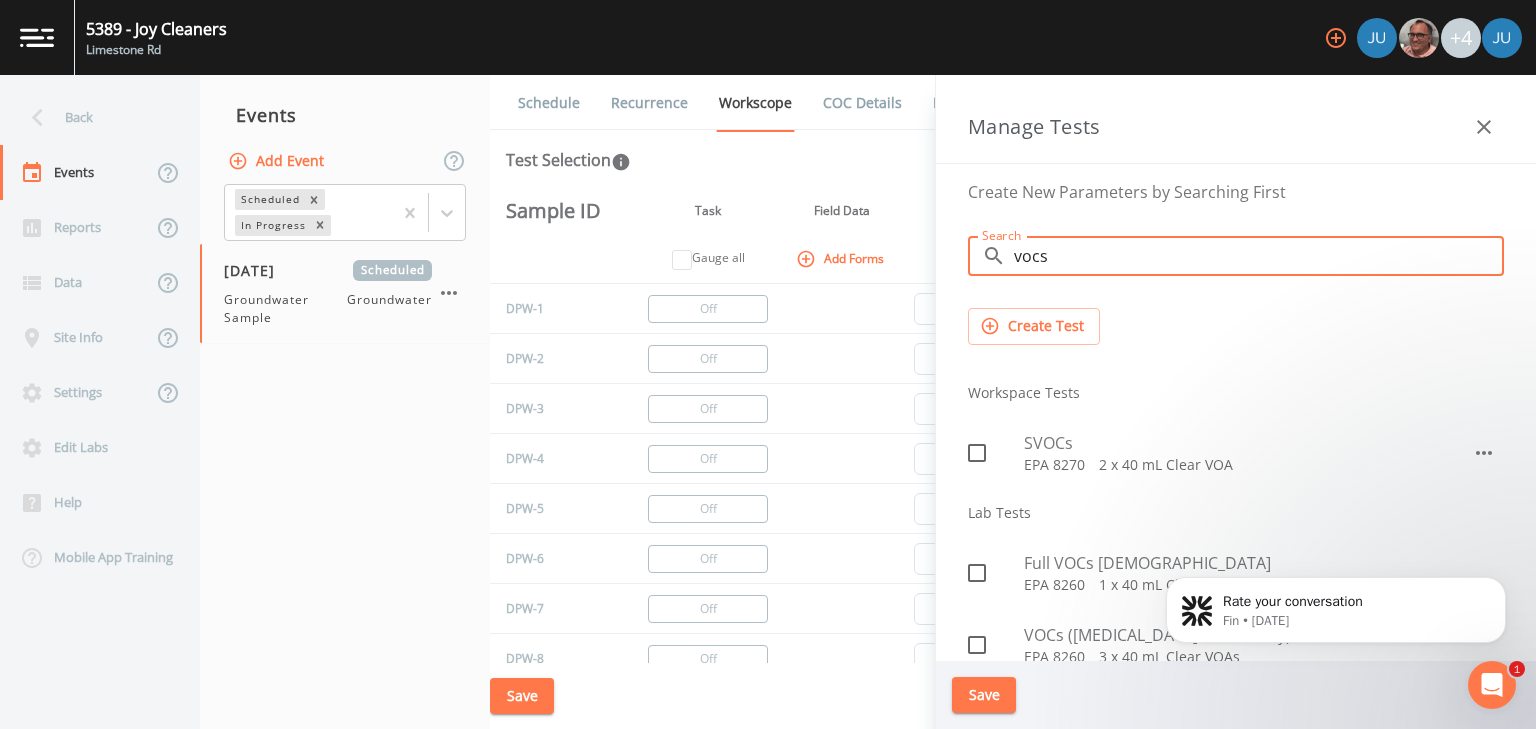type on "vocs" 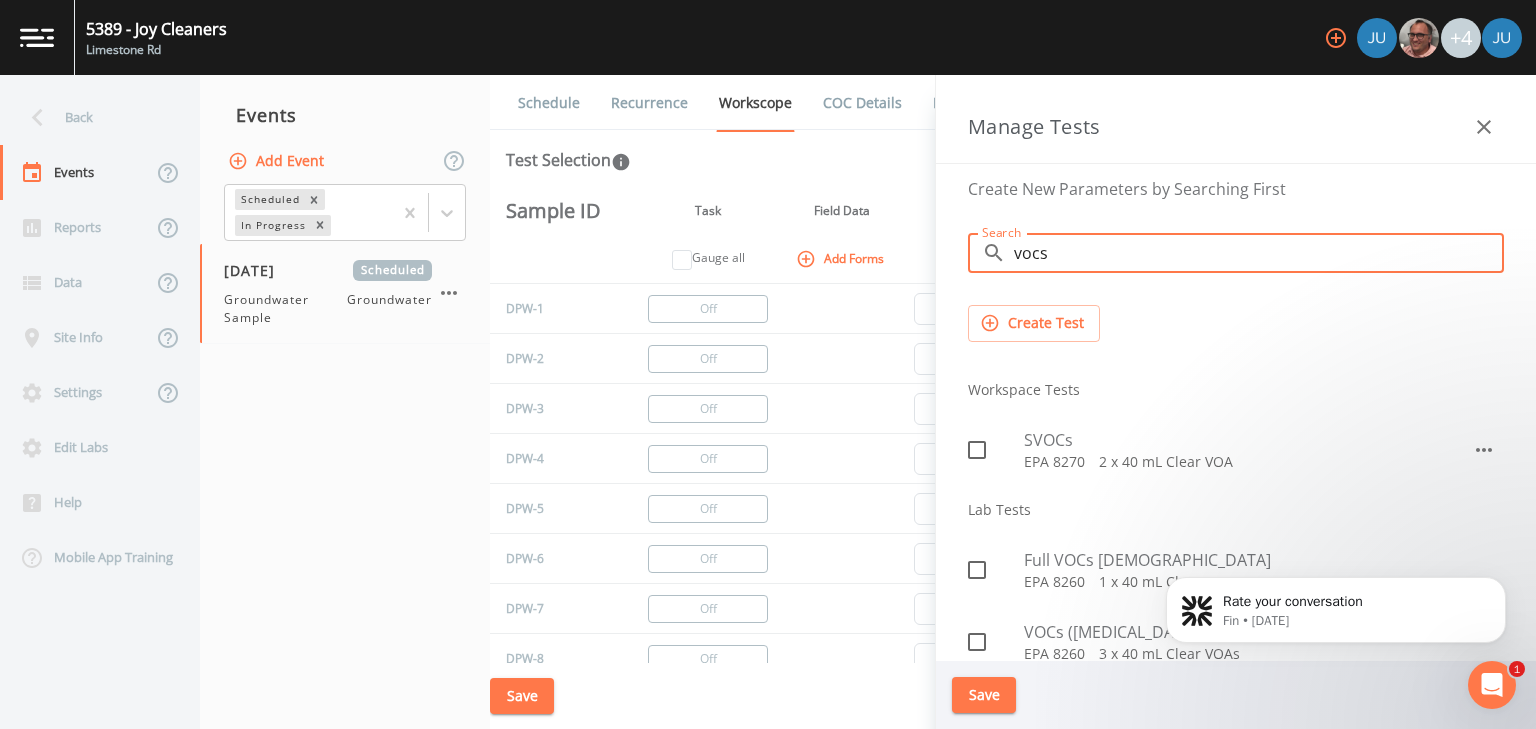 scroll, scrollTop: 0, scrollLeft: 0, axis: both 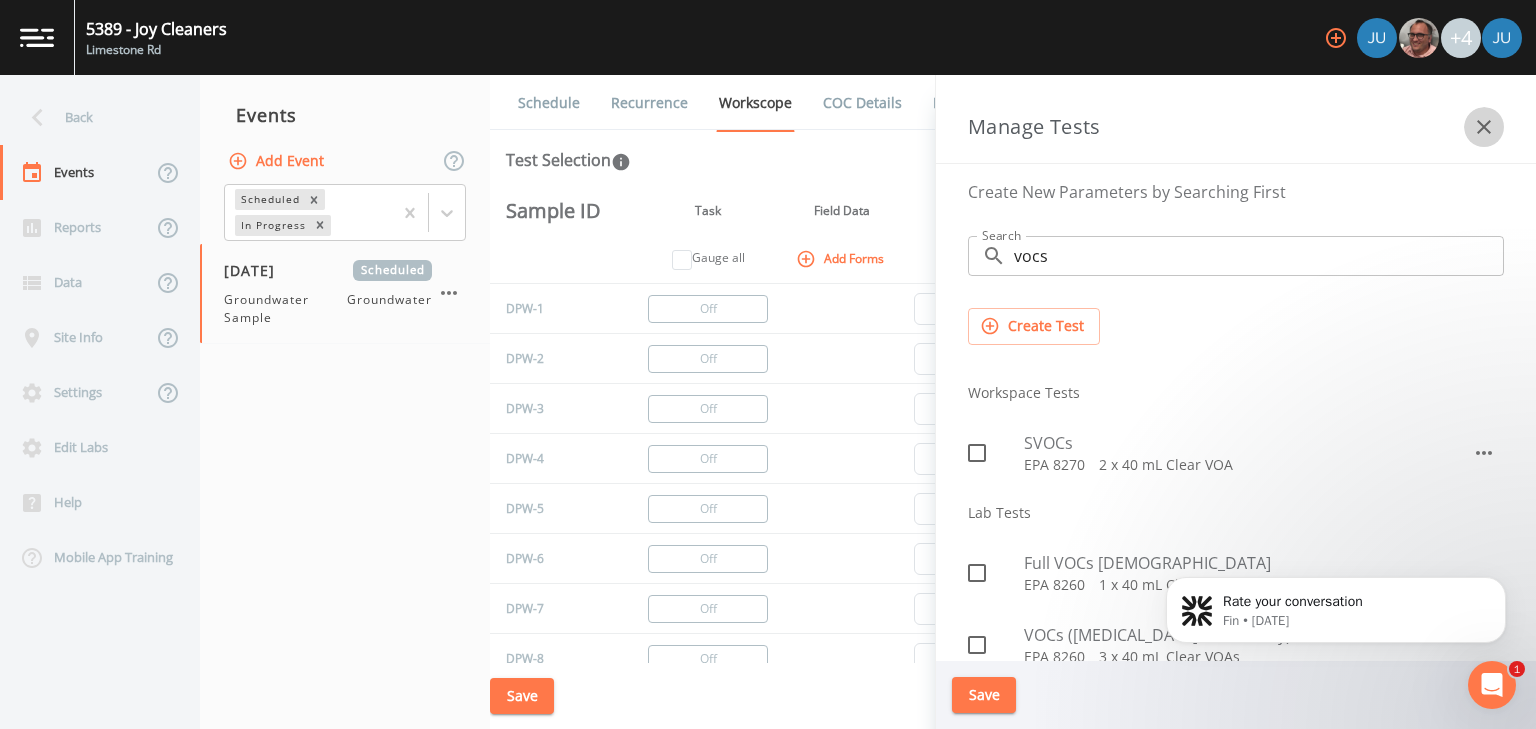 click 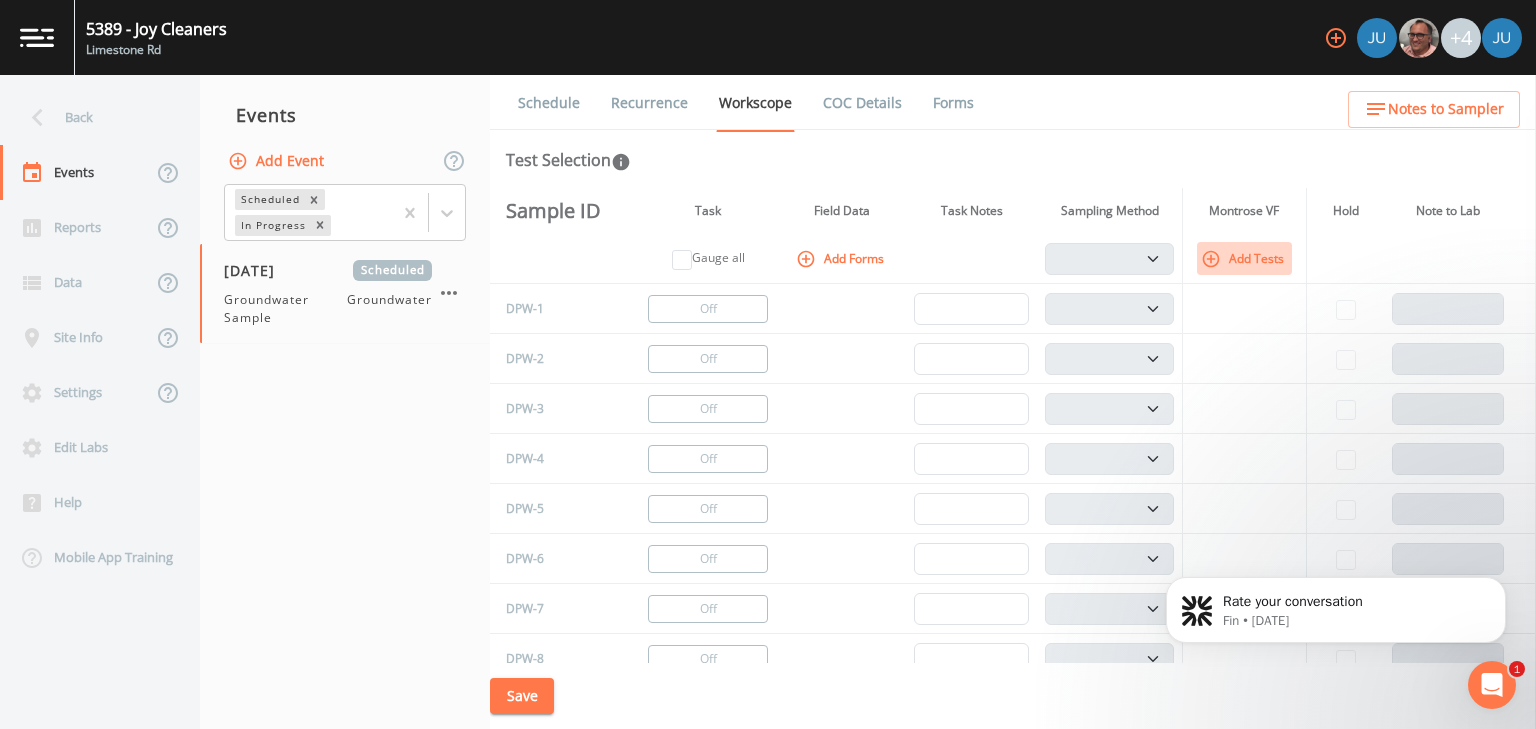 click on "Add Tests" at bounding box center [1244, 258] 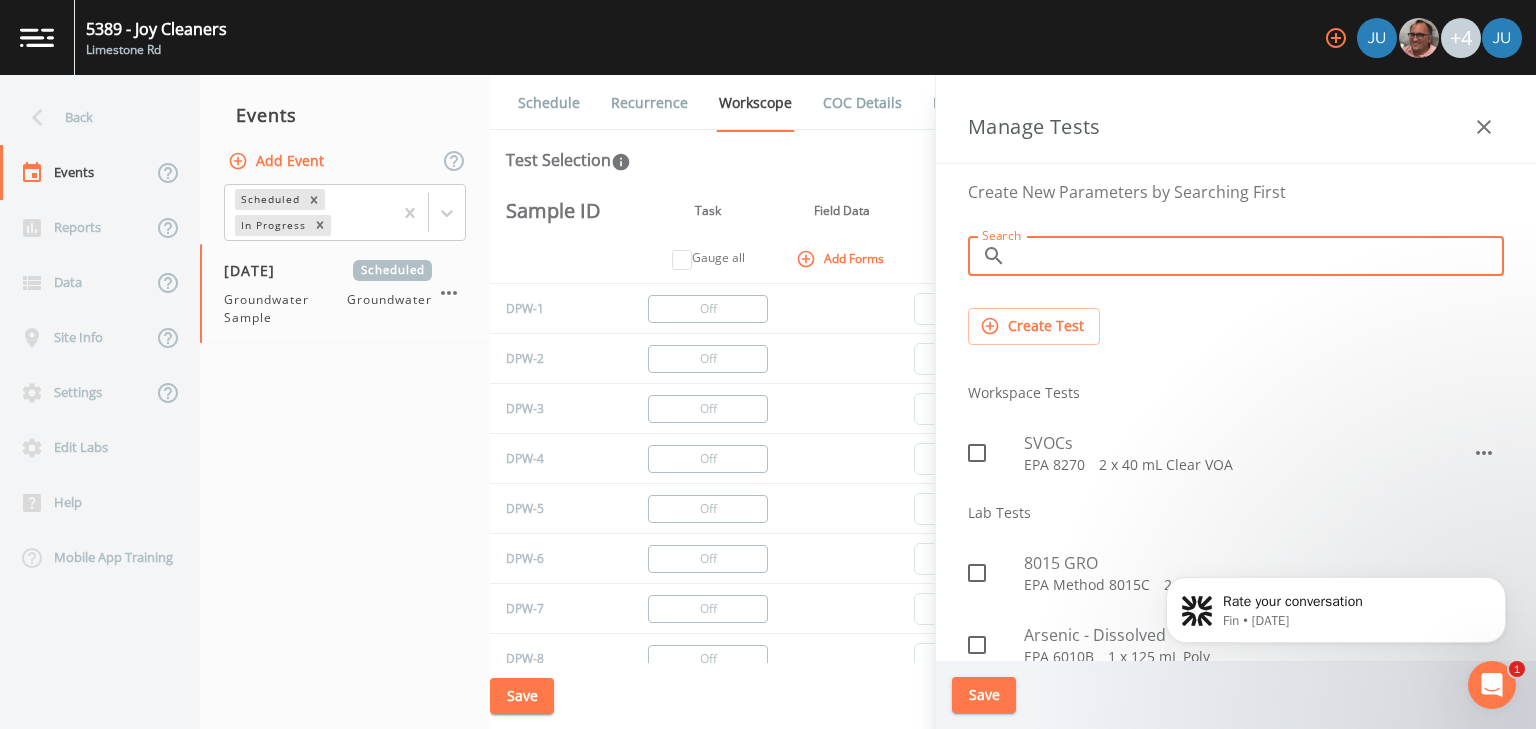 click on "Search" at bounding box center (1259, 256) 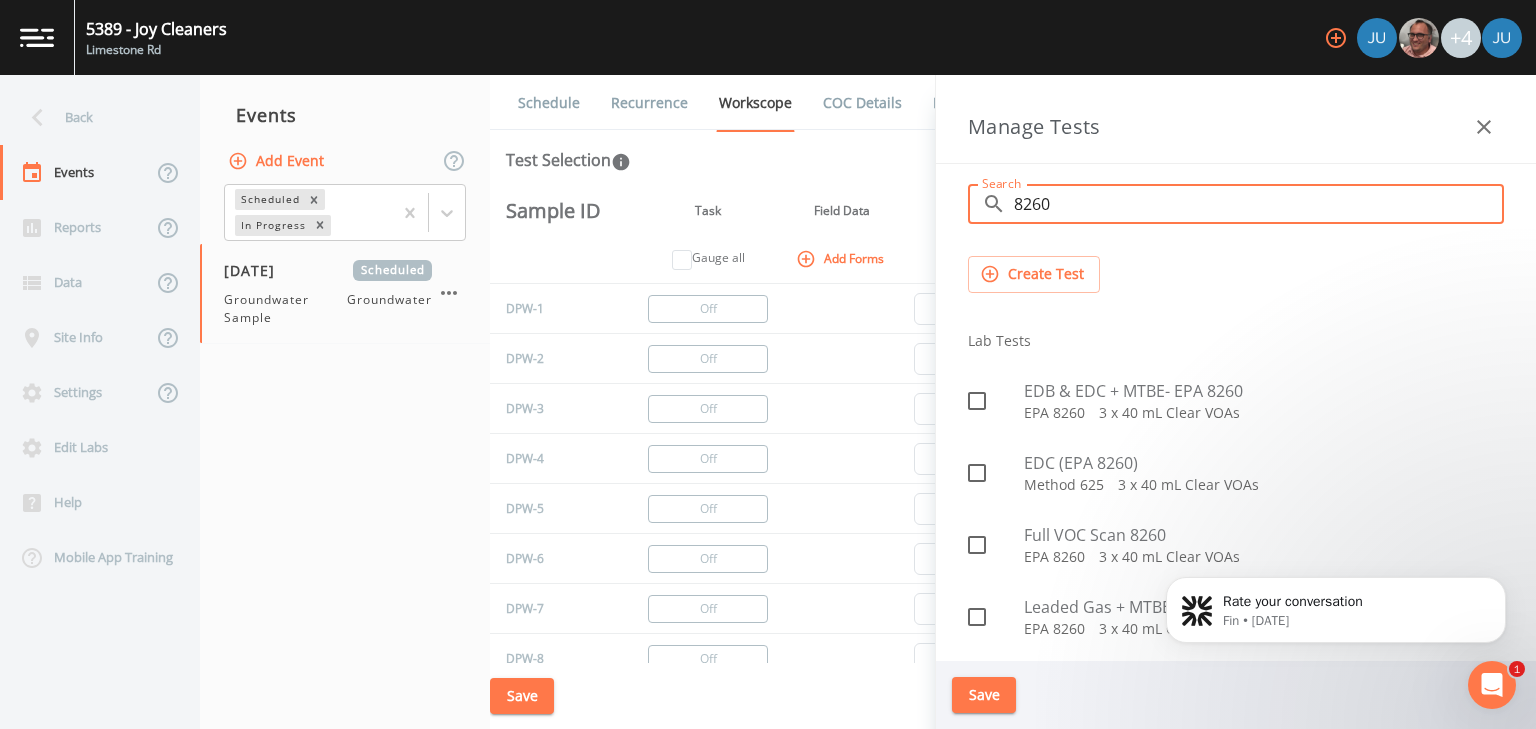 scroll, scrollTop: 80, scrollLeft: 0, axis: vertical 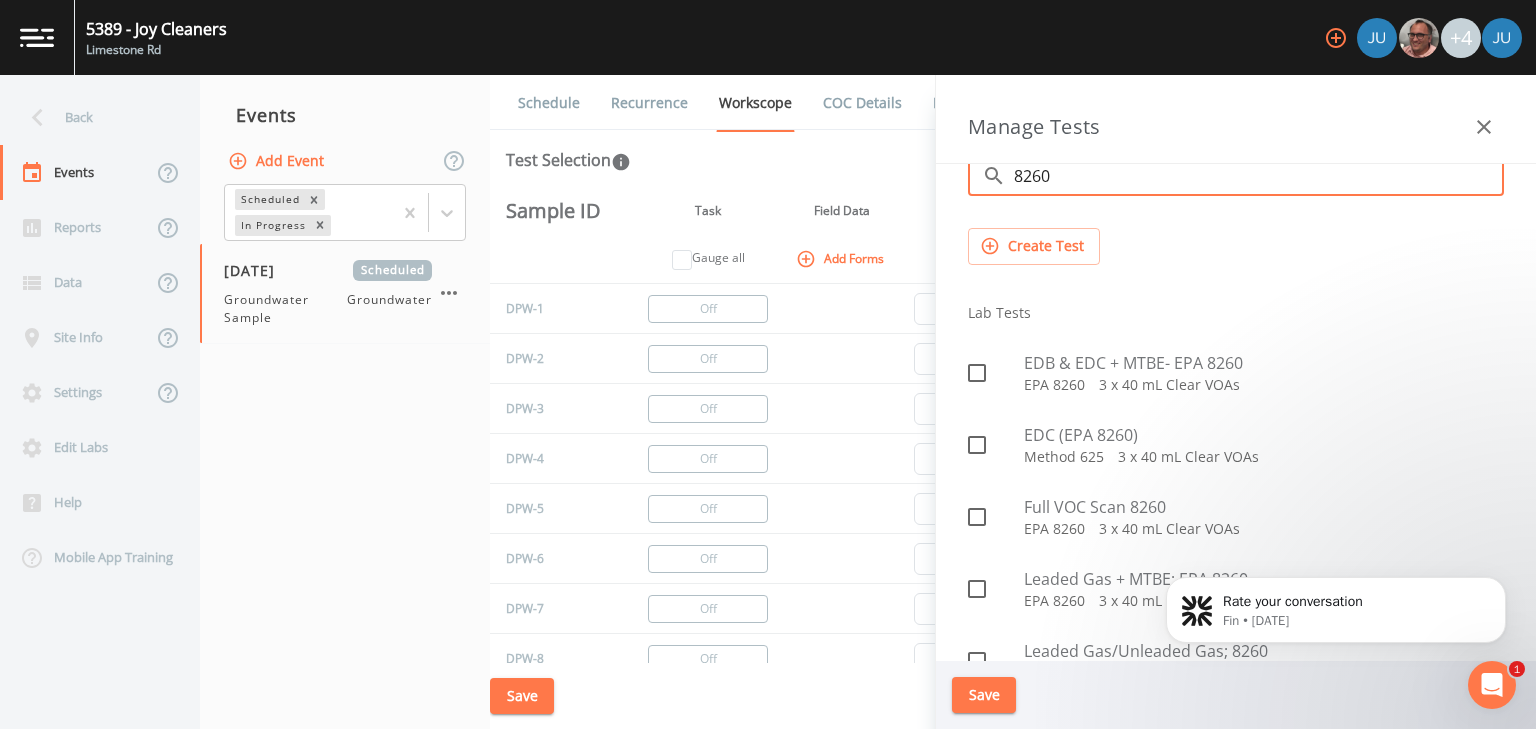 type on "8260" 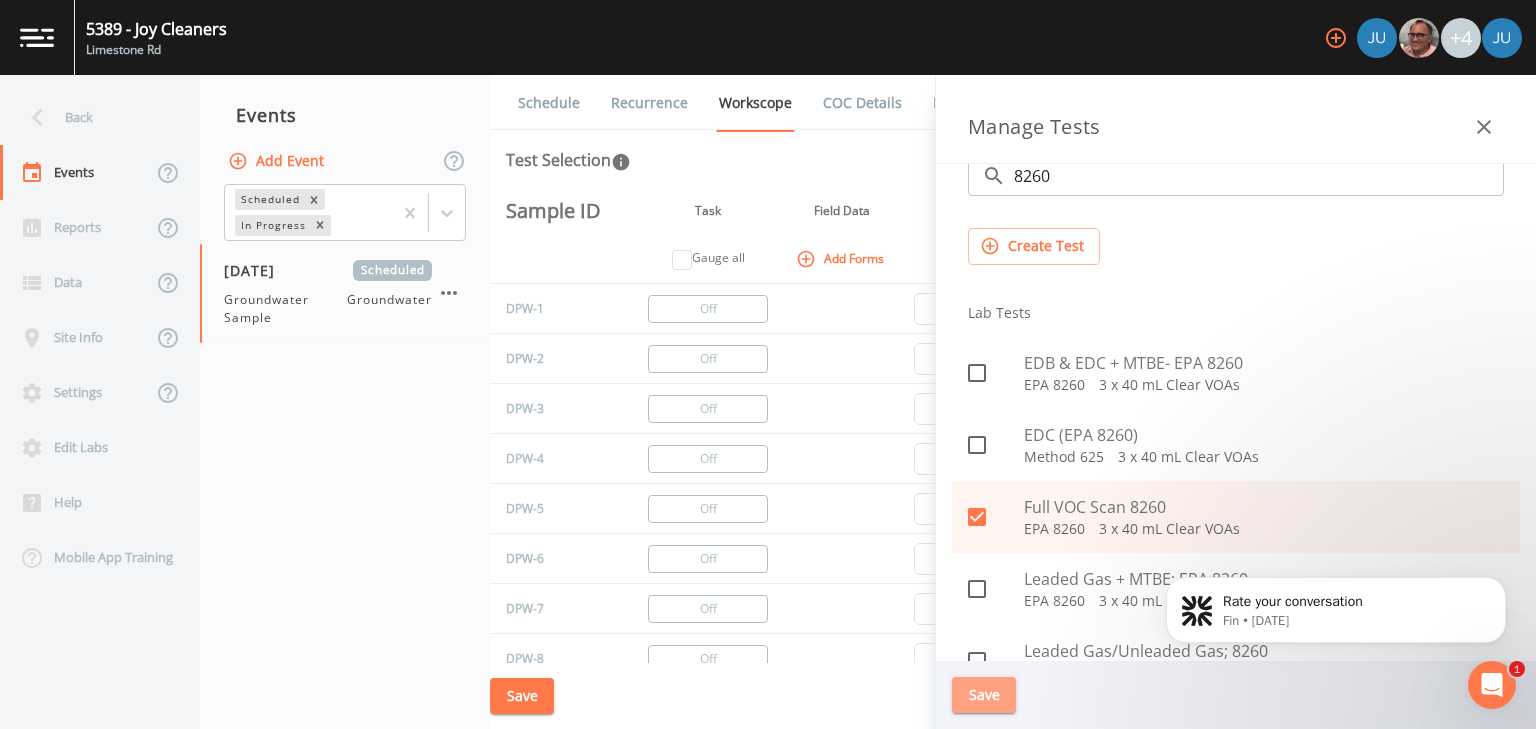 click on "Save" at bounding box center [984, 695] 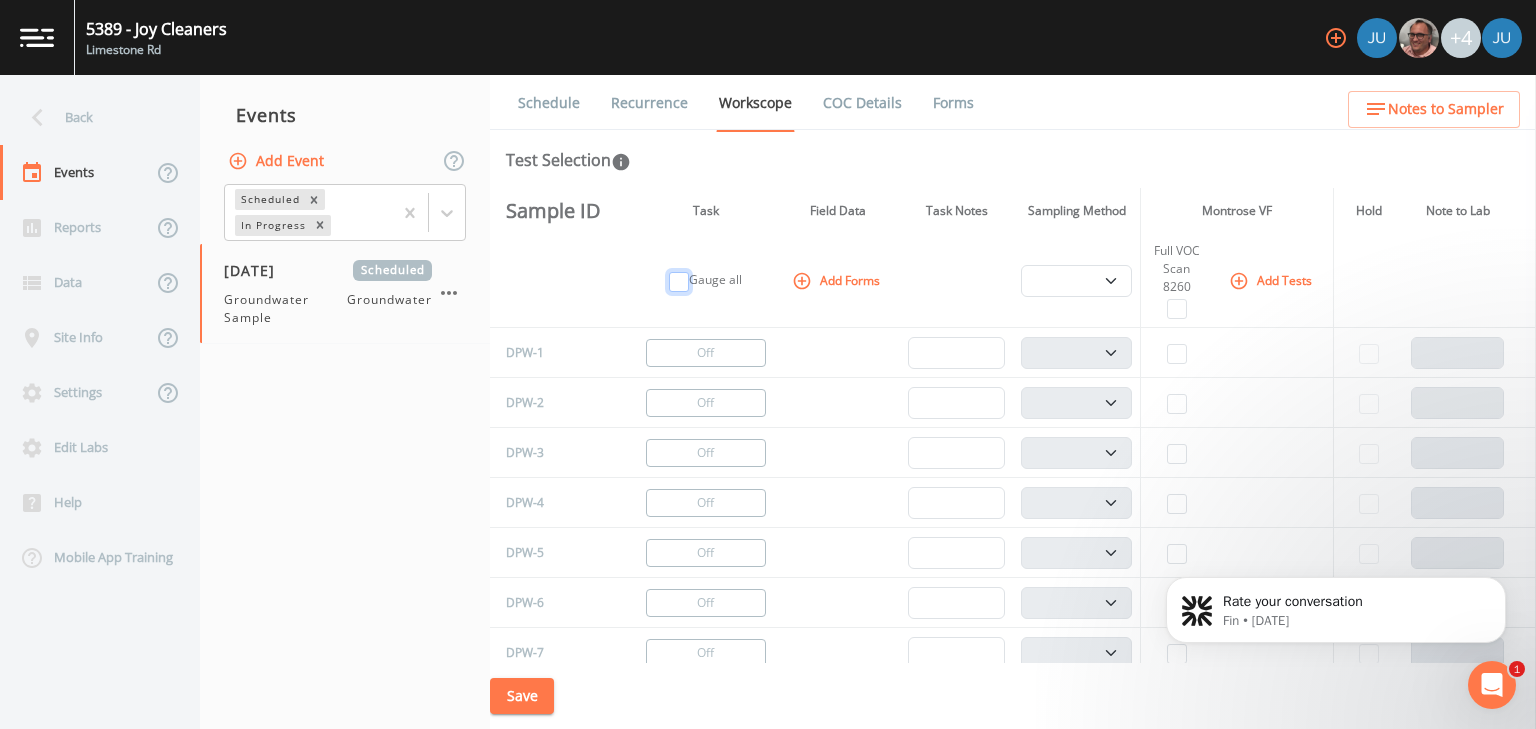 click at bounding box center (679, 282) 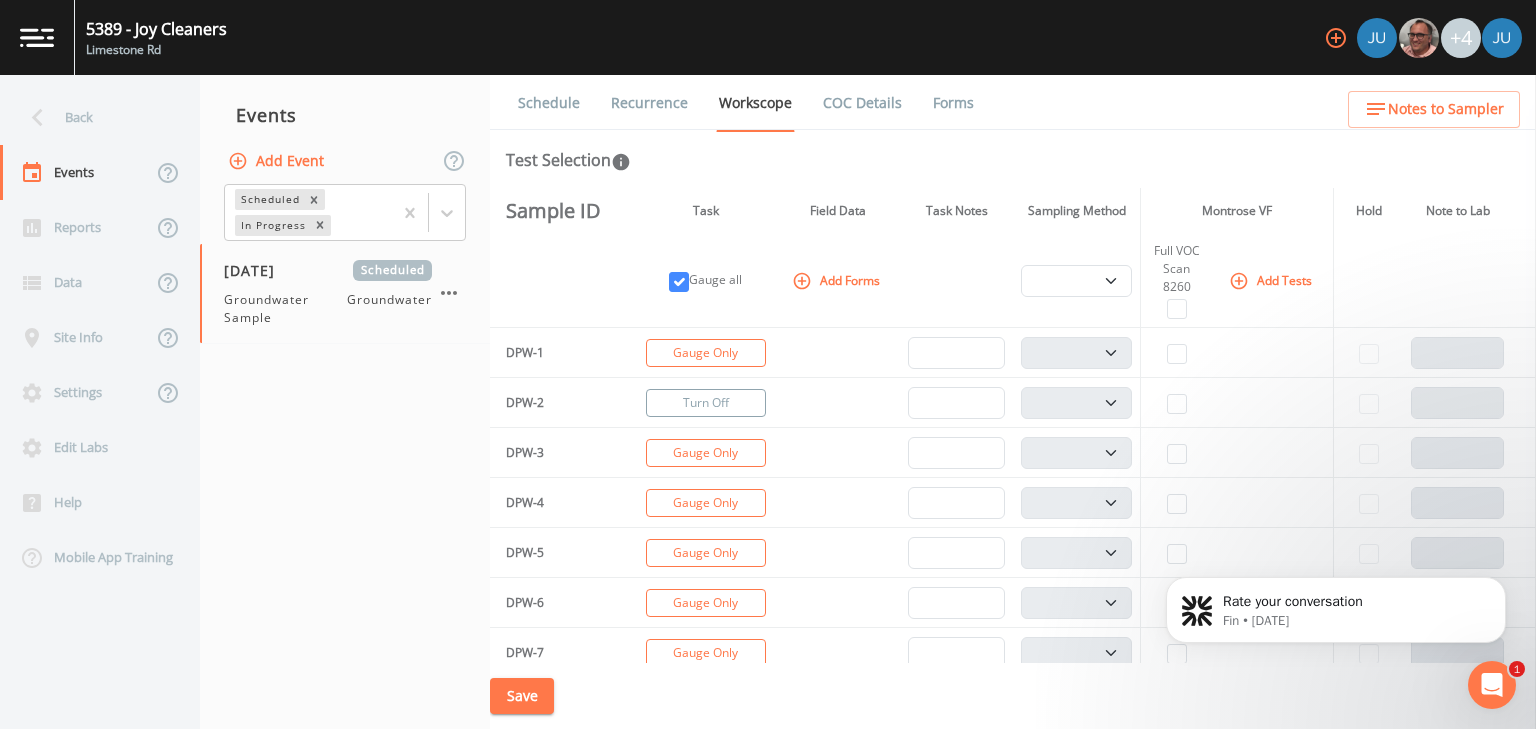 click on "Turn Off" at bounding box center (706, 403) 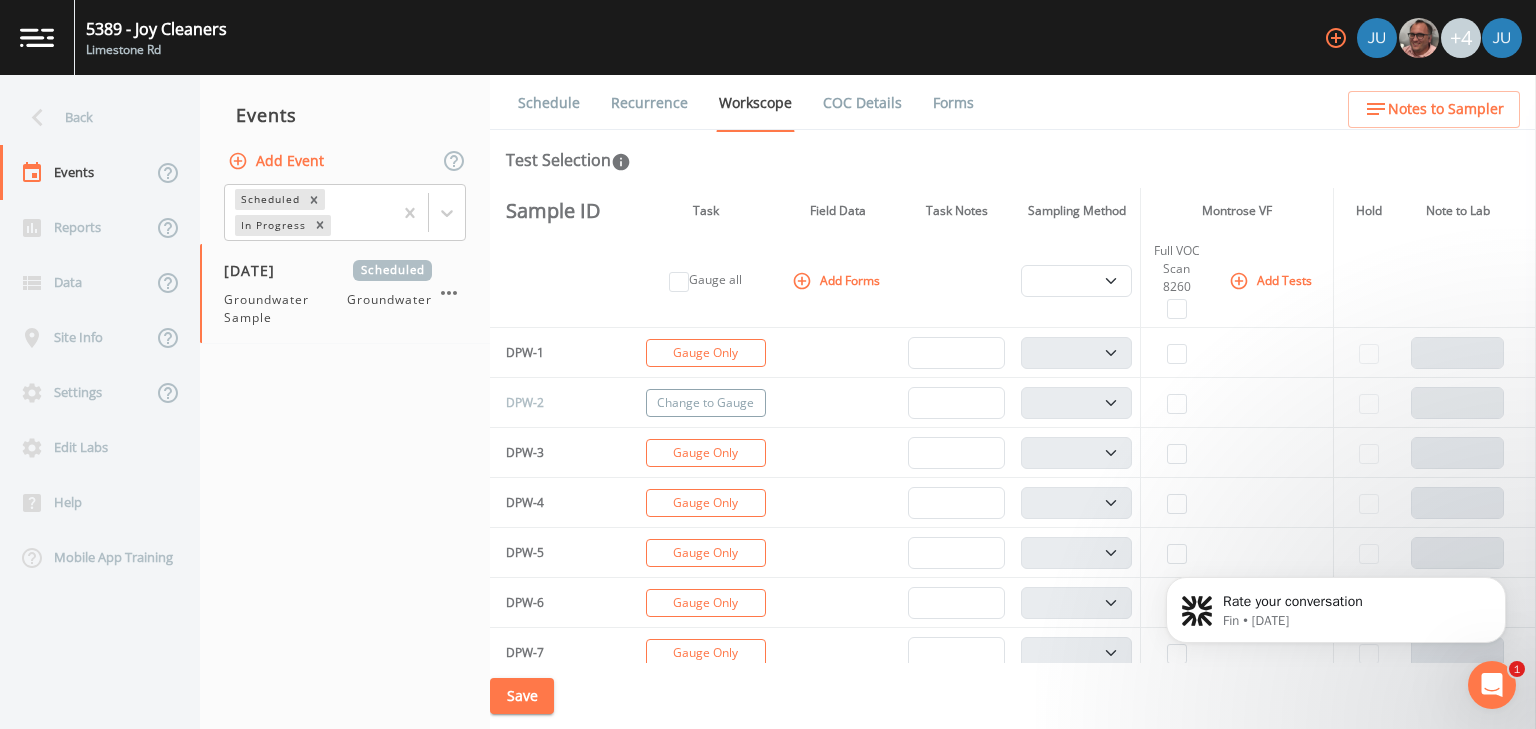 click on "Change to Gauge" at bounding box center [706, 403] 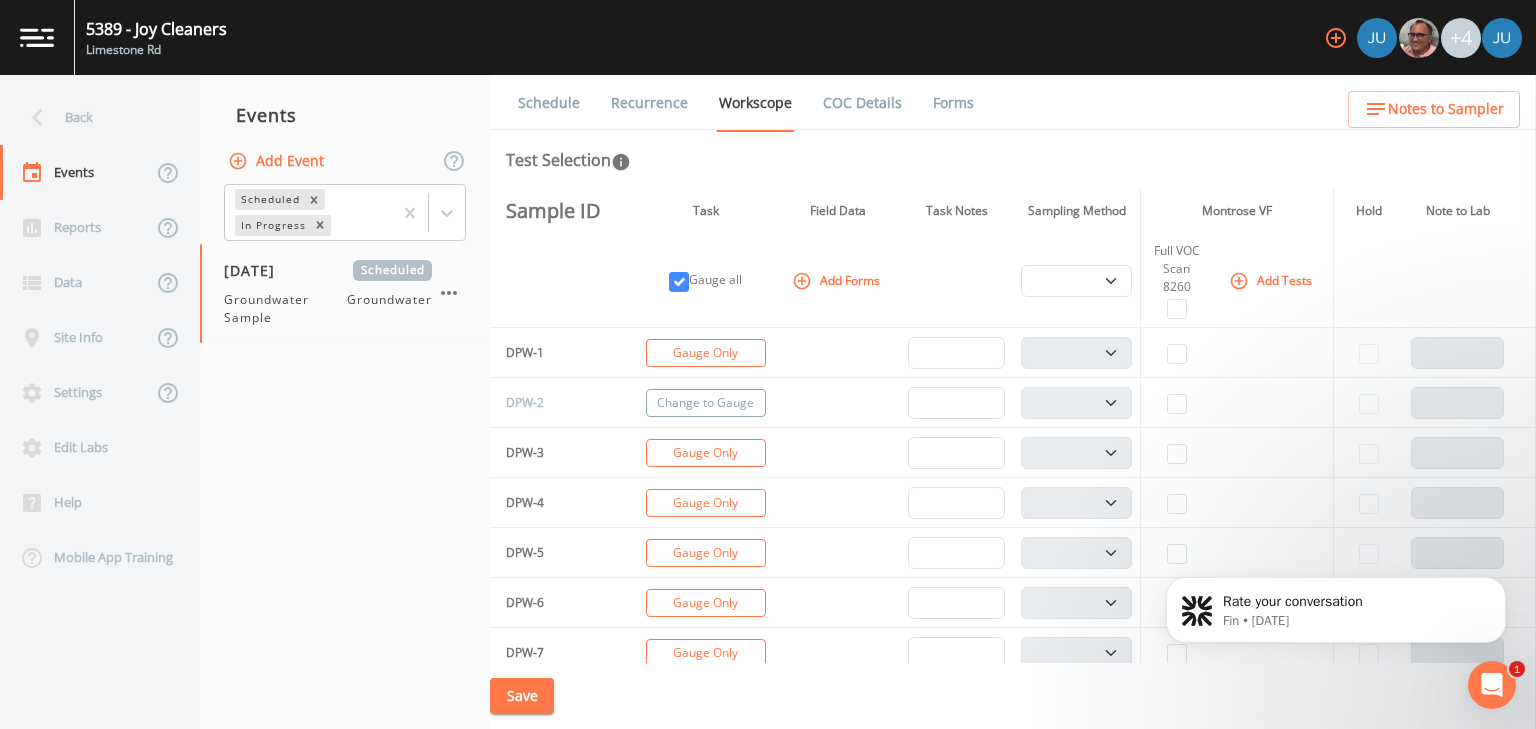 checkbox on "true" 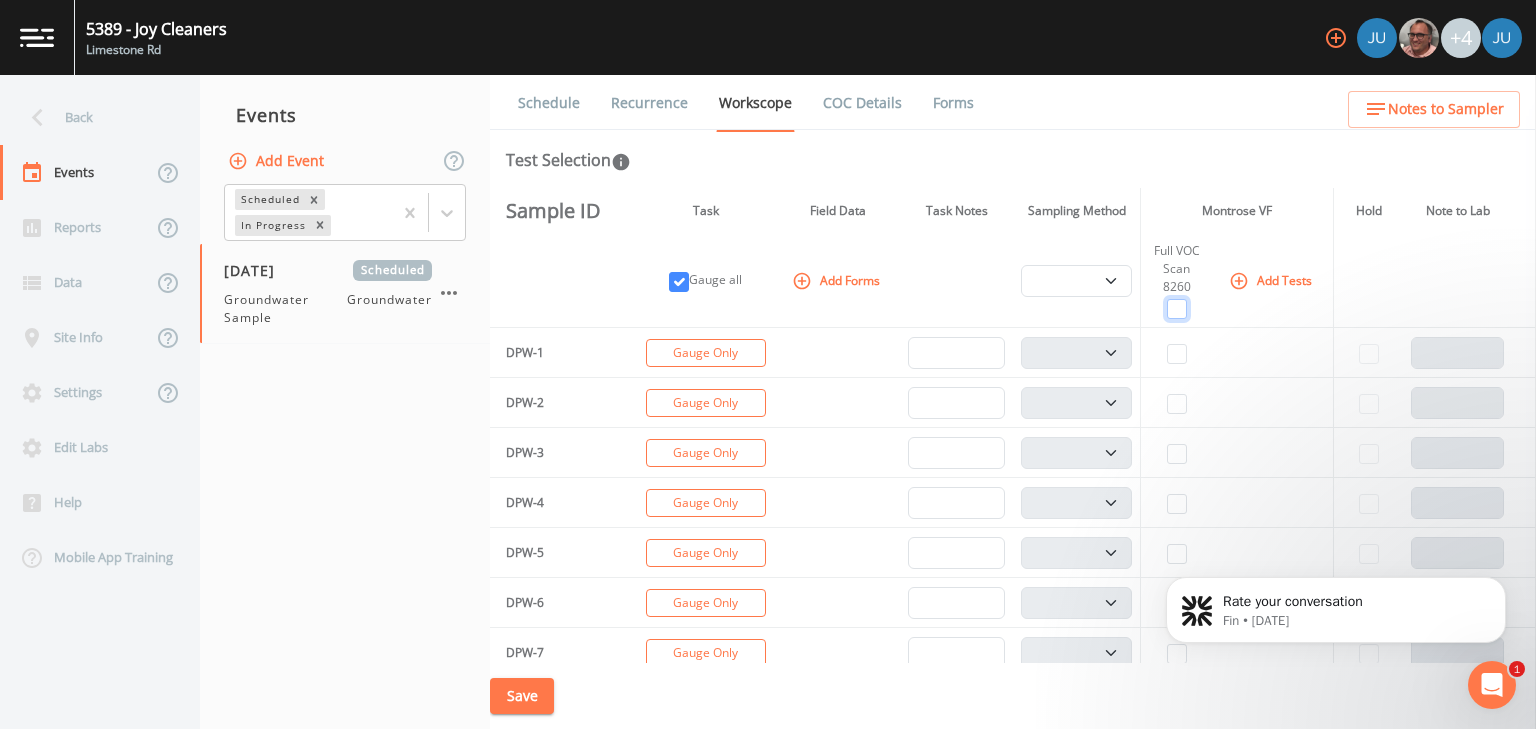 click at bounding box center (1177, 309) 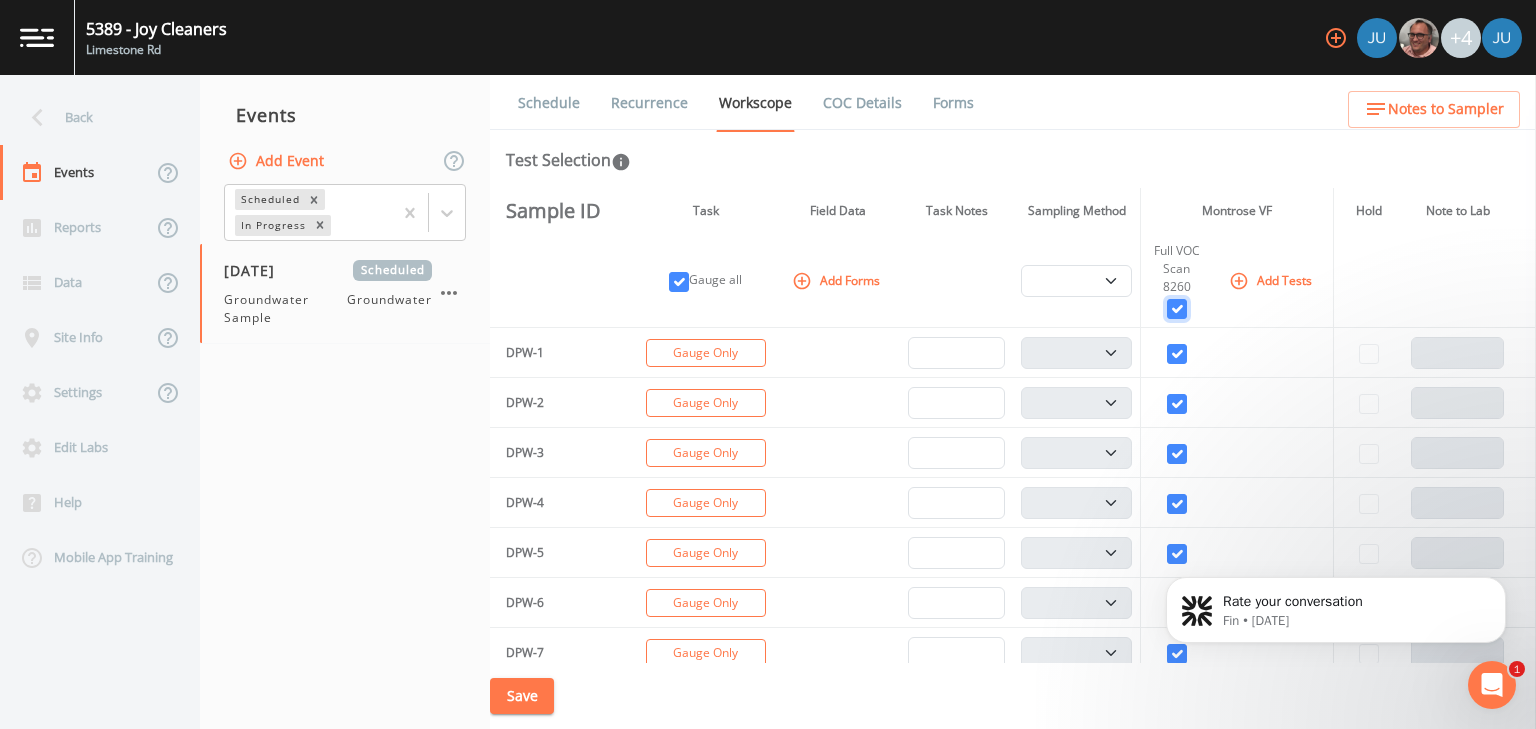 checkbox on "true" 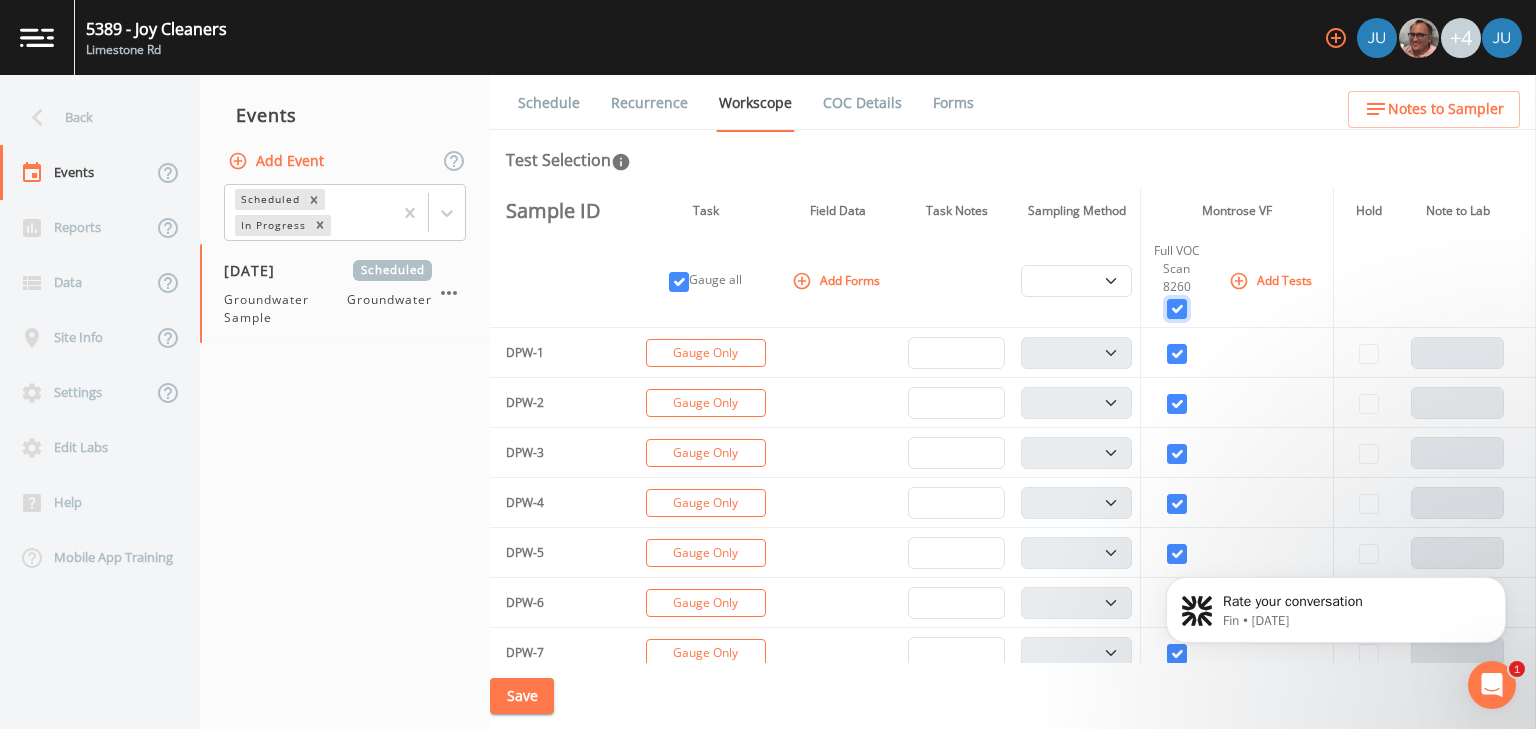 select on "132d7689-3bb8-465b-98a9-744e7d509d8d" 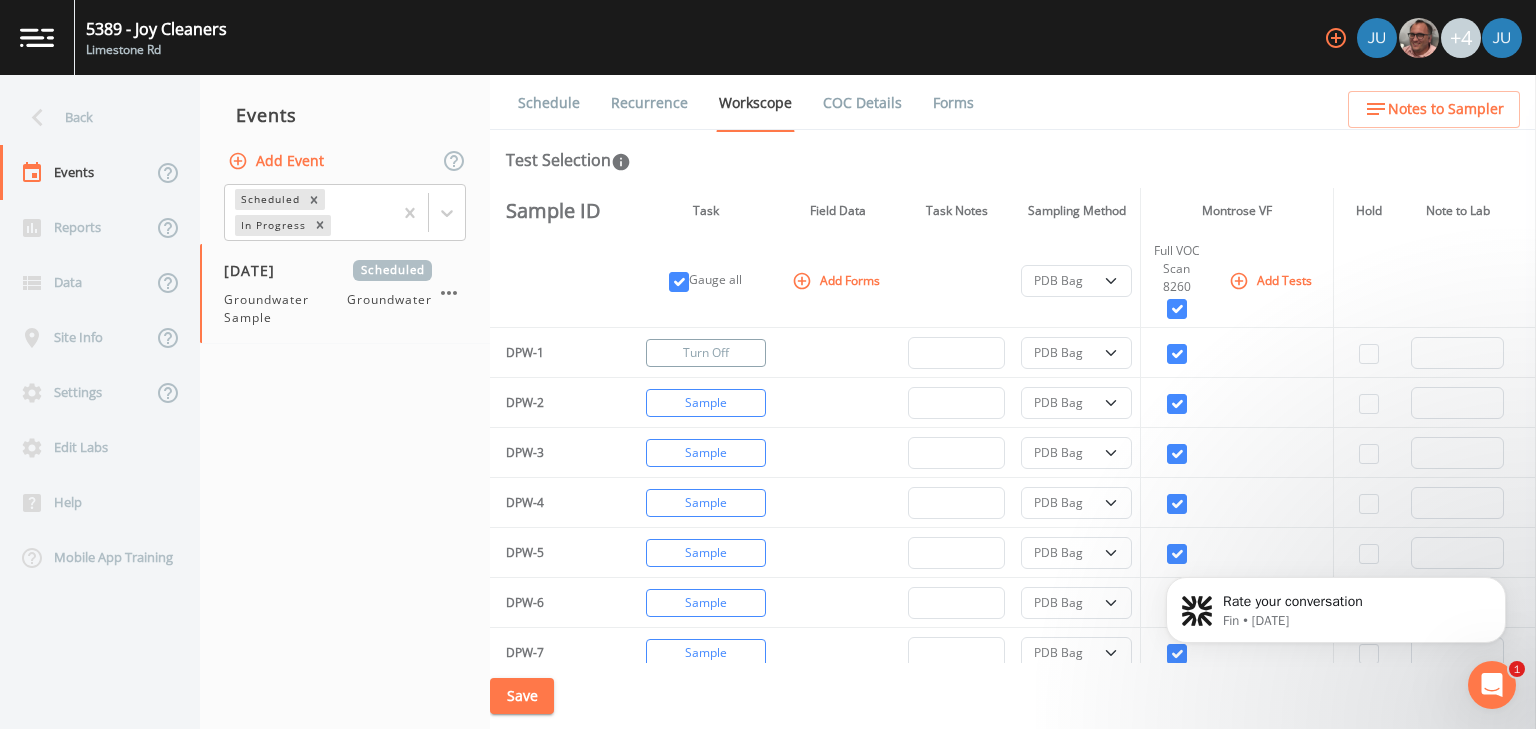 click on "Turn Off" at bounding box center (706, 353) 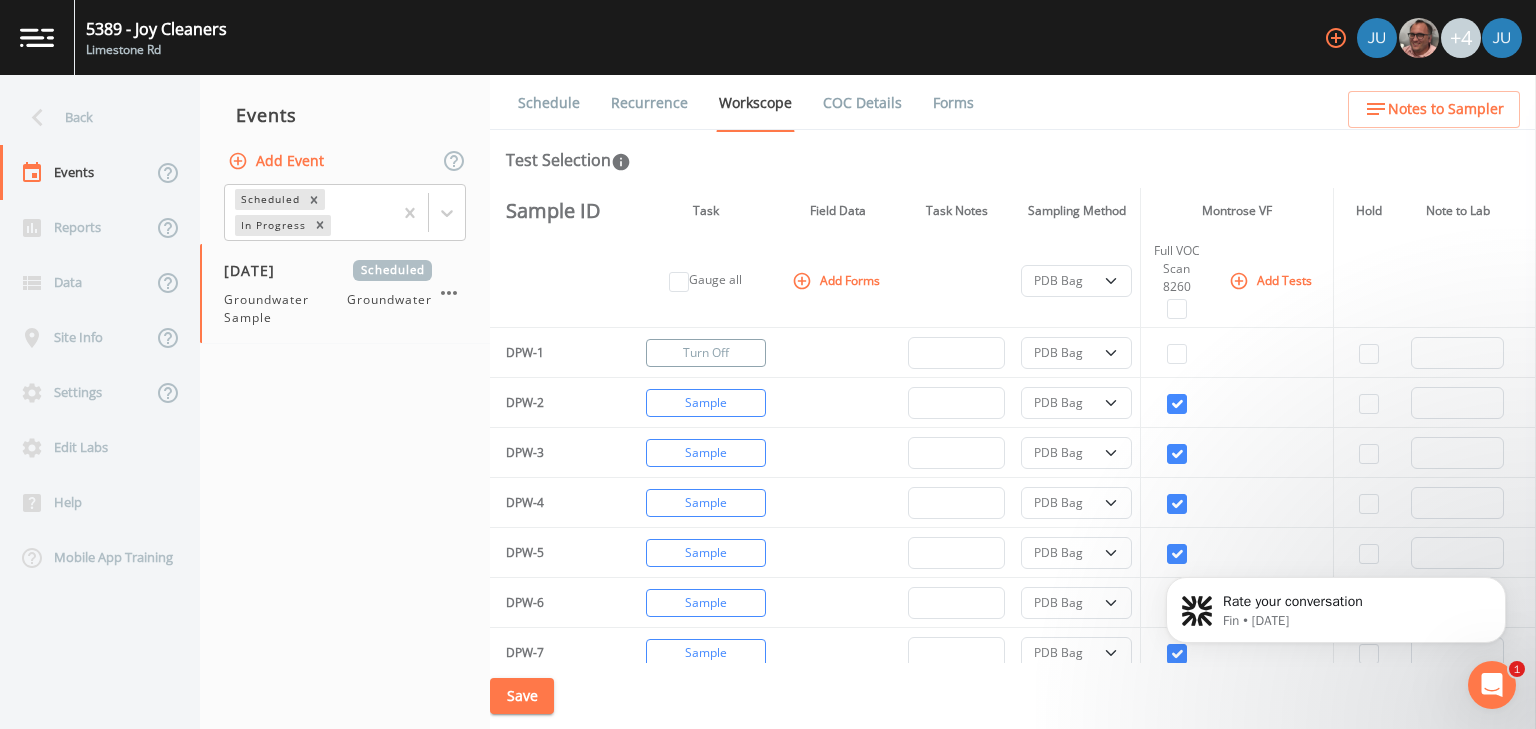 checkbox on "false" 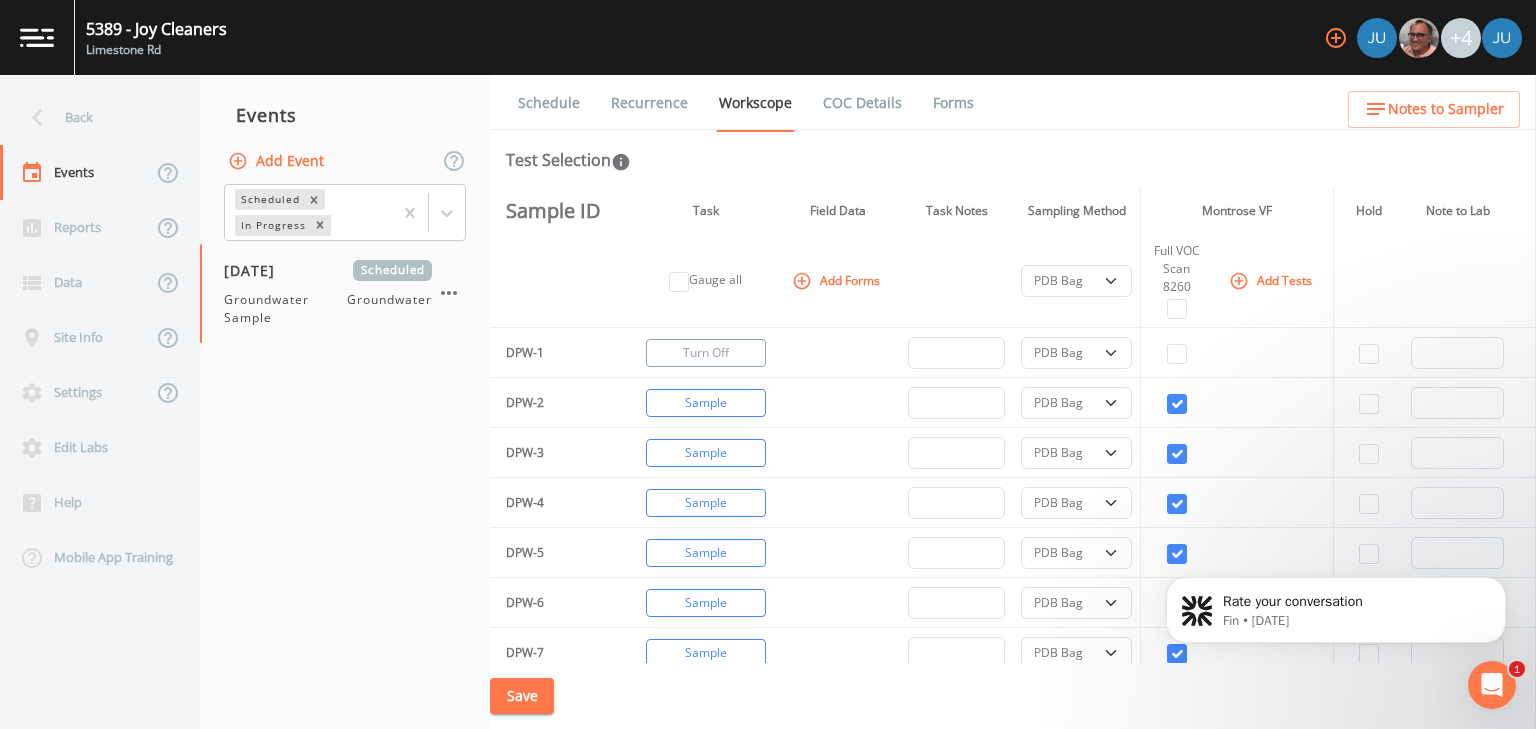 select 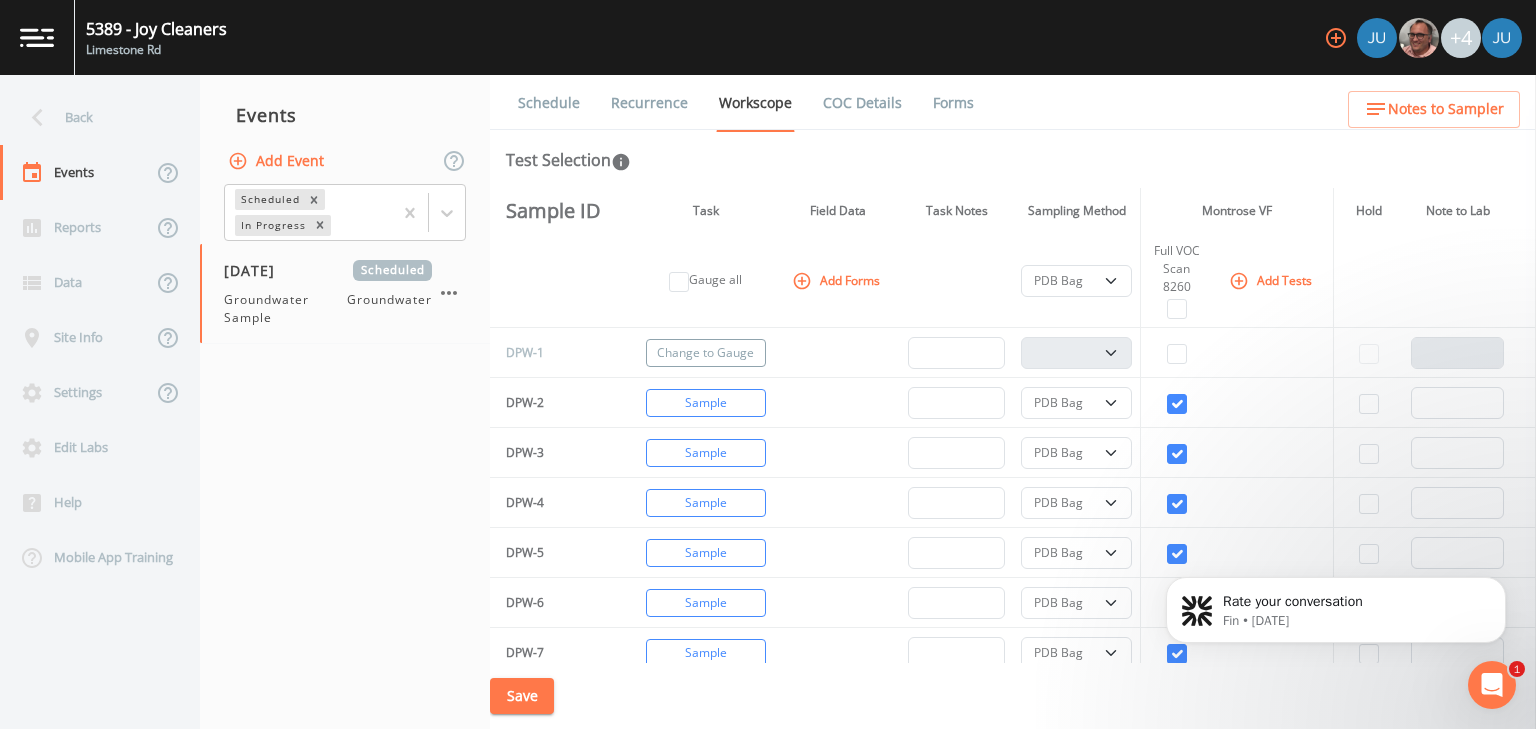 click on "Change to Gauge" at bounding box center [706, 353] 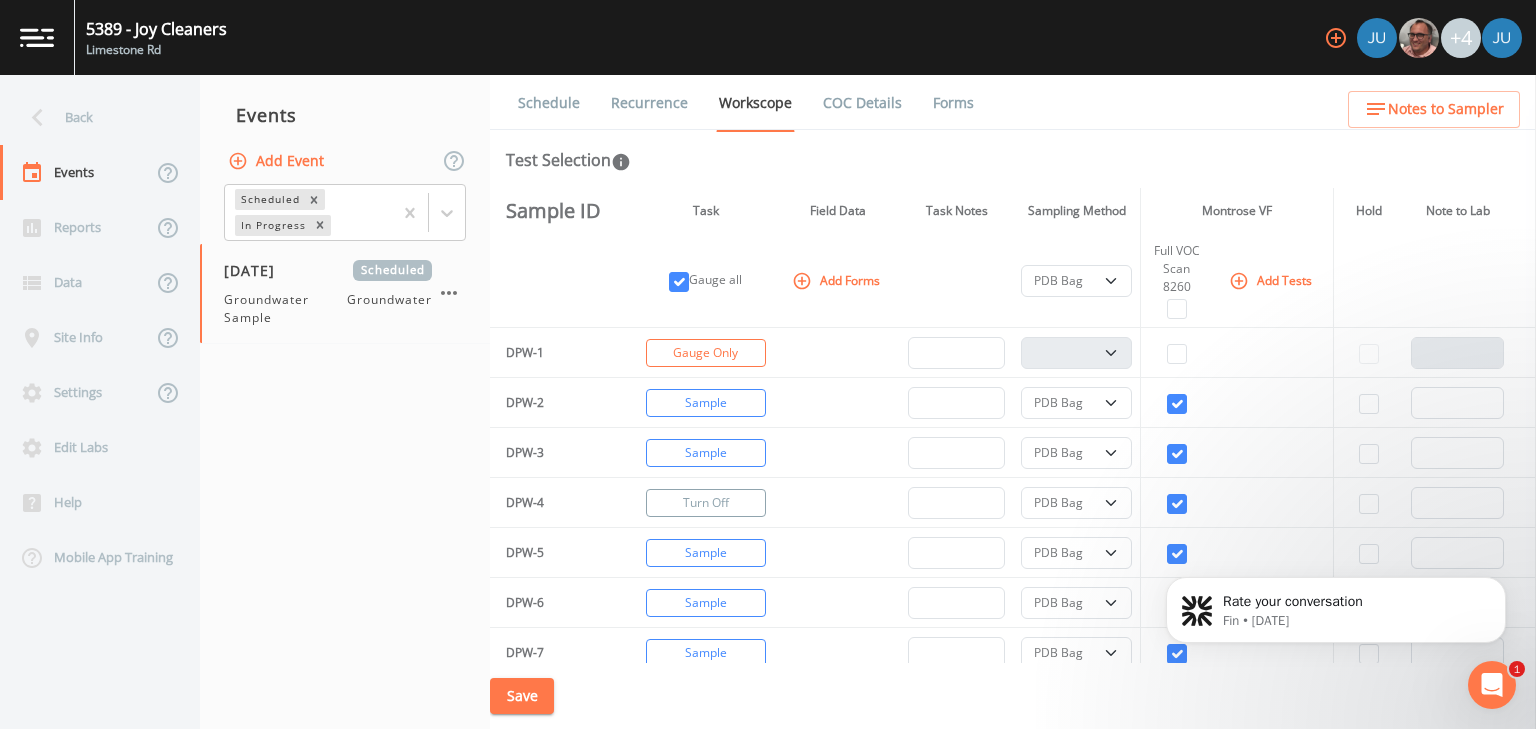 click on "Turn Off" at bounding box center (706, 503) 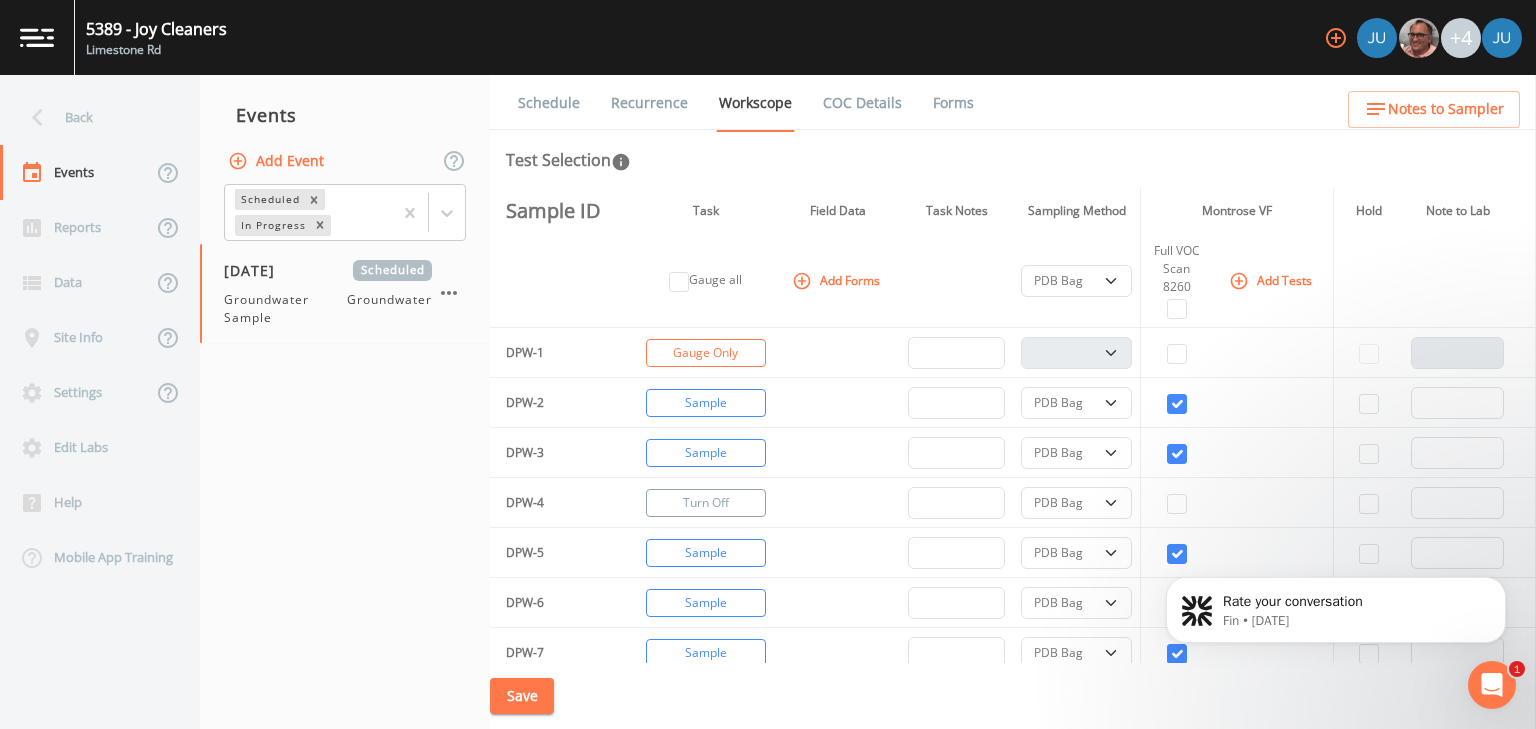 checkbox on "false" 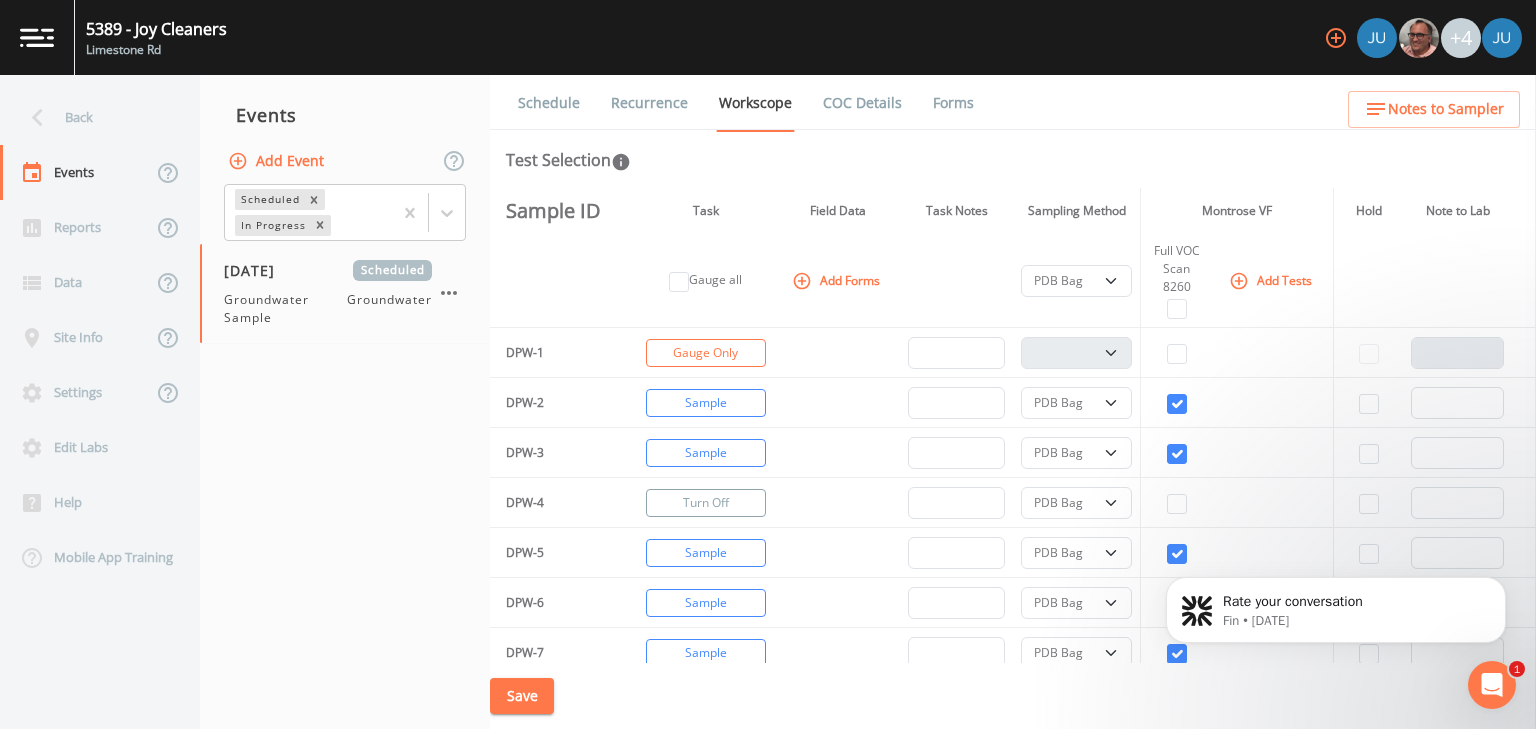 select 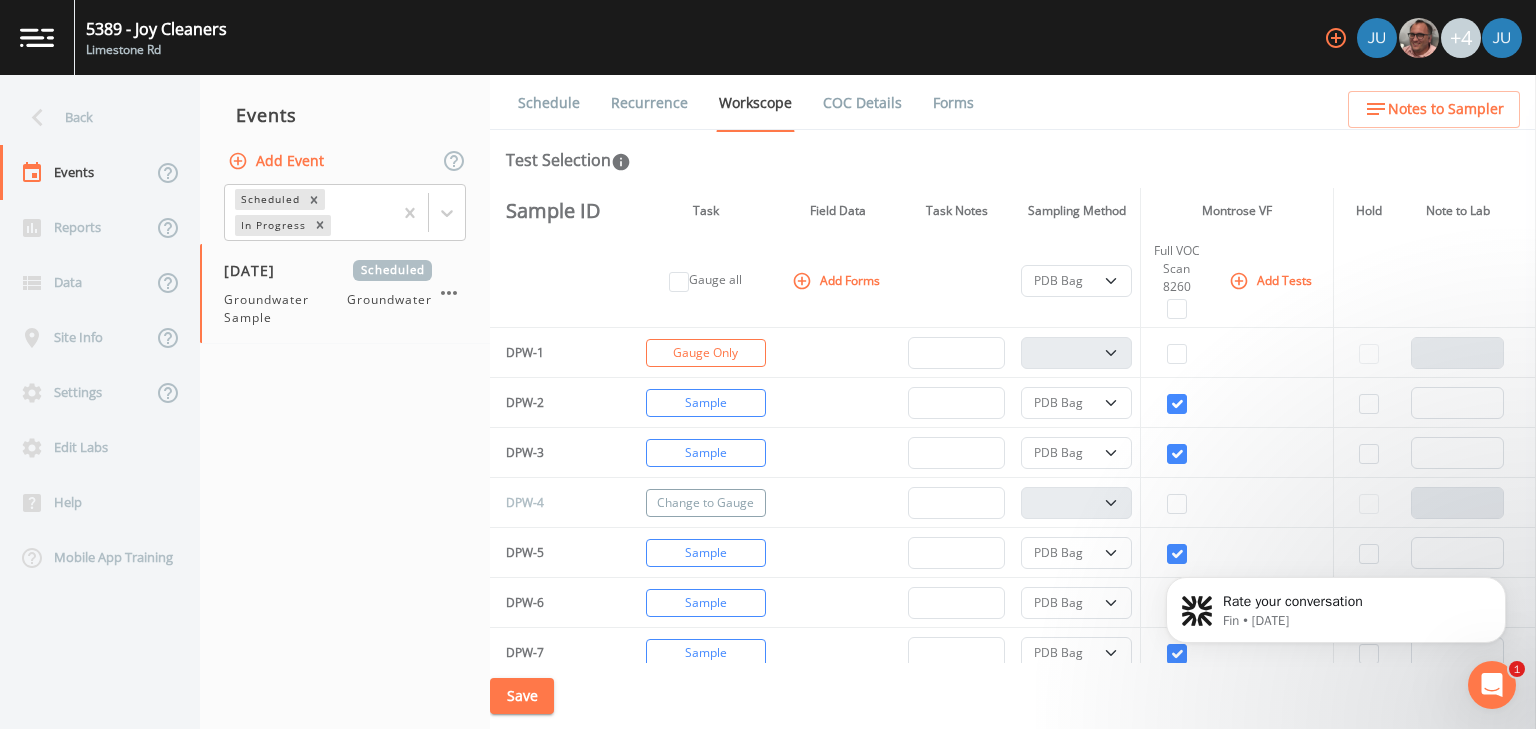 click on "Change to Gauge" at bounding box center [706, 503] 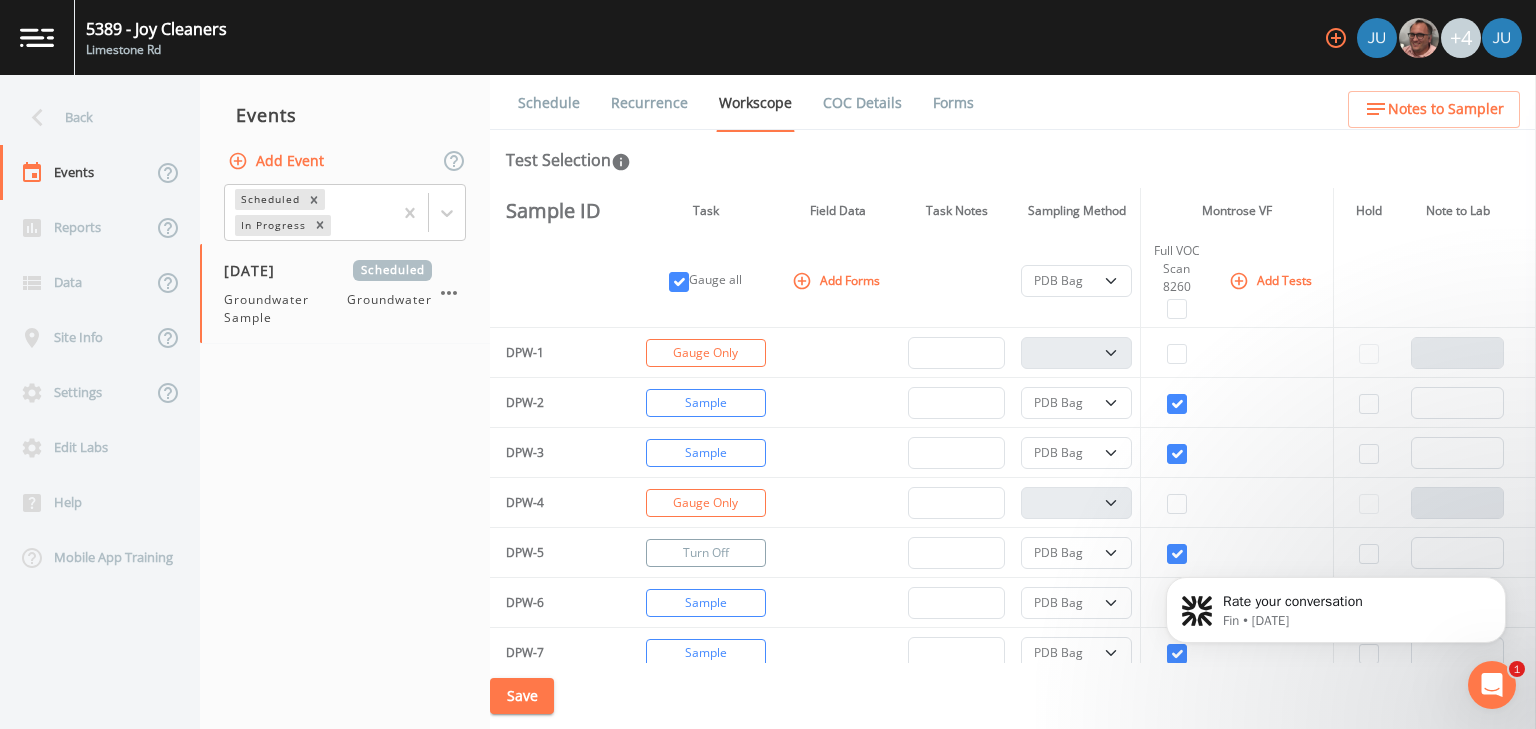 click on "Turn Off" at bounding box center (706, 553) 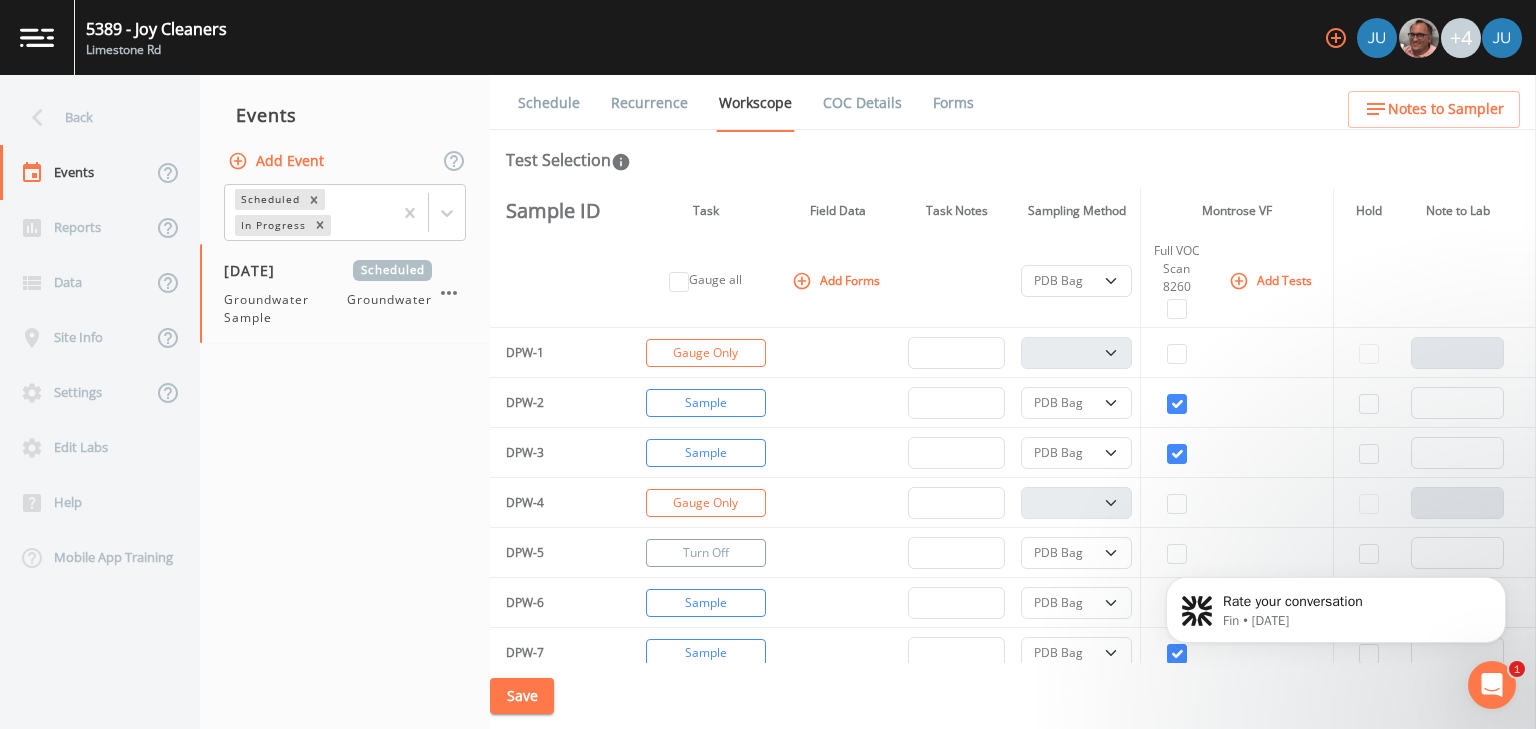 checkbox on "false" 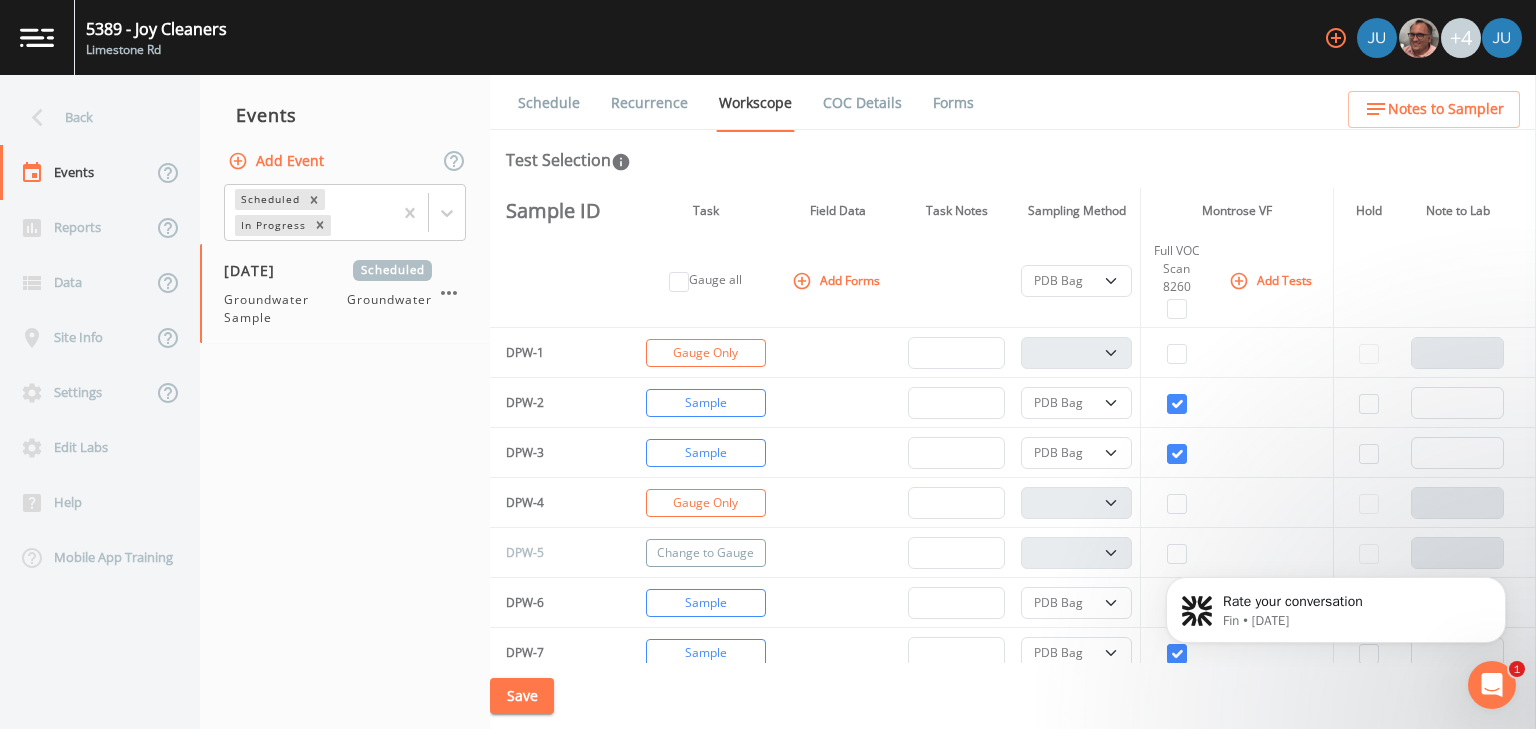 click on "Change to Gauge" at bounding box center [706, 553] 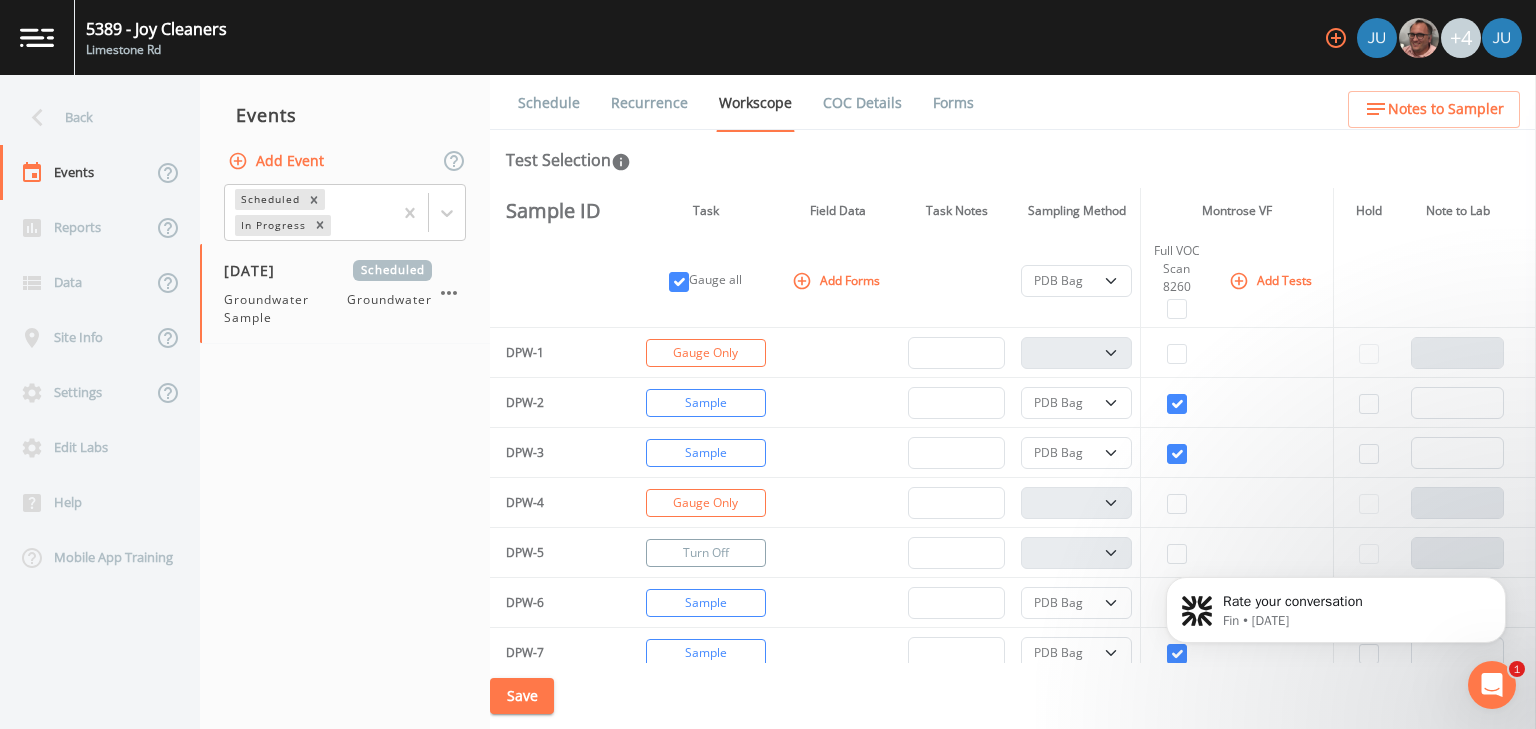 click on "Turn Off" at bounding box center (706, 553) 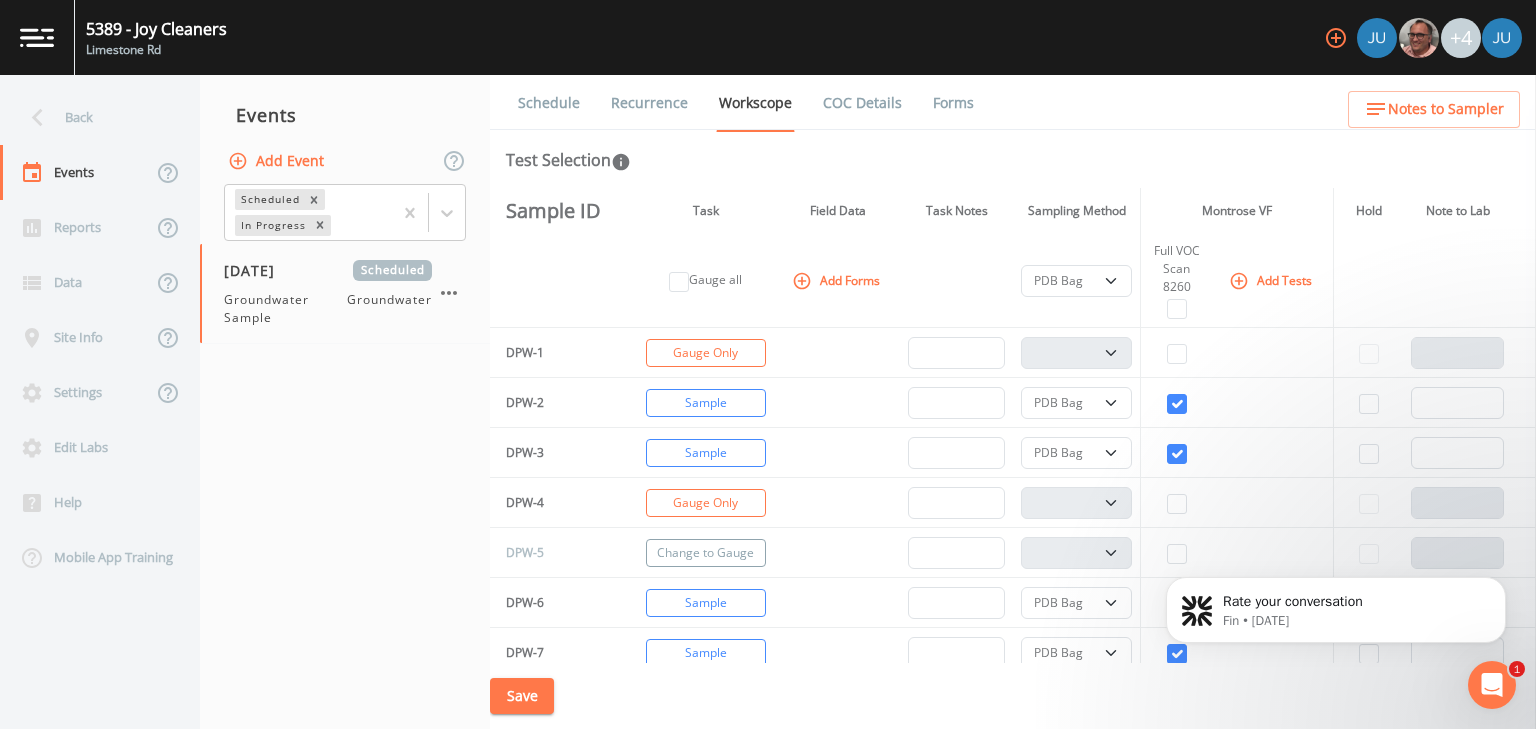 click on "Change to Gauge" at bounding box center (706, 553) 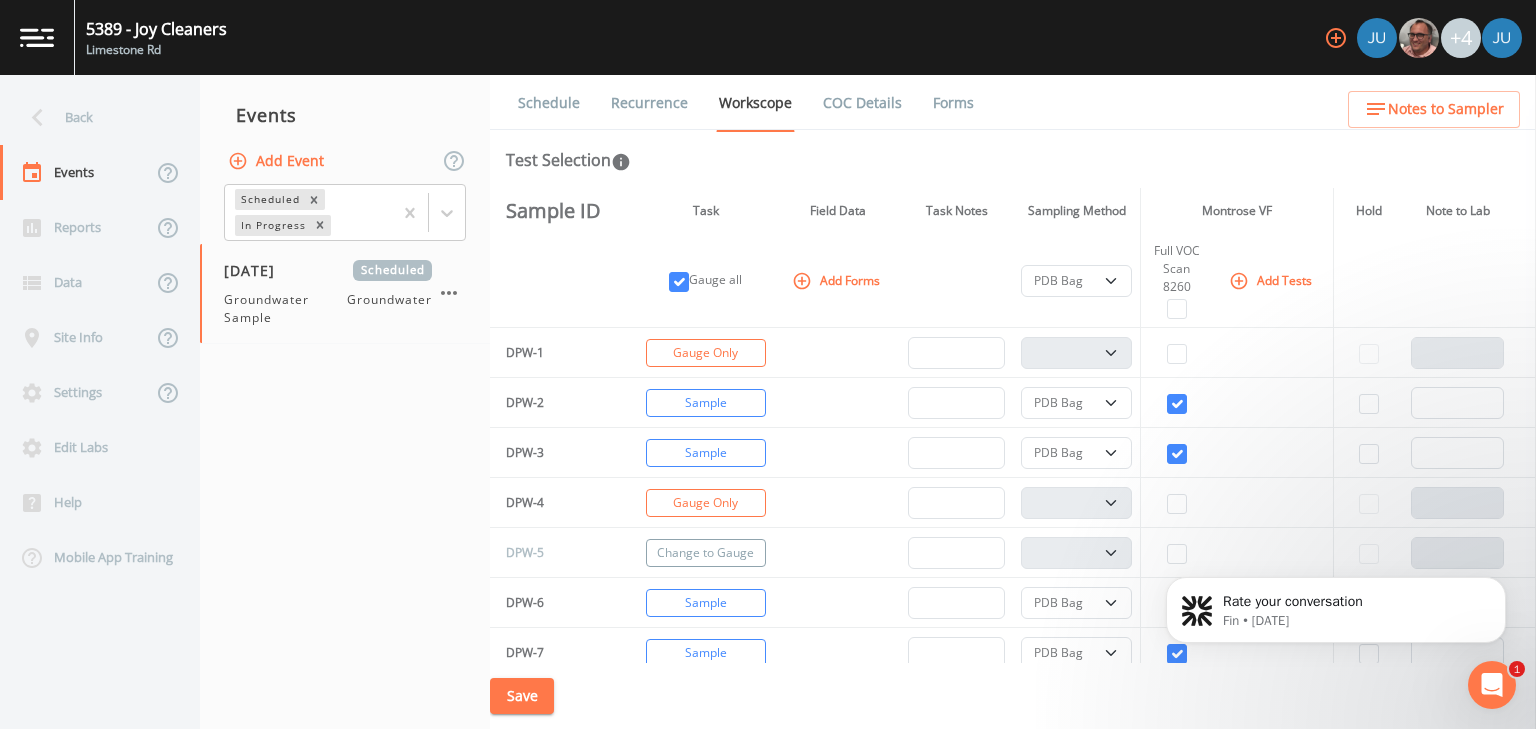 checkbox on "true" 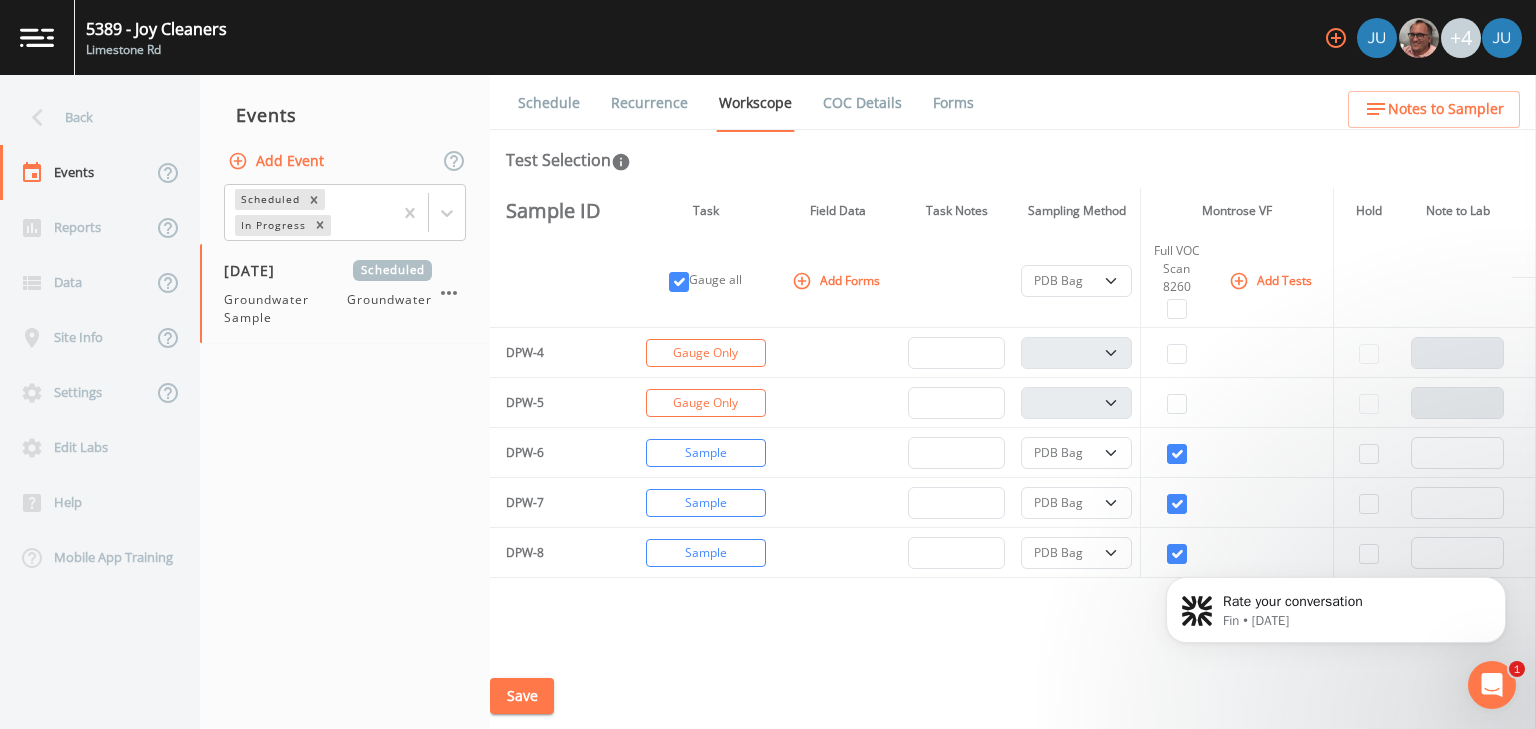 scroll, scrollTop: 160, scrollLeft: 0, axis: vertical 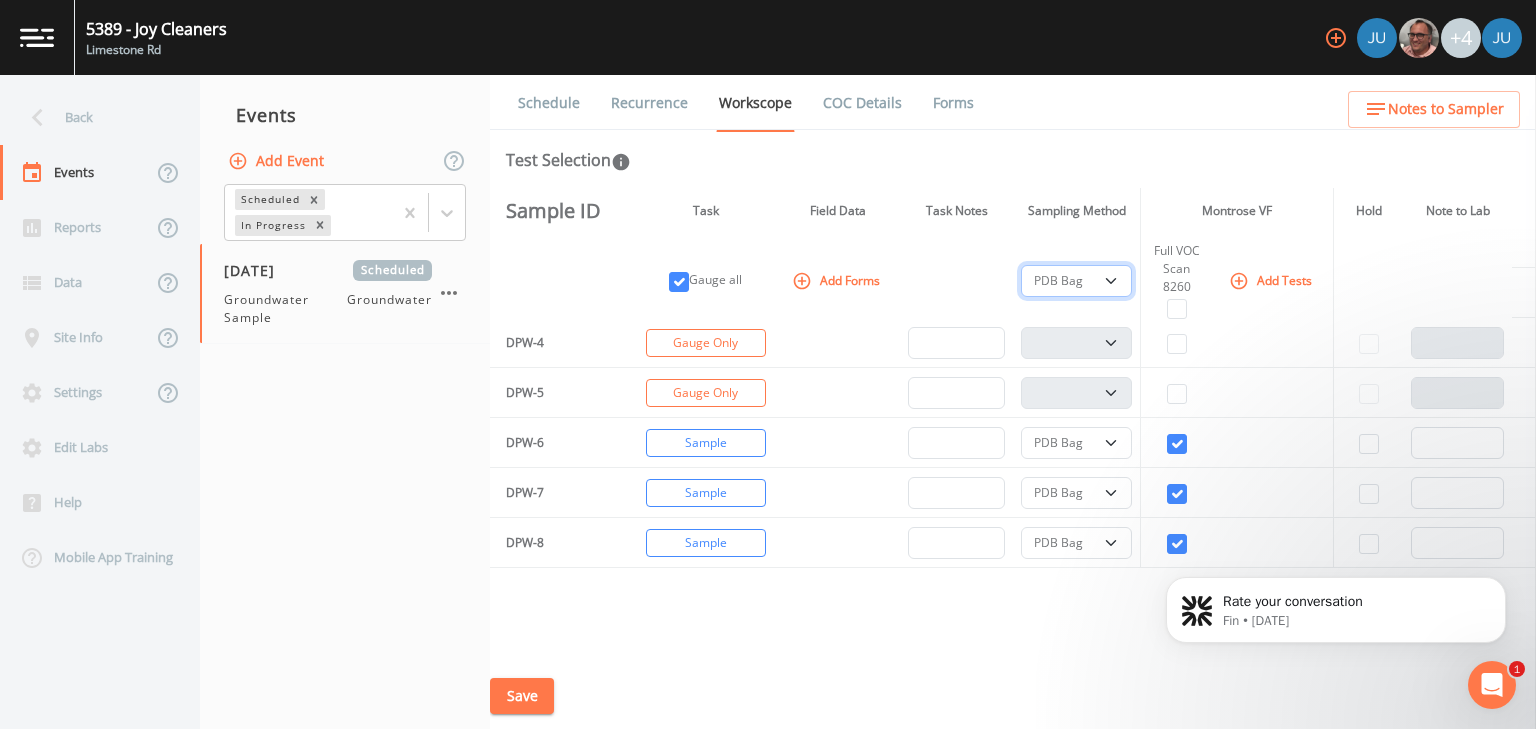 click on "PDB Bag Grab Low Flow 3 Vol. Purge" at bounding box center [1076, 281] 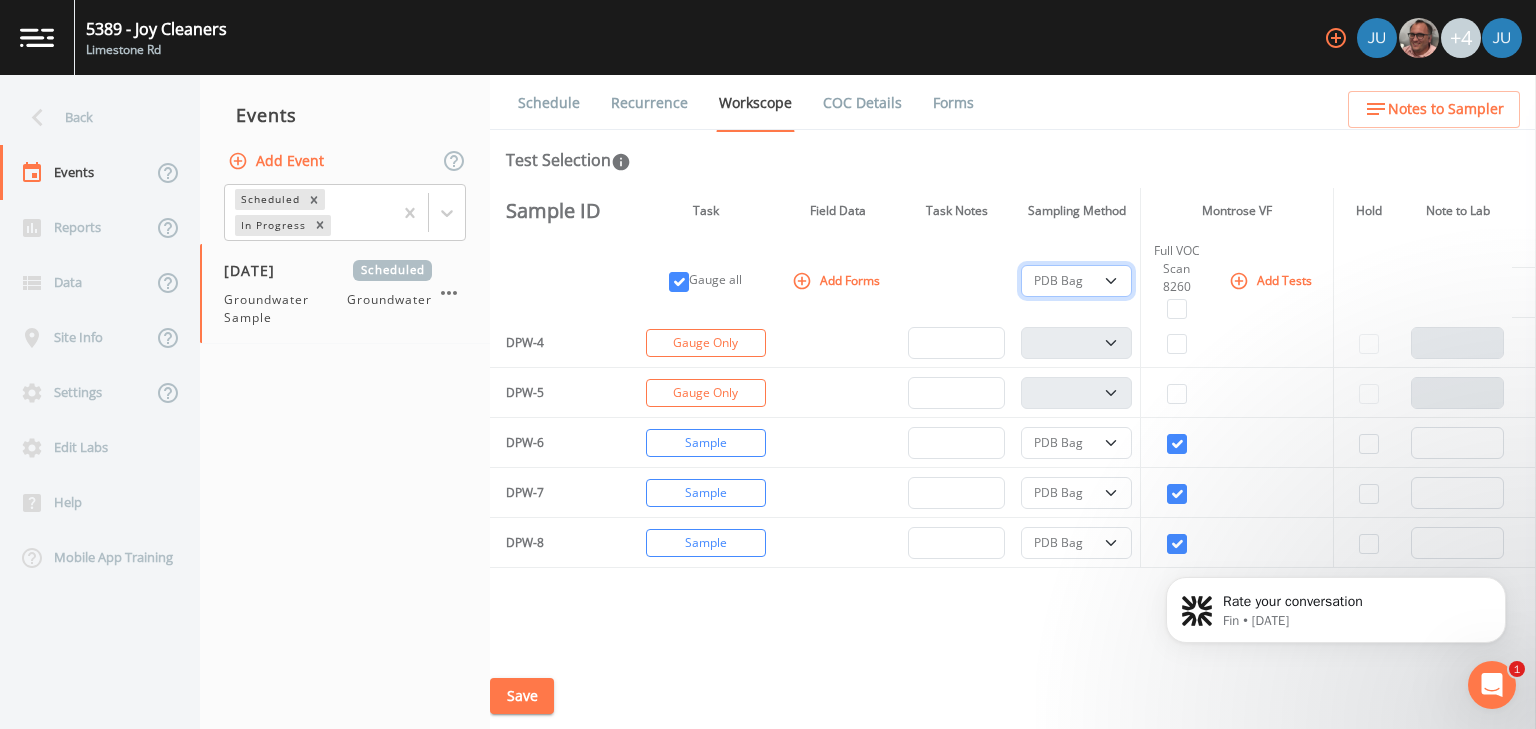 select on "4f082be6-97a7-4f70-a81f-c26a4e896ad7" 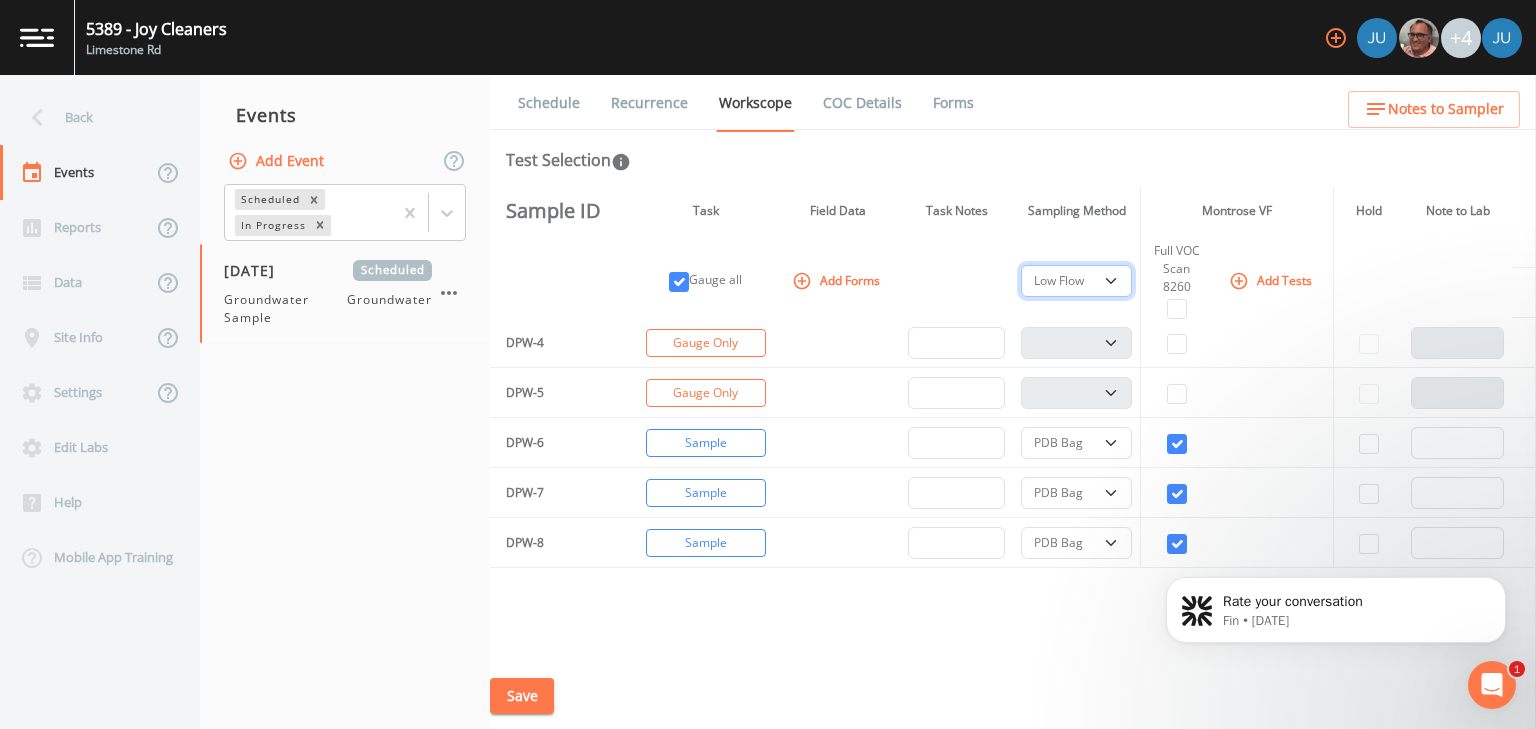 click on "PDB Bag Grab Low Flow 3 Vol. Purge" at bounding box center [1076, 281] 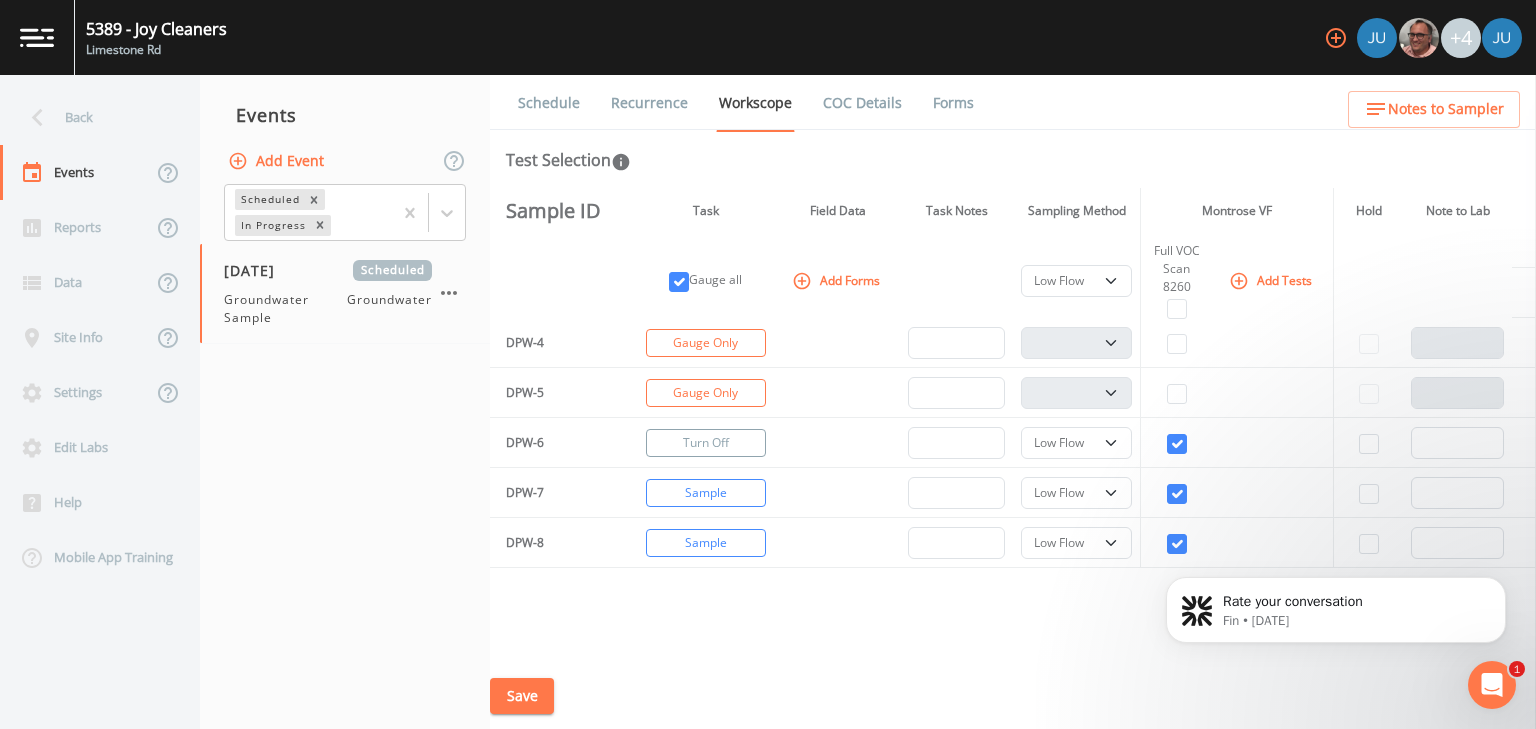click on "Turn Off" at bounding box center [706, 443] 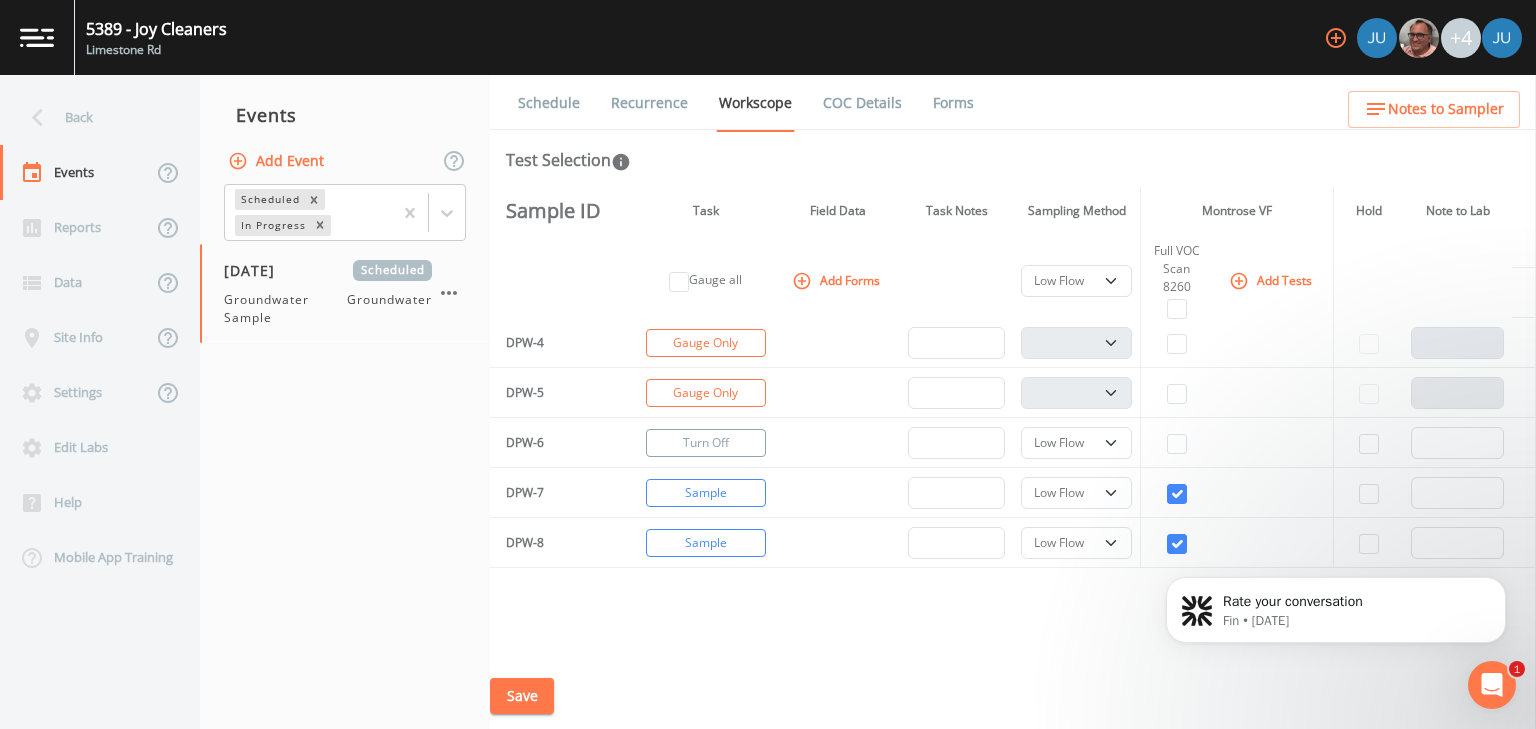 checkbox on "false" 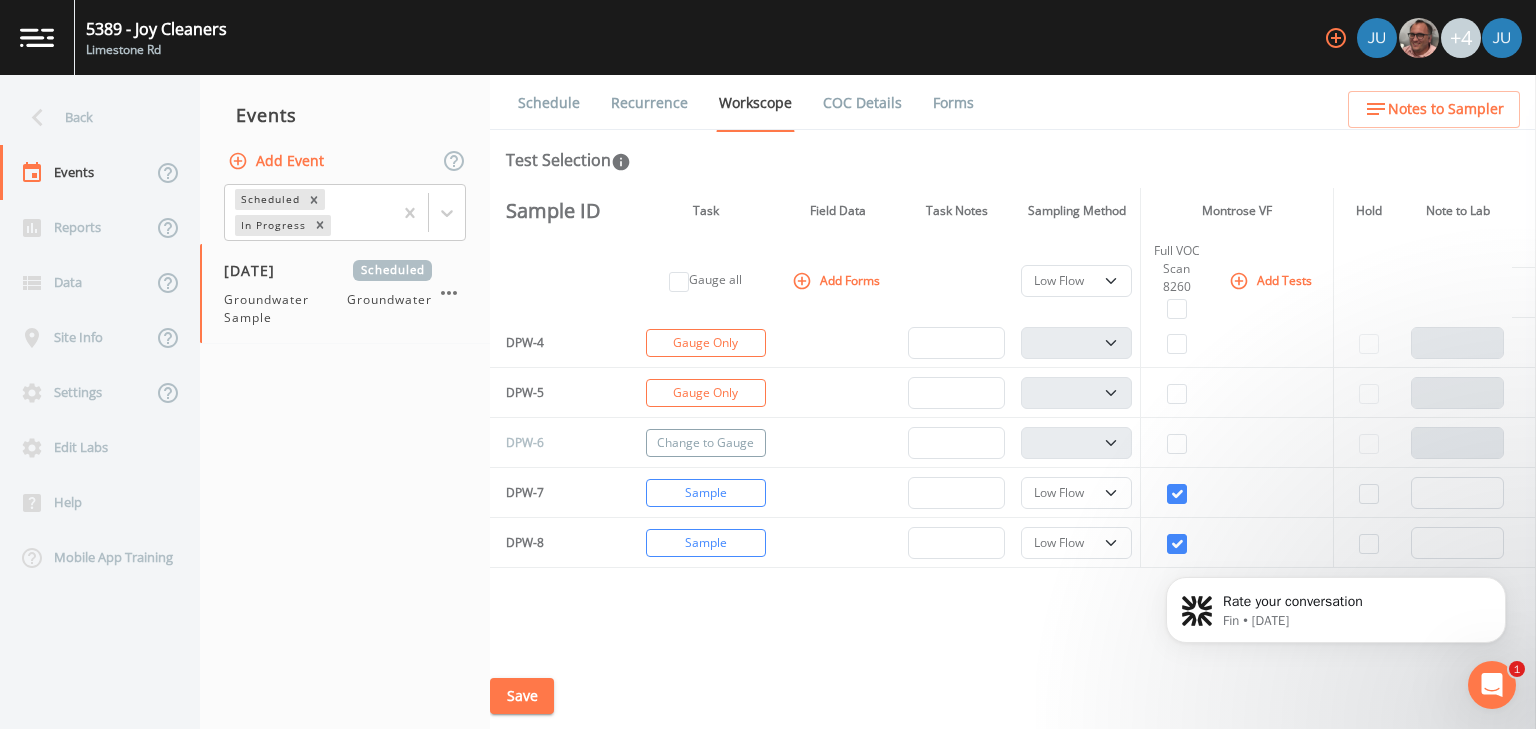 click on "Change to Gauge" at bounding box center [706, 443] 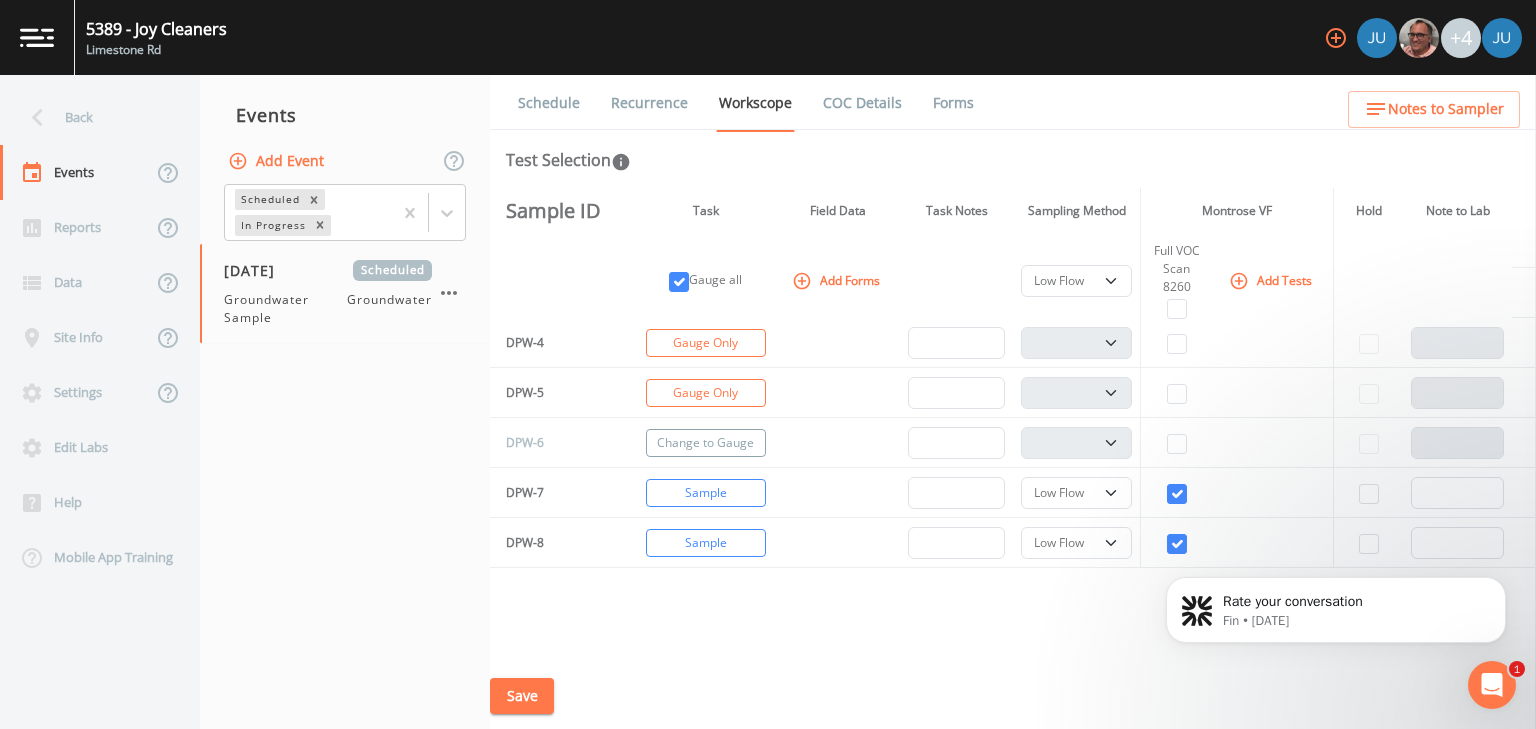 checkbox on "true" 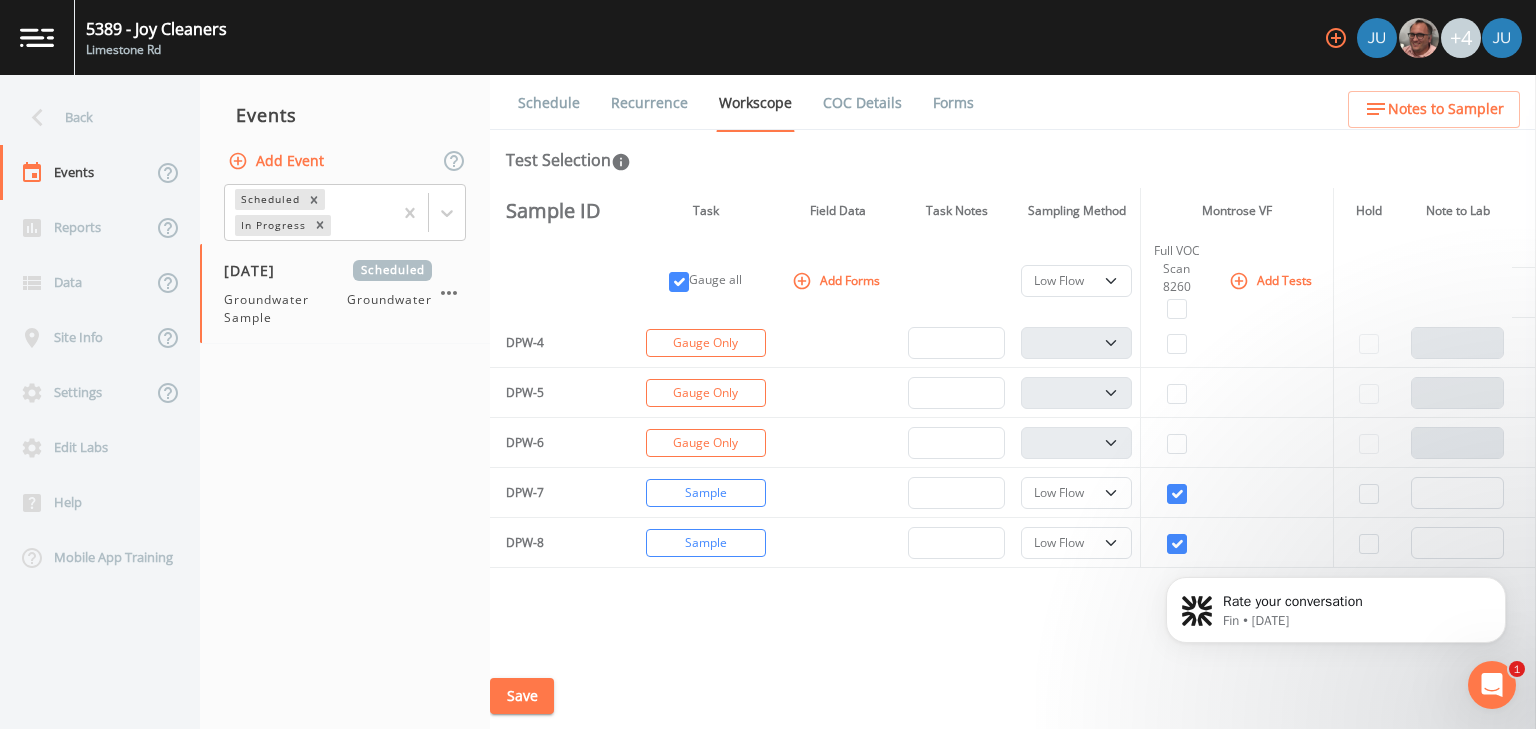 scroll, scrollTop: 0, scrollLeft: 0, axis: both 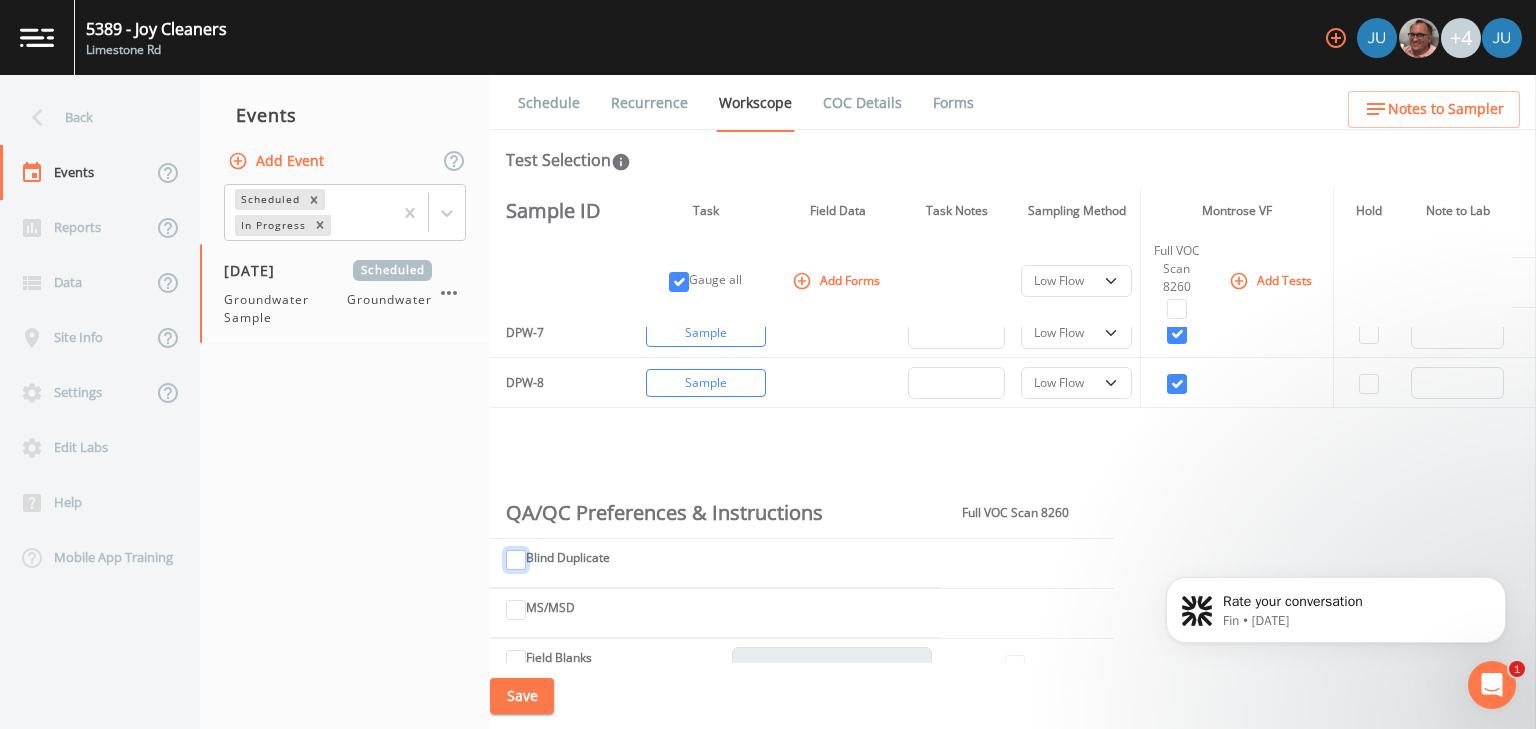 click on "Blind Duplicate" at bounding box center (516, 560) 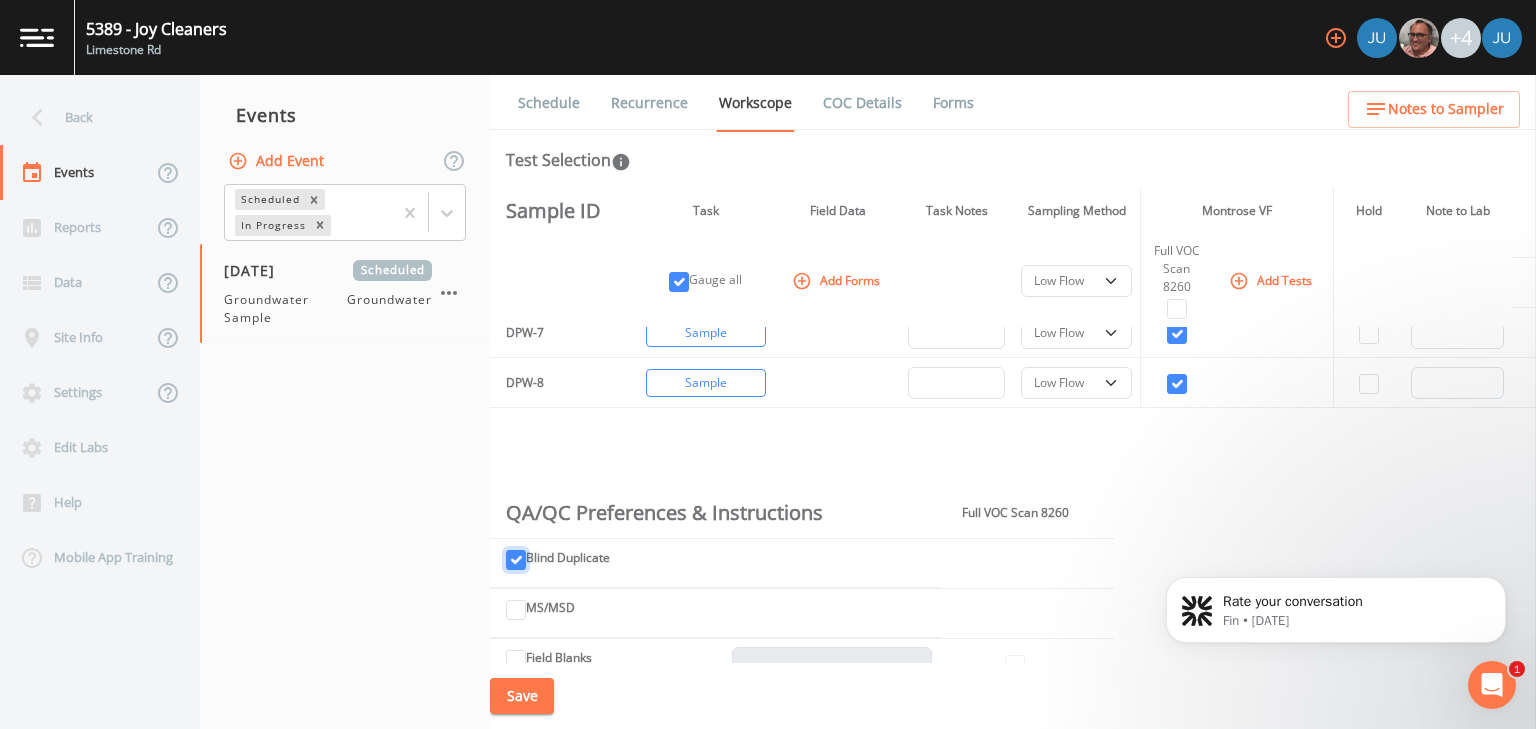 checkbox on "true" 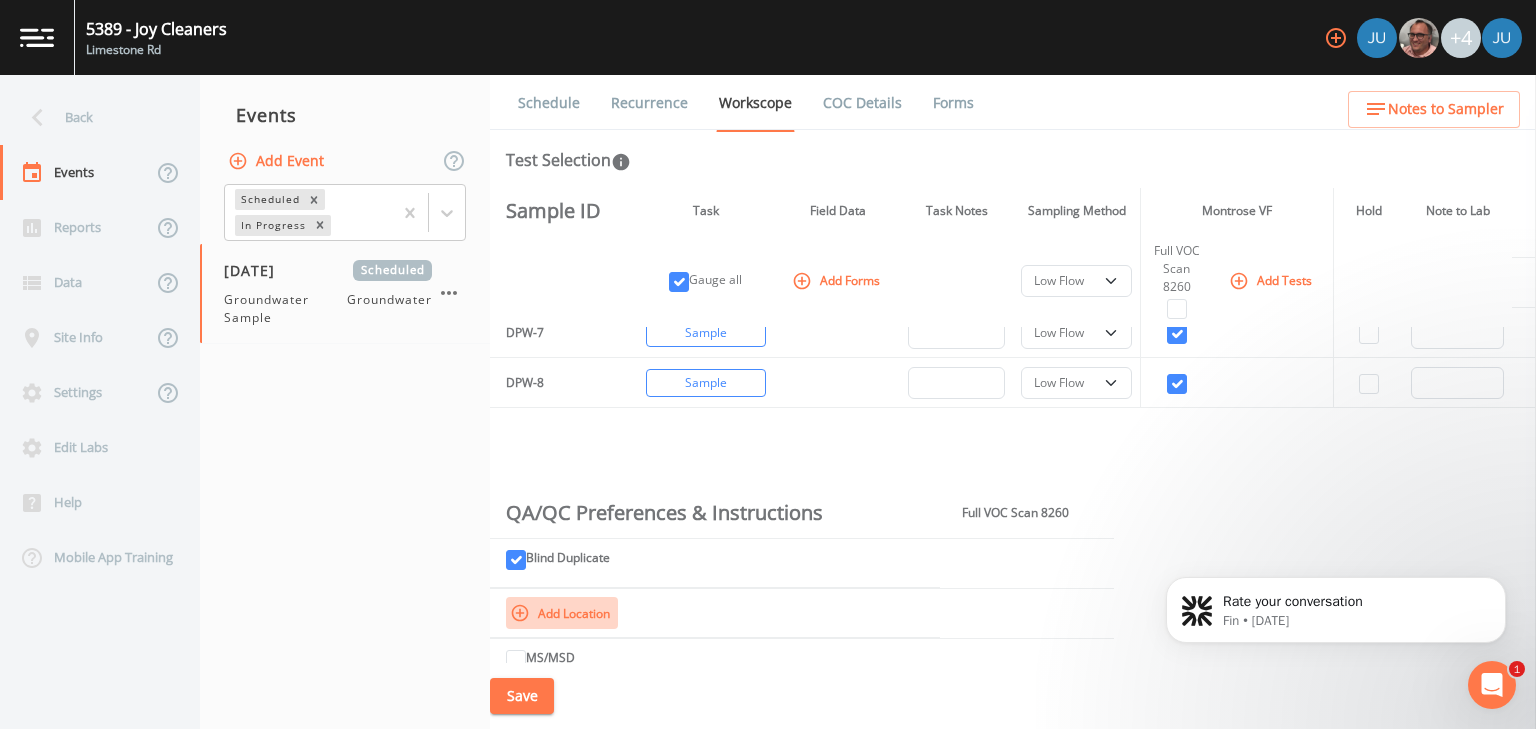 click 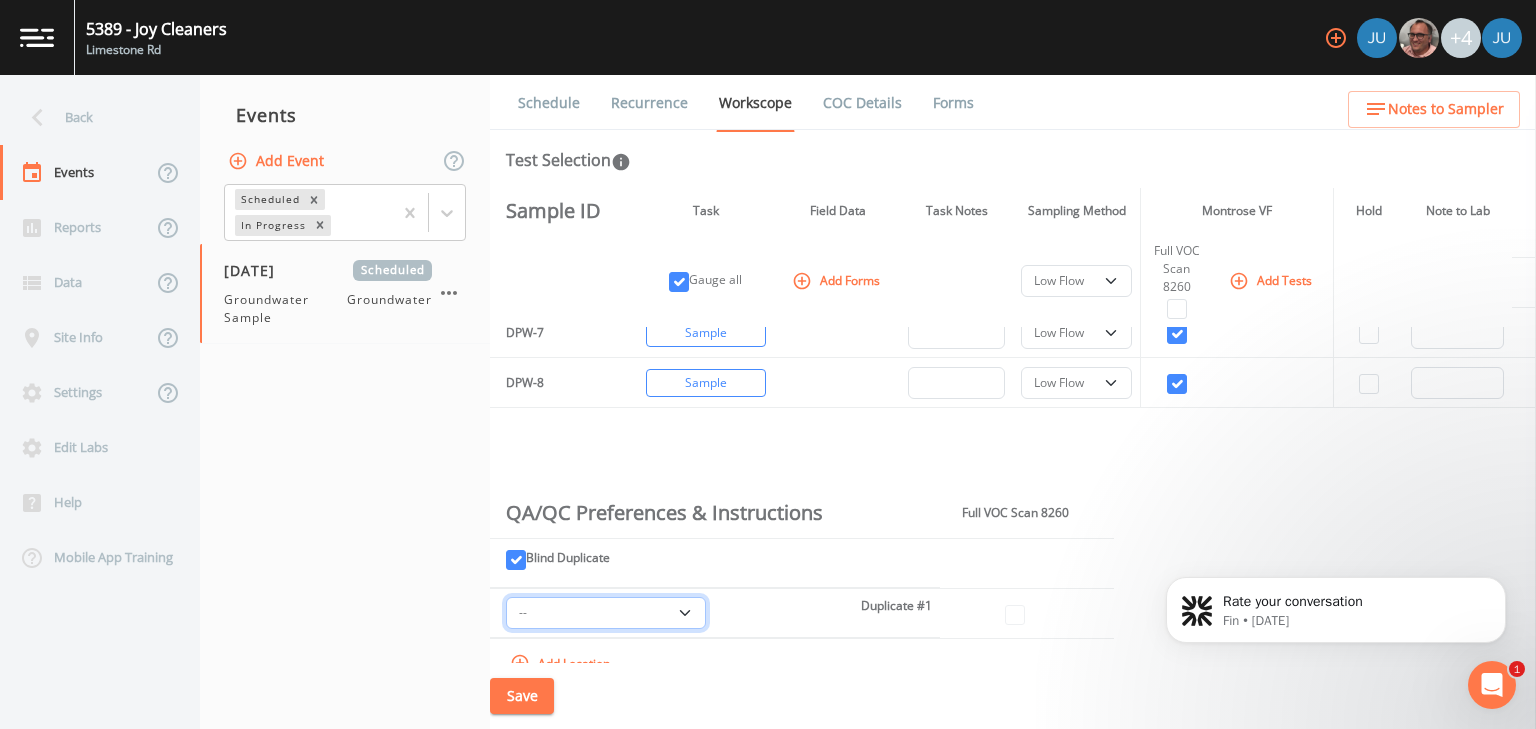 click on "-- DPW-2 DPW-3 DPW-7 DPW-8" at bounding box center [606, 613] 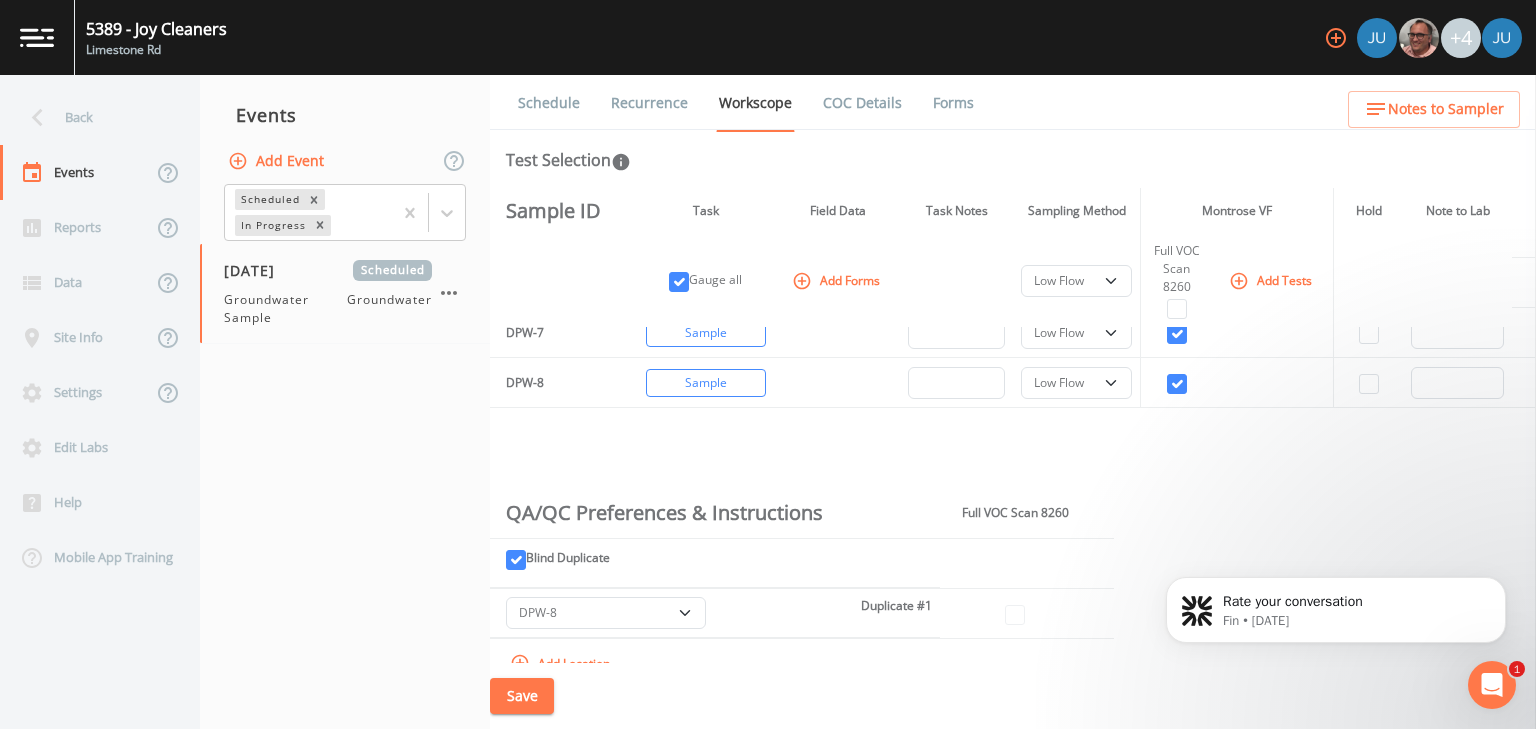 select on "f4a5ed99-ef8a-414c-8bfb-893ea40aa200" 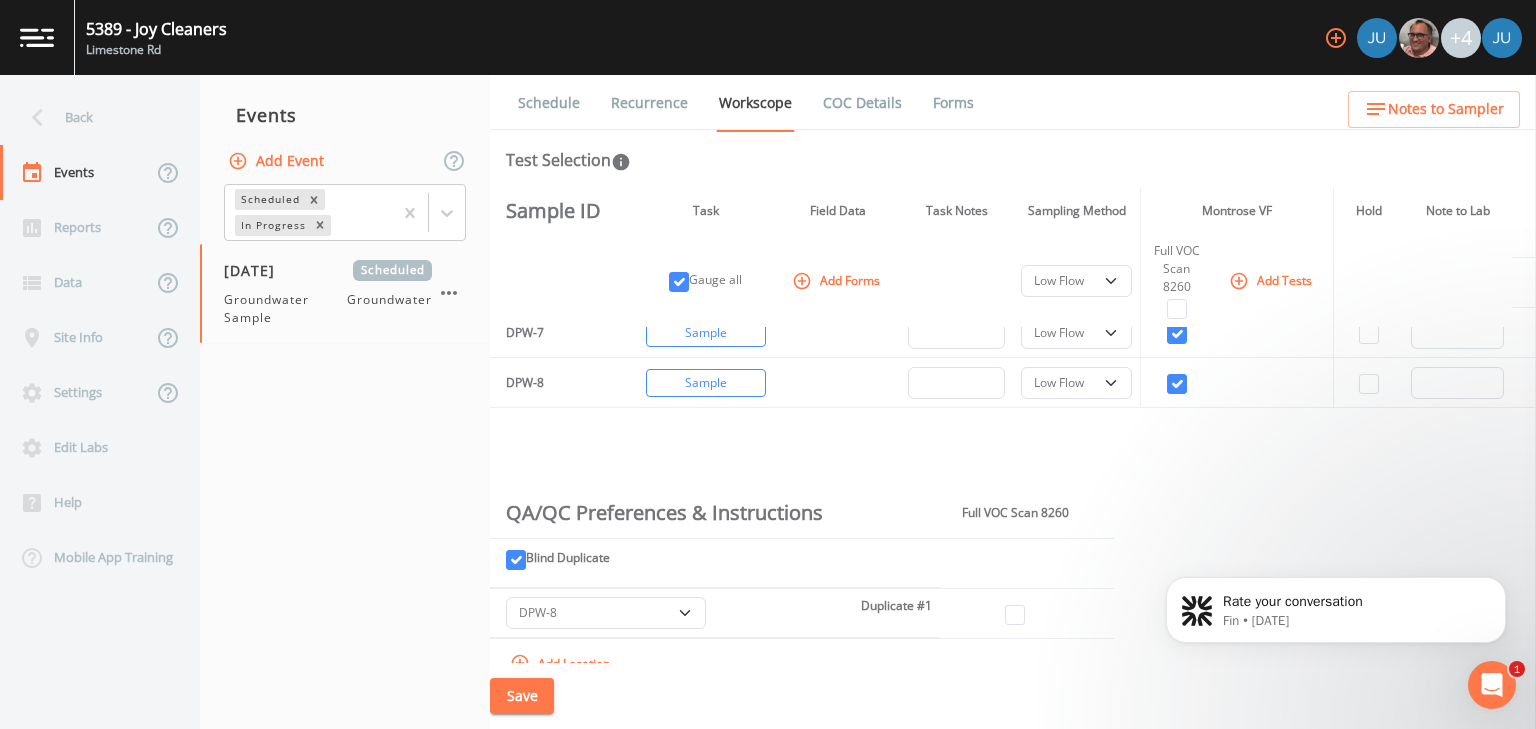 scroll, scrollTop: 400, scrollLeft: 0, axis: vertical 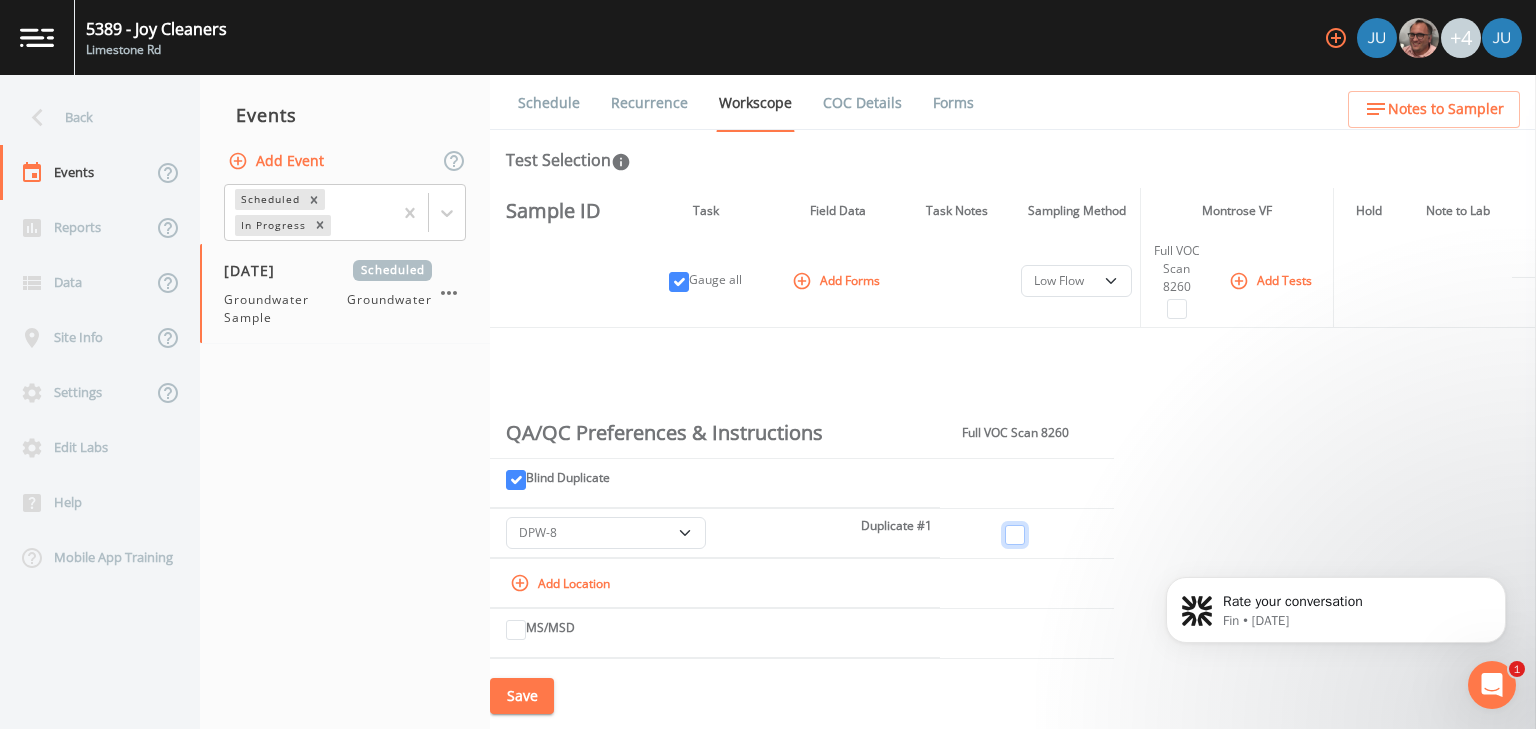 click at bounding box center [1015, 535] 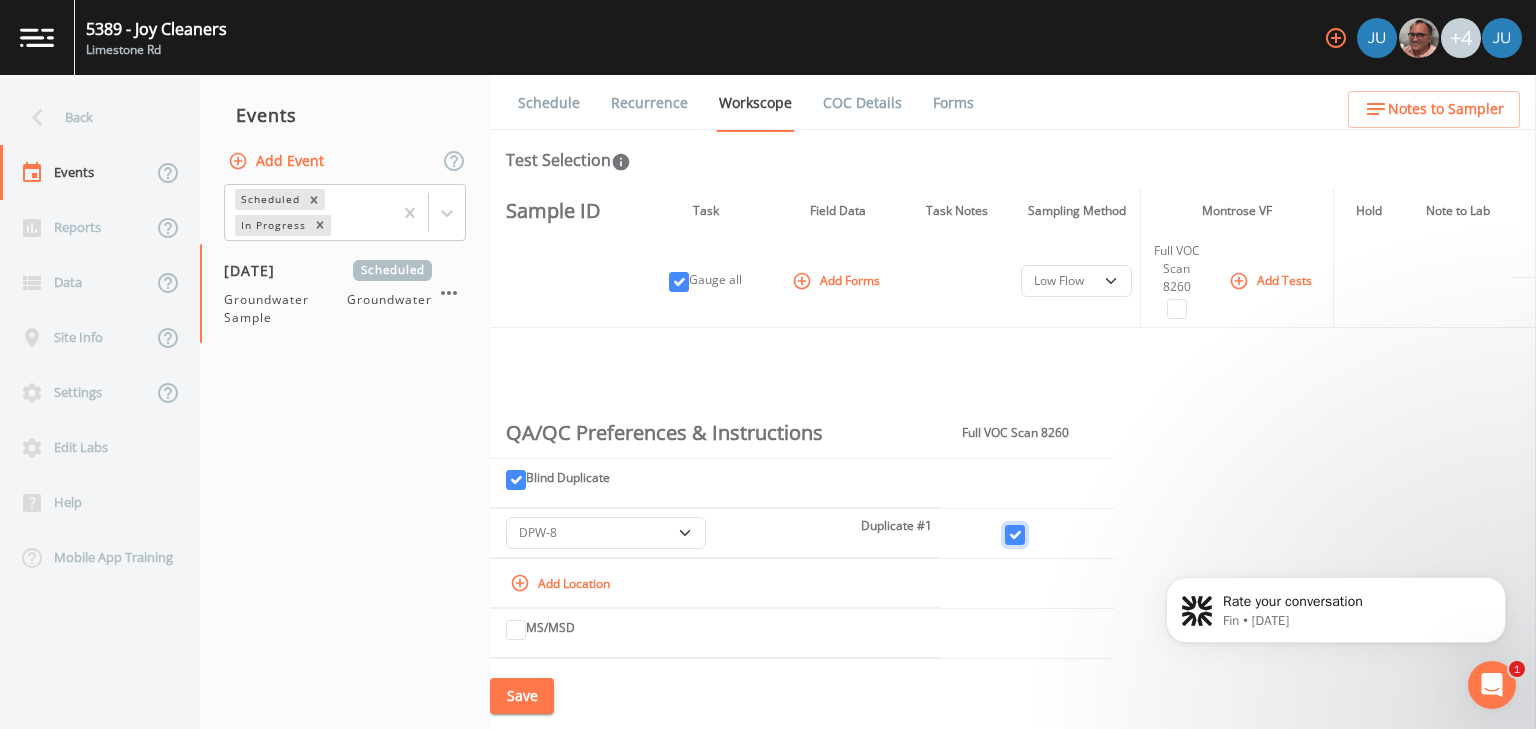 checkbox on "true" 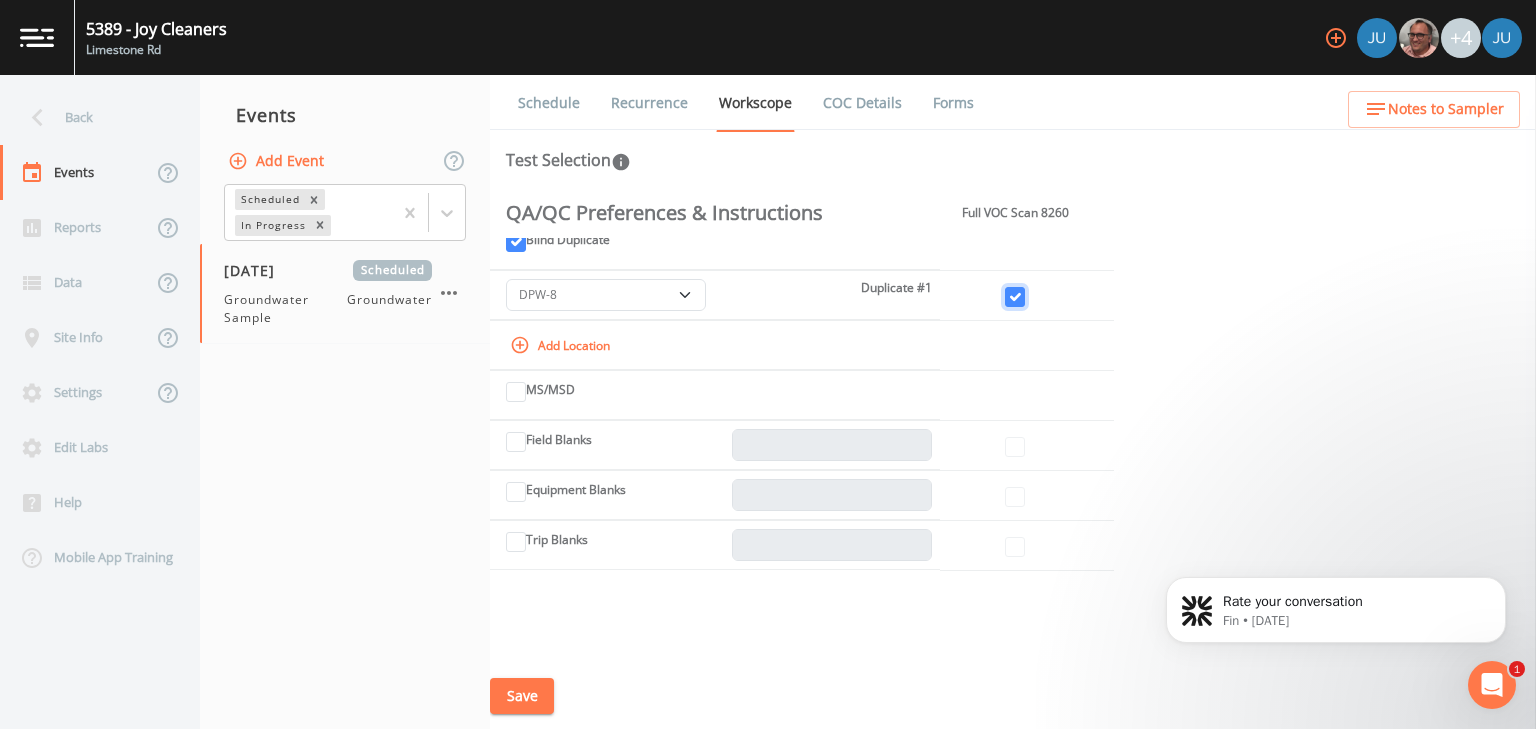 scroll, scrollTop: 640, scrollLeft: 0, axis: vertical 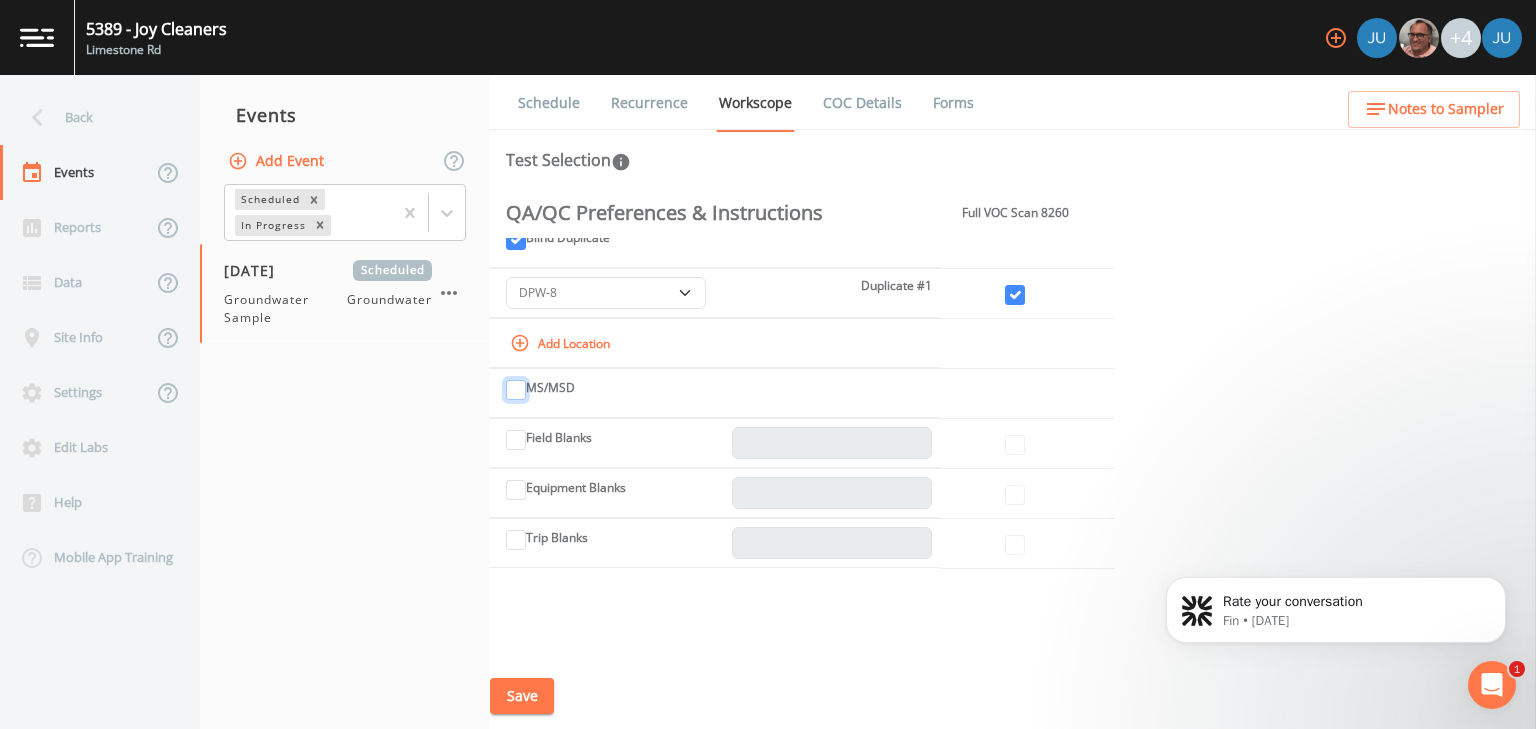 click on "MS/MSD" at bounding box center (516, 390) 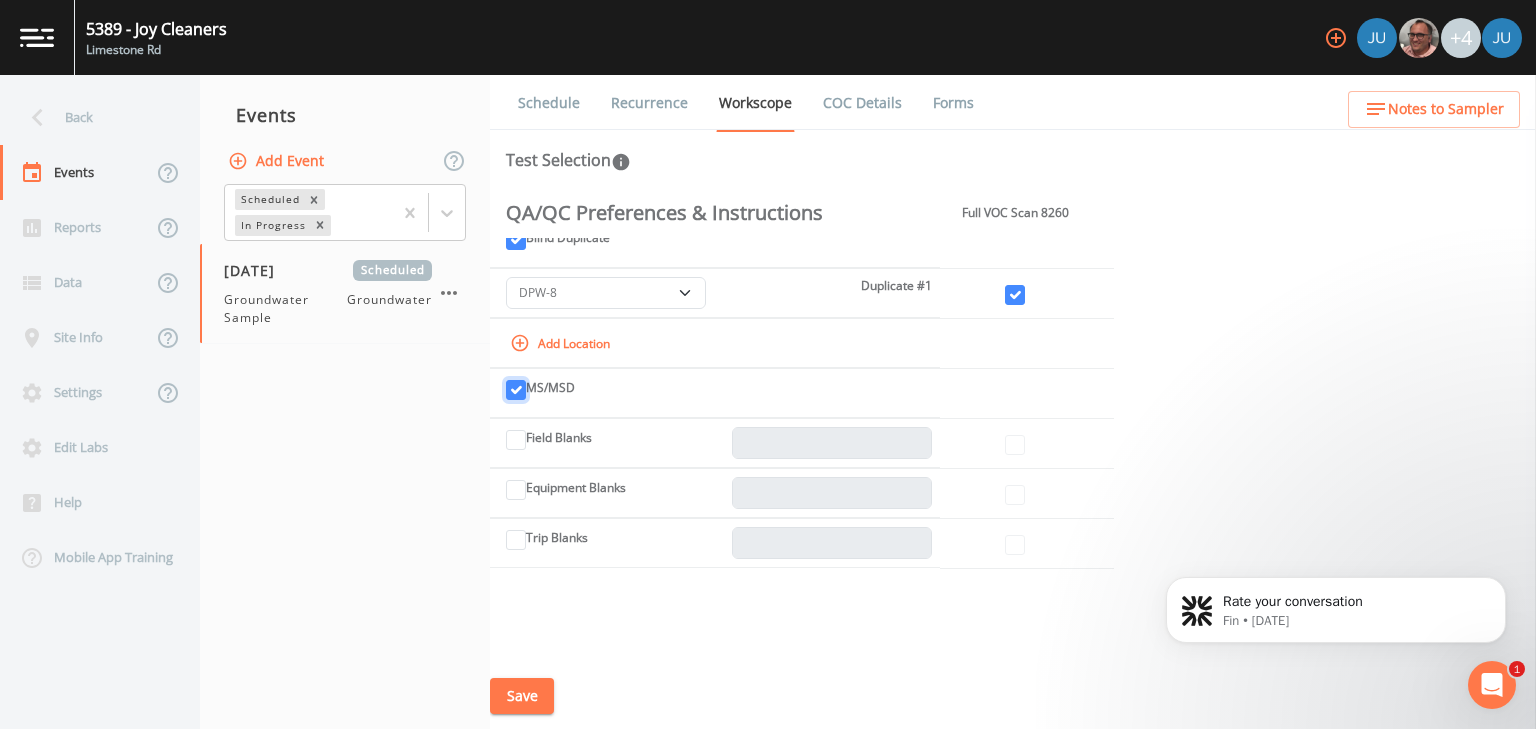 checkbox on "true" 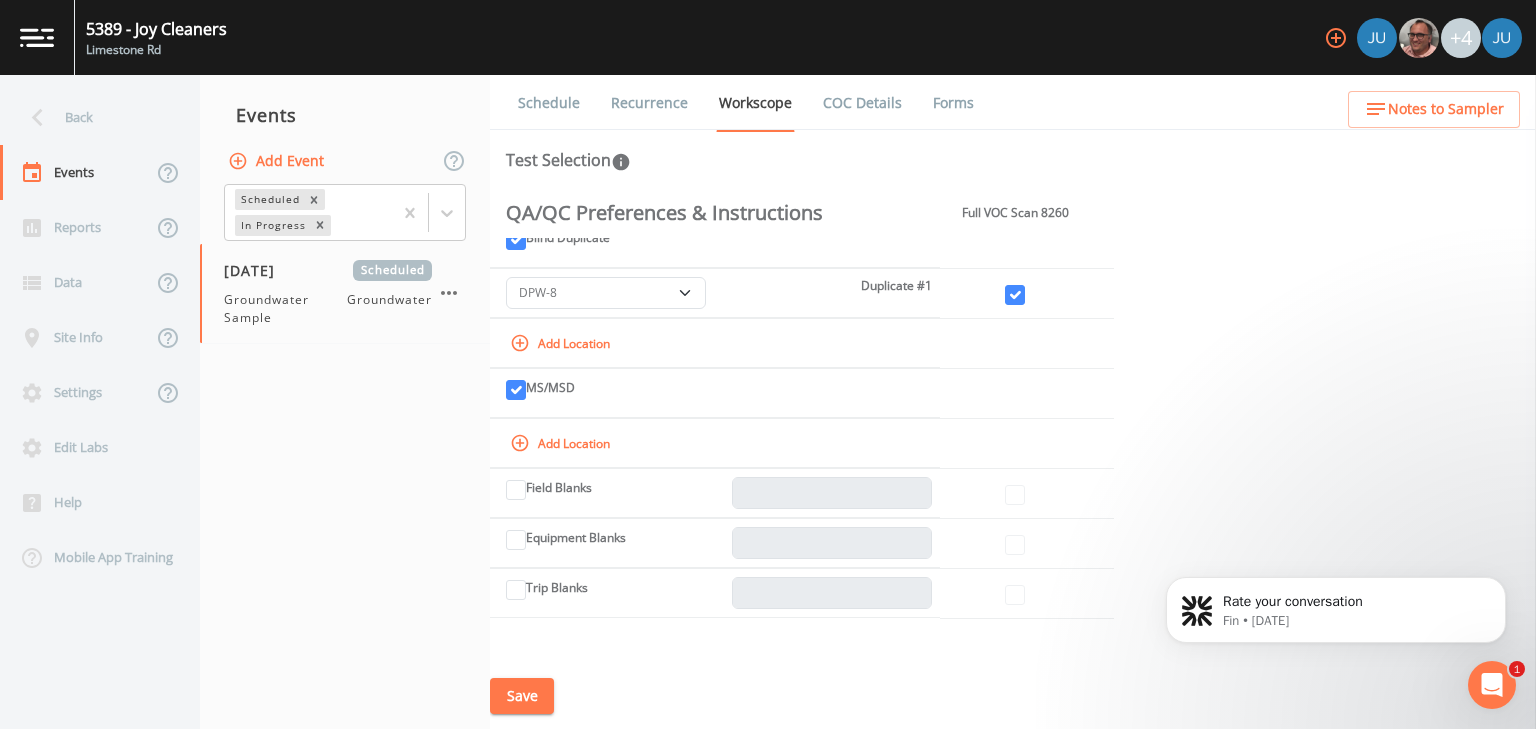 click on "Add Location" at bounding box center (562, 443) 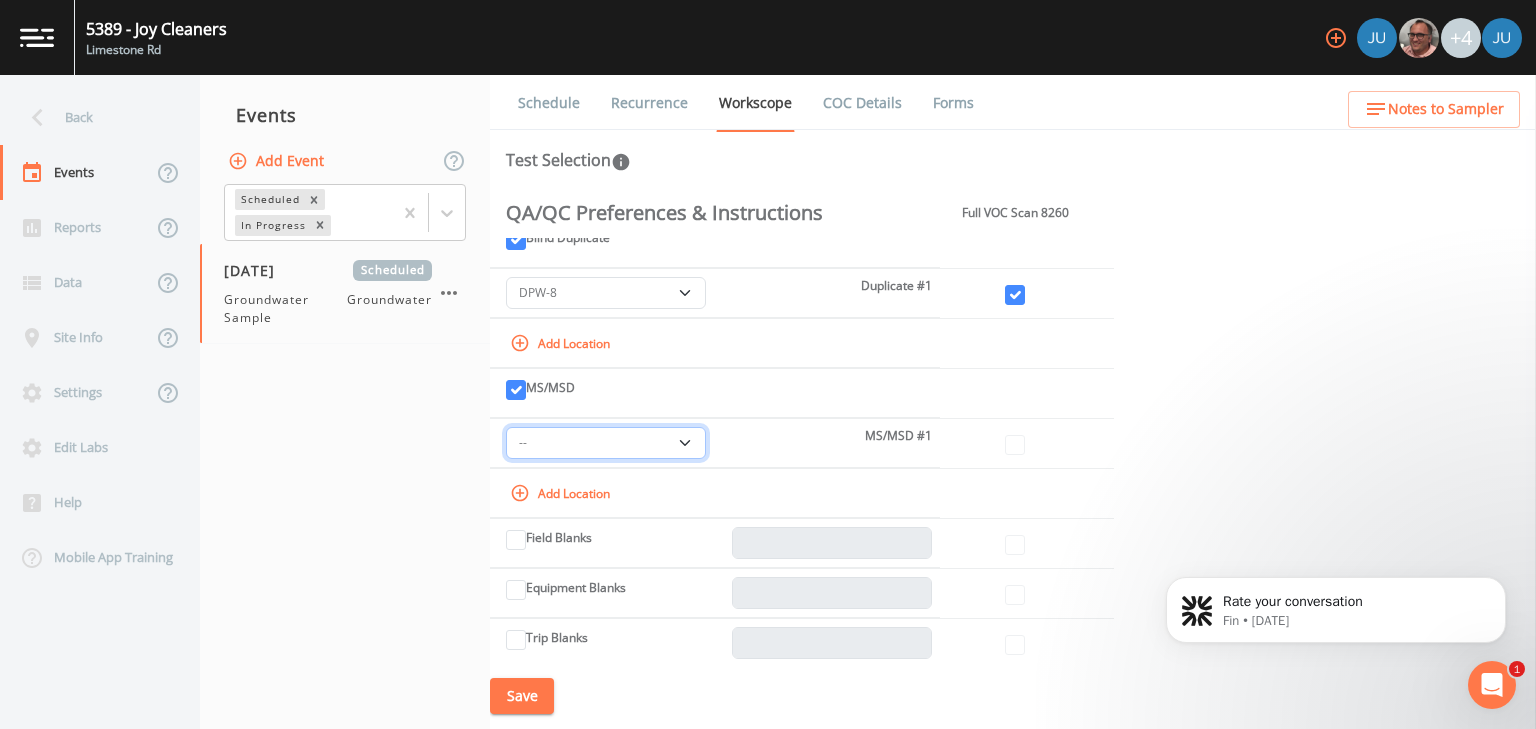 click on "-- DPW-2 DPW-3 DPW-7 DPW-8" at bounding box center (606, 443) 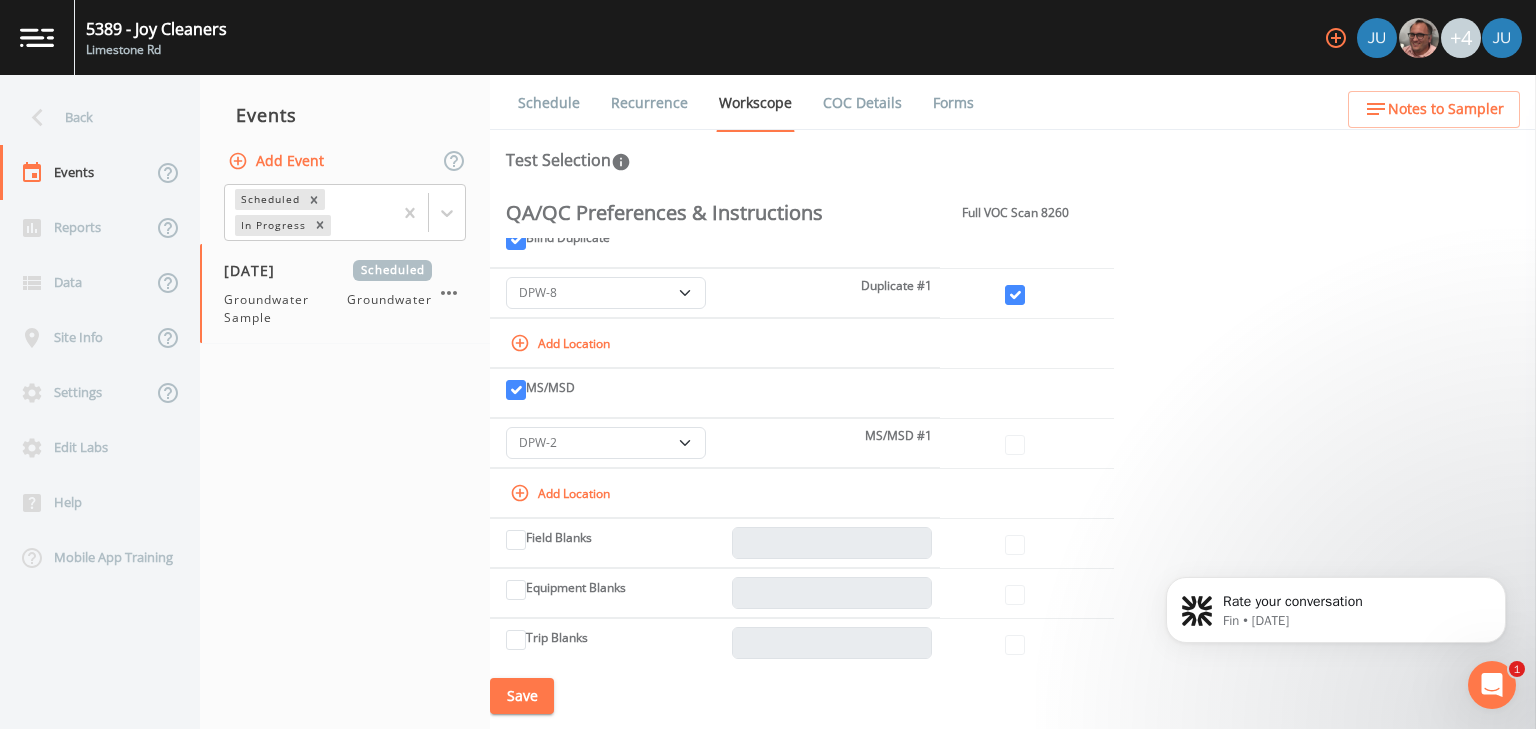 select on "60d5fbf1-e658-4e49-8feb-45161d8e2adb" 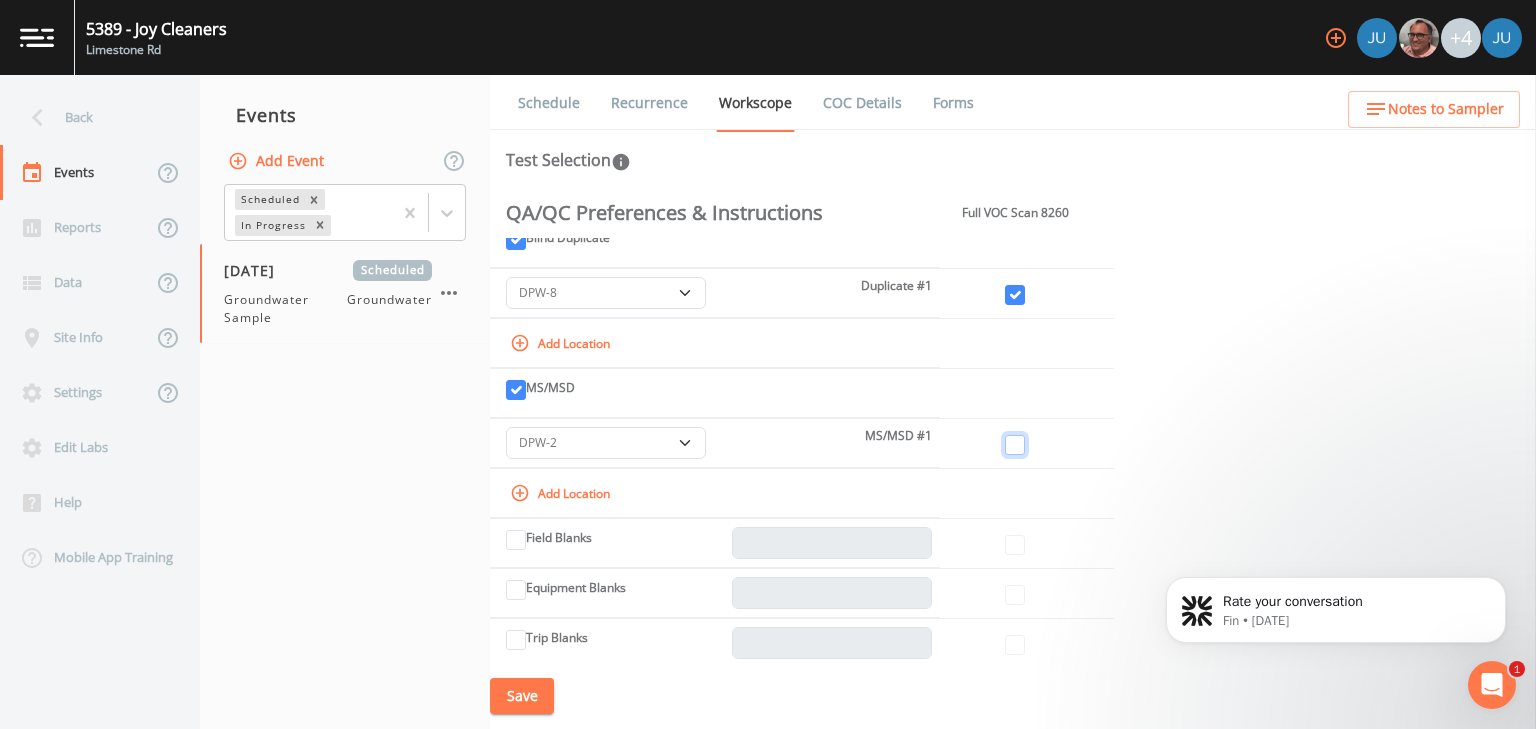 click at bounding box center (1015, 295) 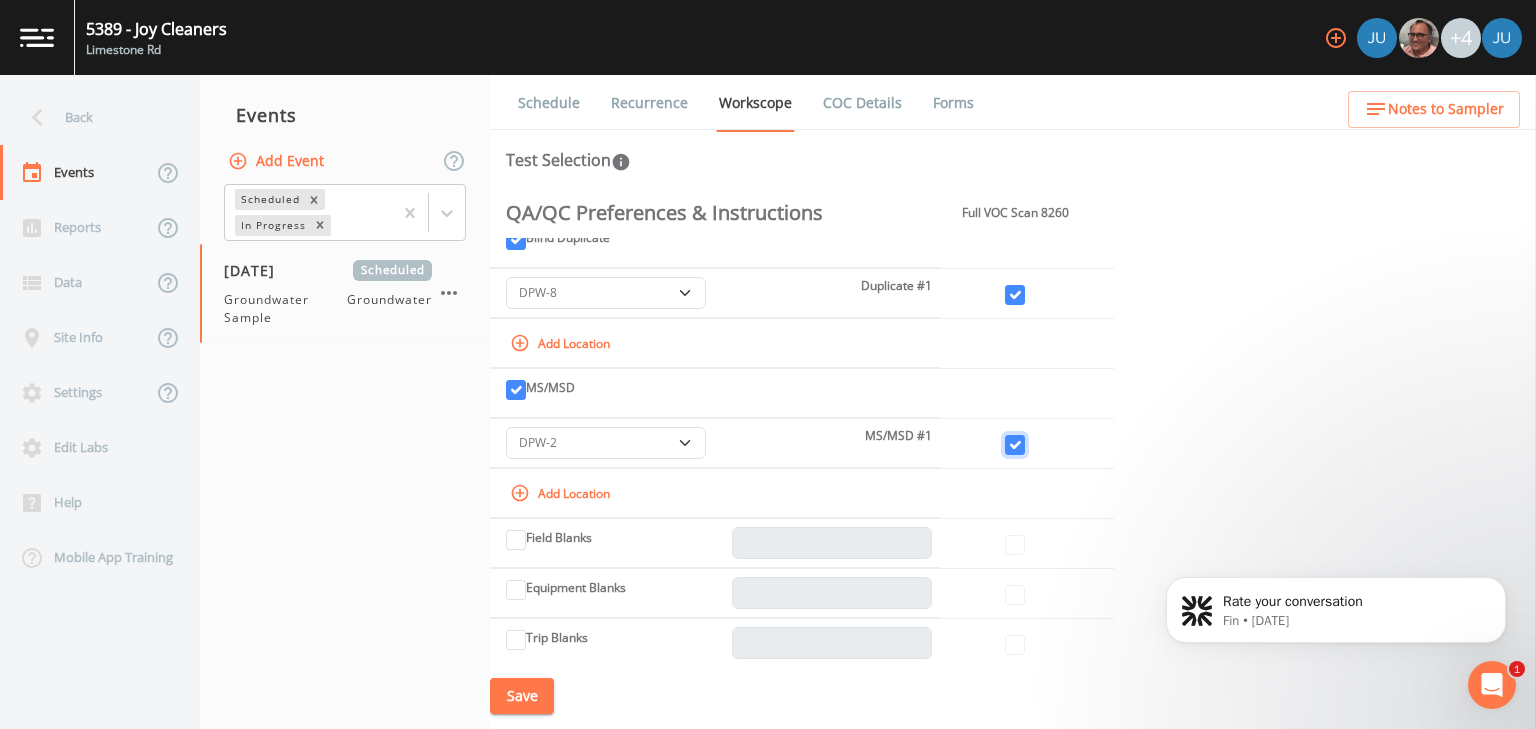 checkbox on "true" 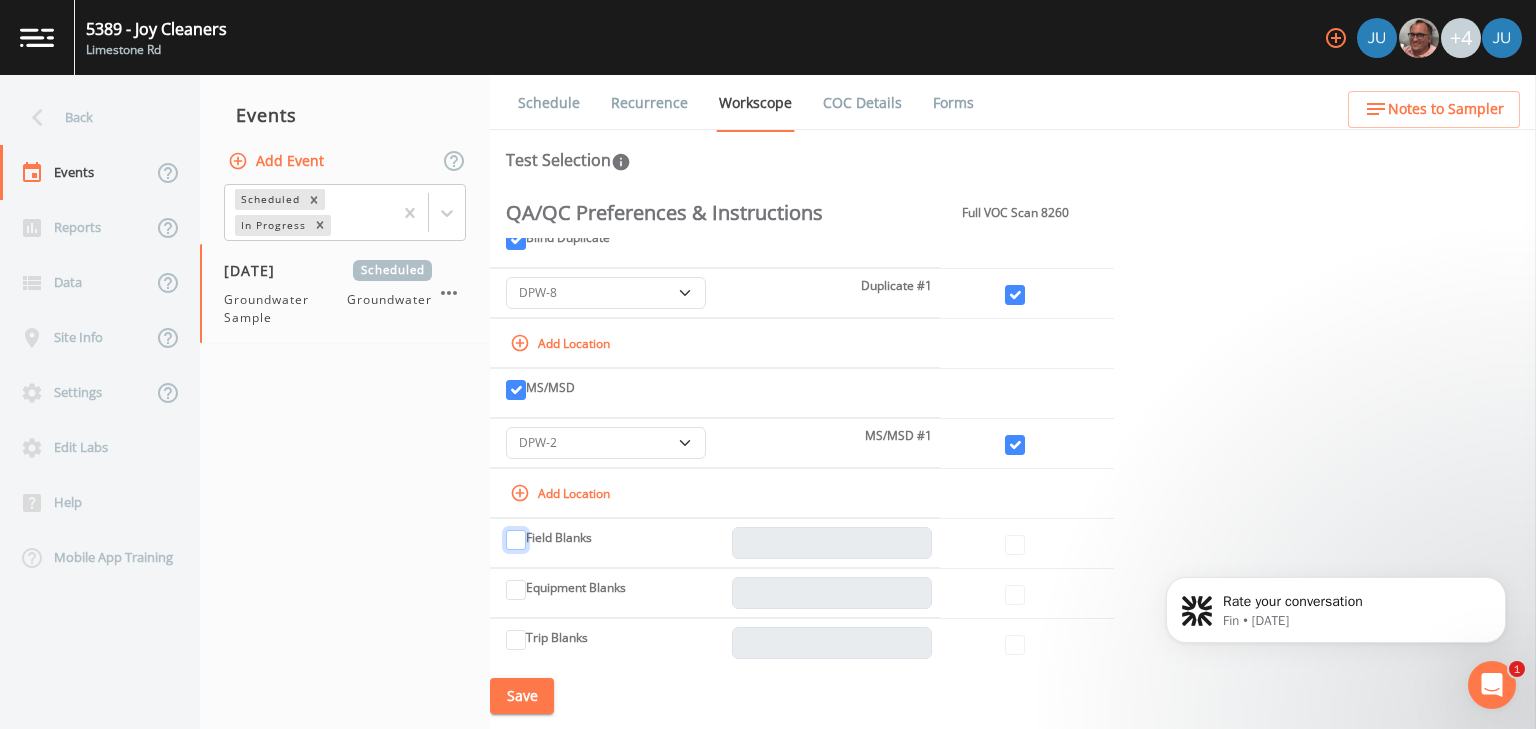 click on "Field Blanks" at bounding box center [516, 540] 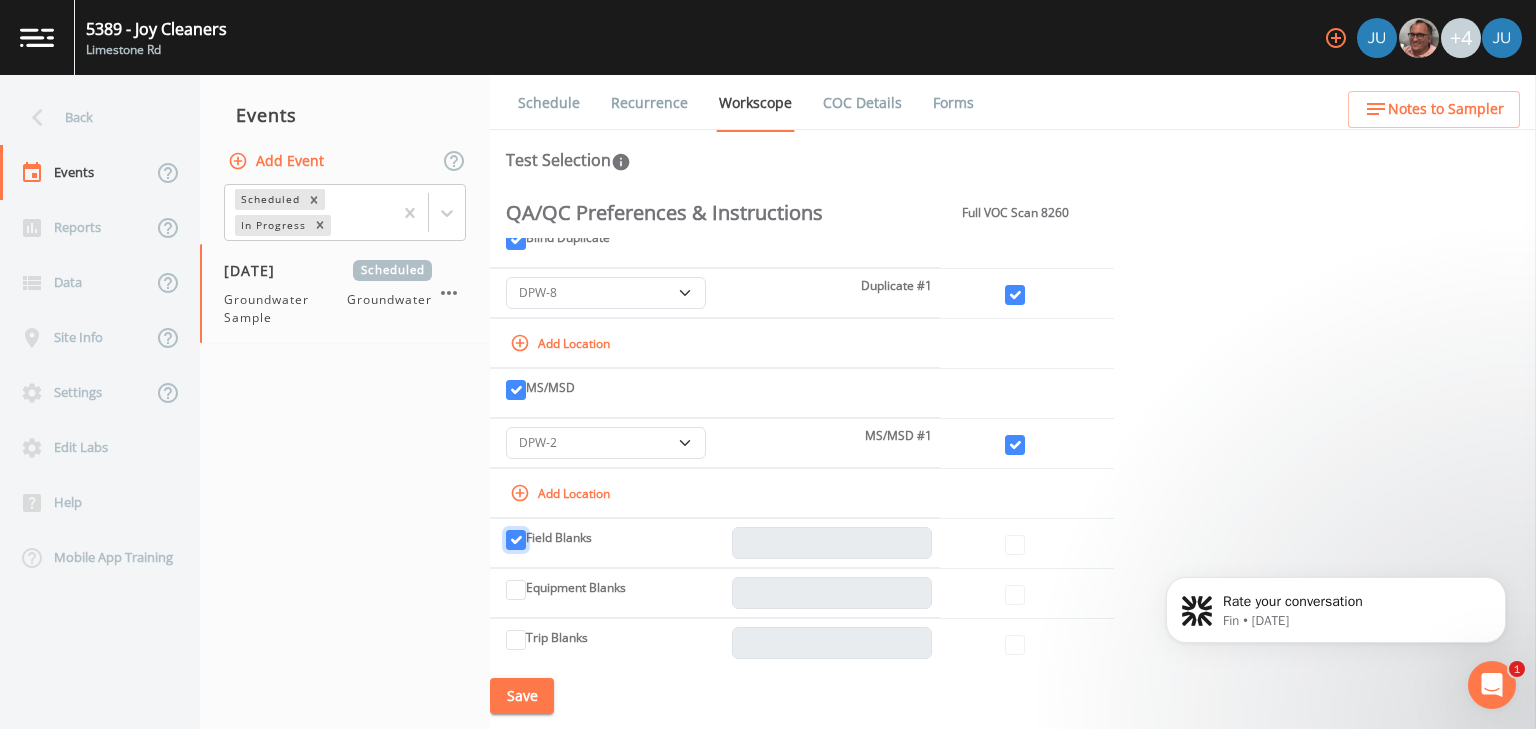 checkbox on "true" 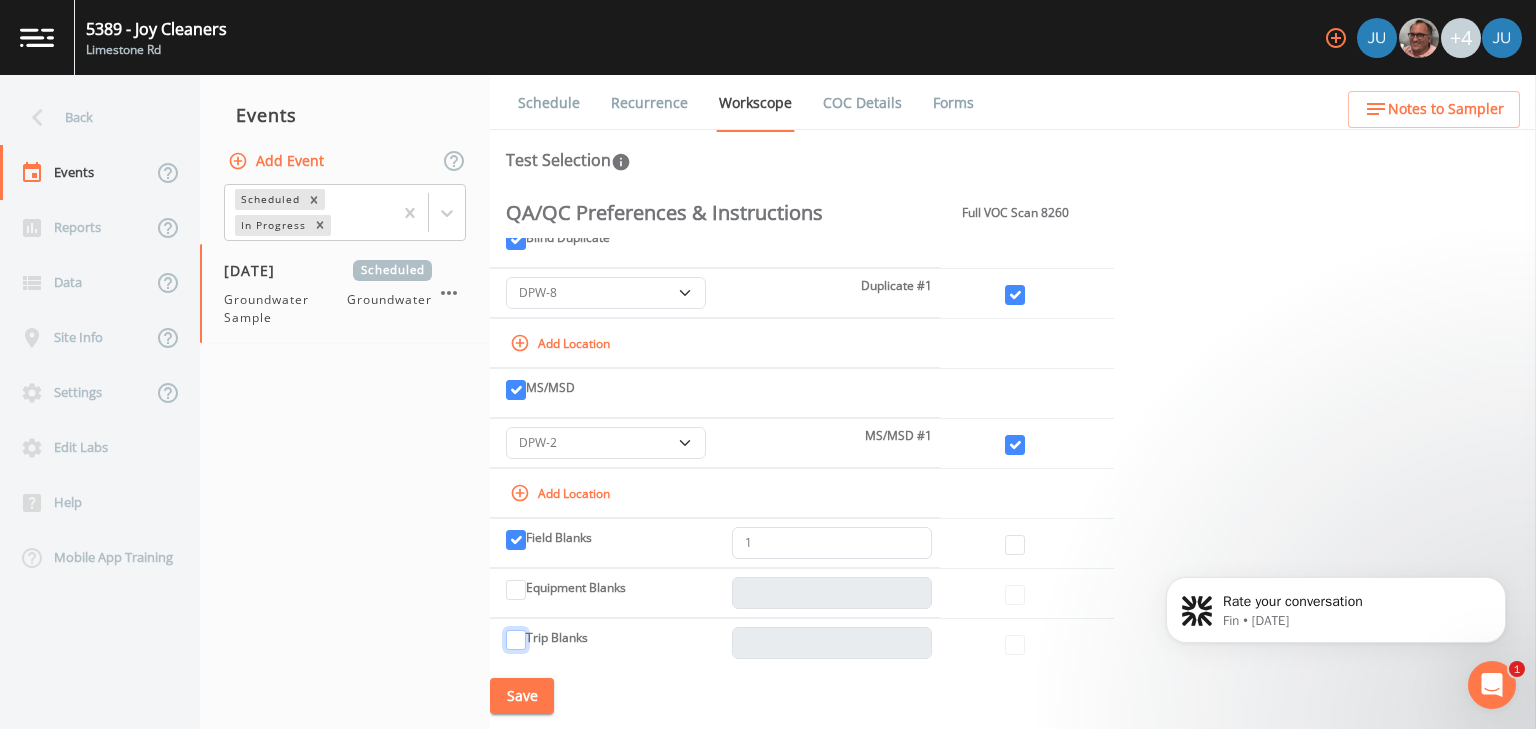 click on "Trip Blanks" at bounding box center (516, 640) 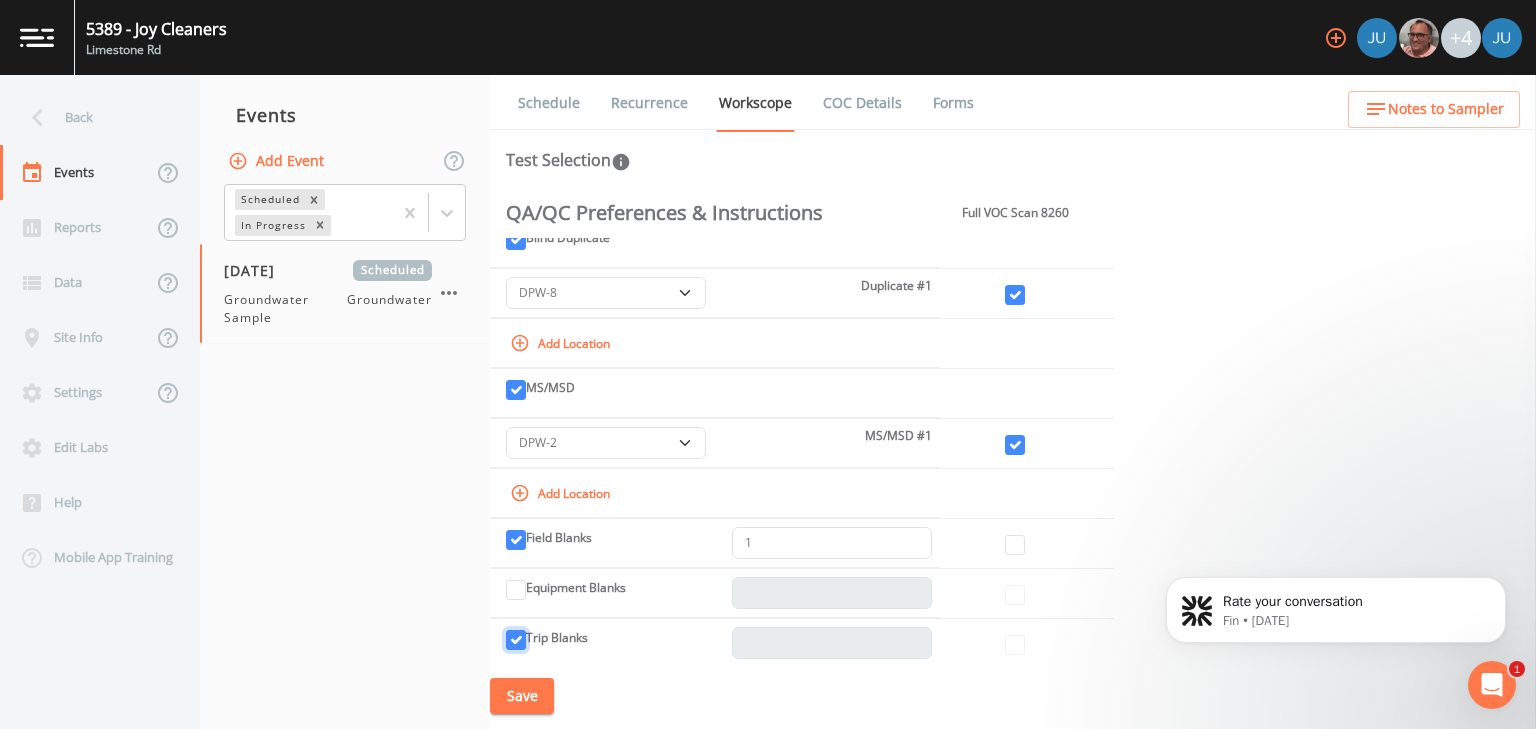checkbox on "true" 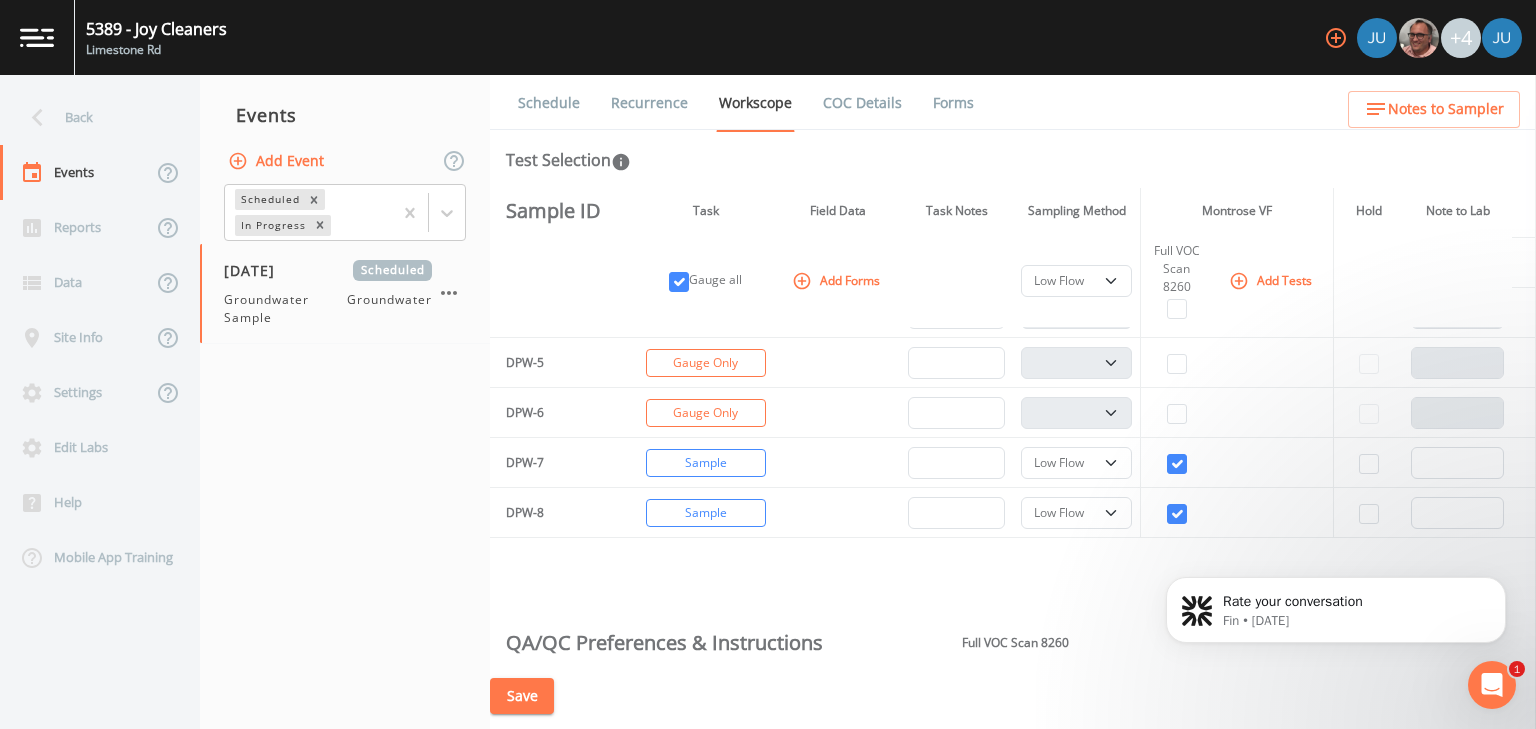 scroll, scrollTop: 0, scrollLeft: 0, axis: both 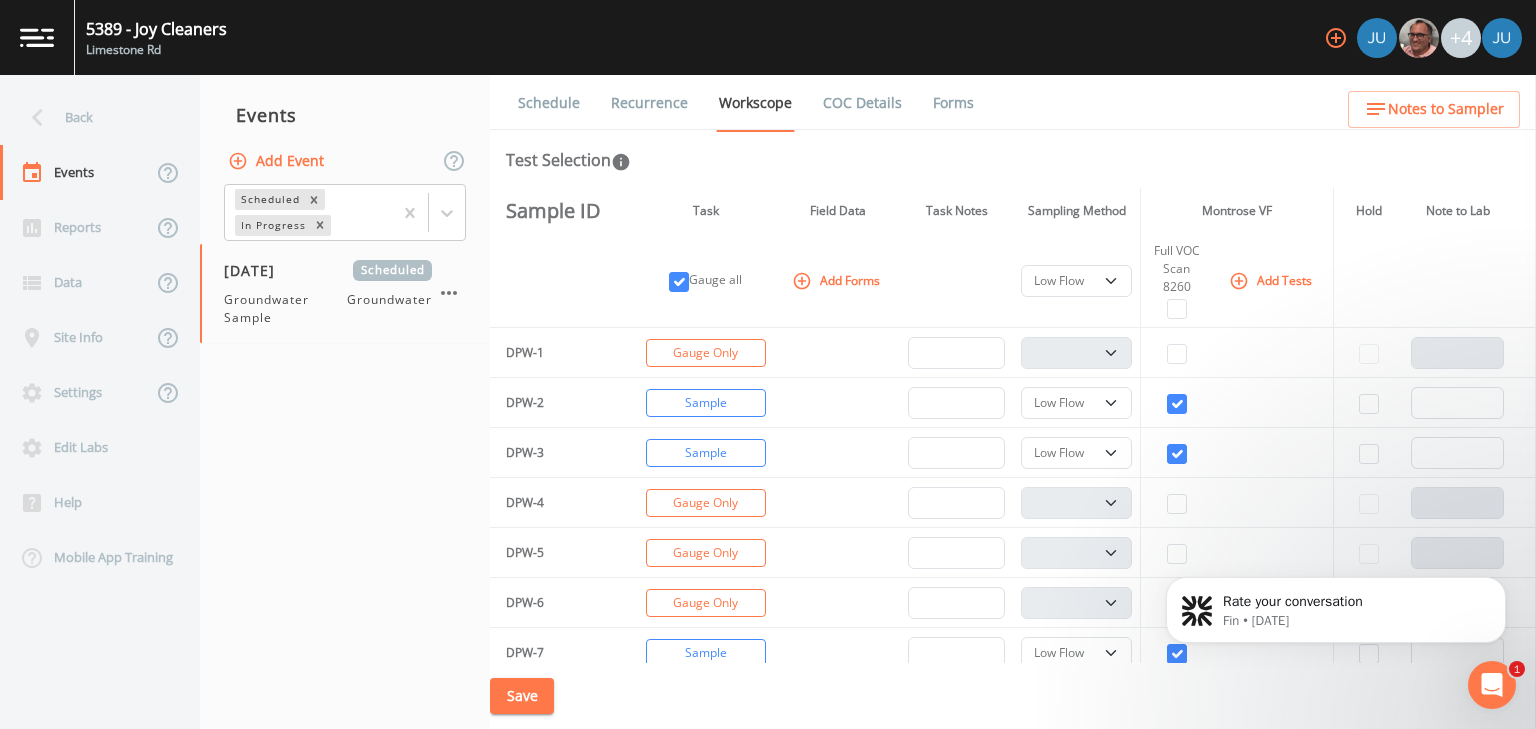 click on "Save" at bounding box center (522, 696) 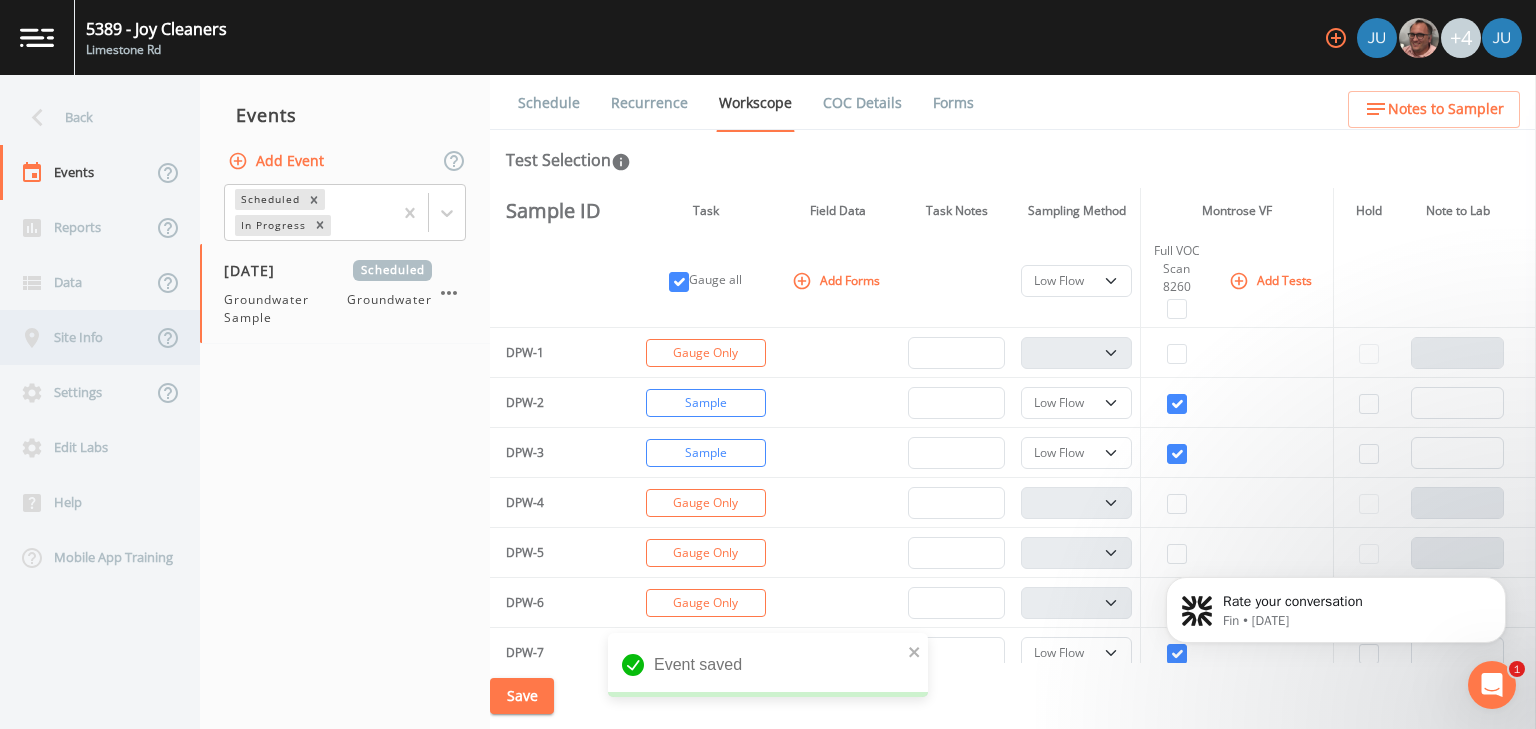 click on "Site Info" at bounding box center (76, 337) 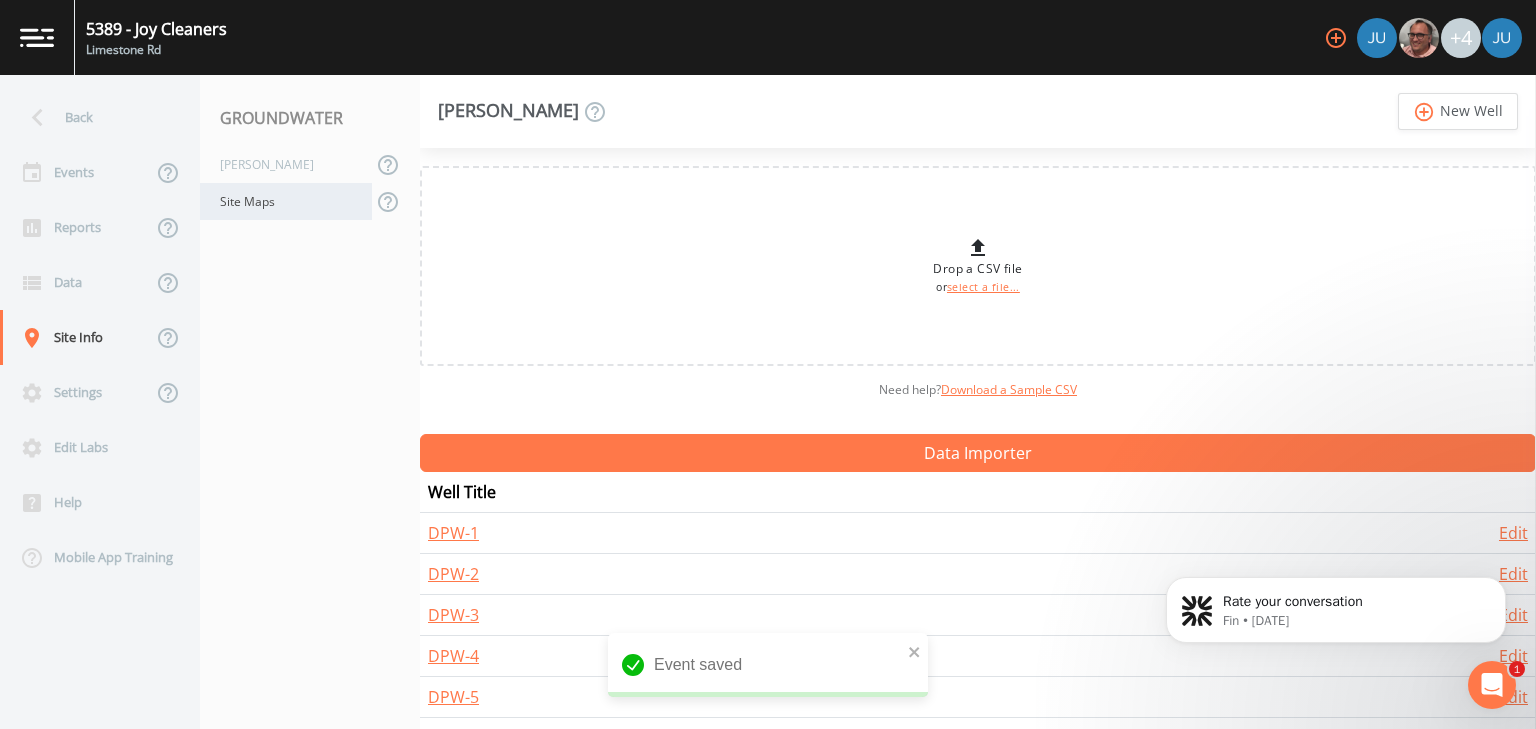 click on "Site Maps" at bounding box center (286, 201) 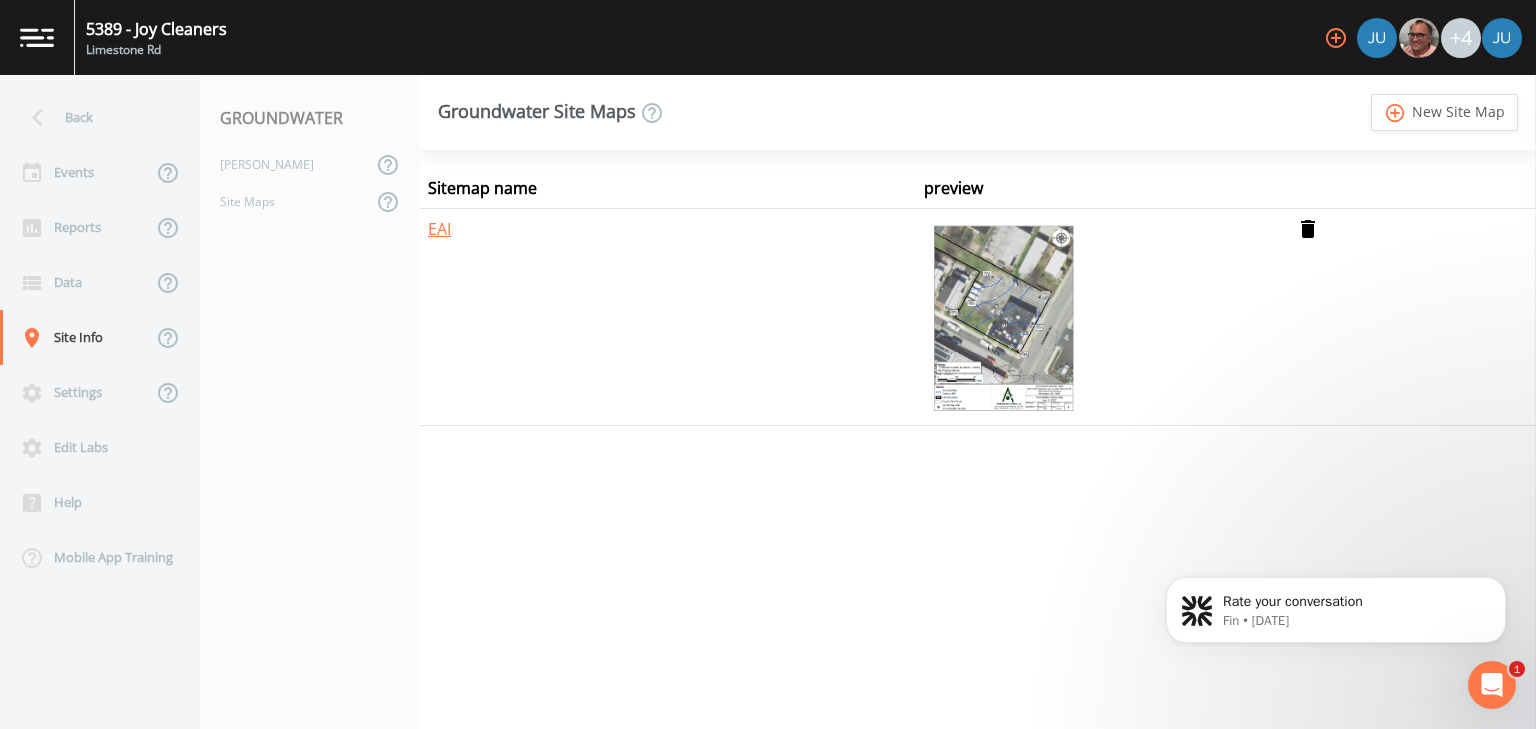 click at bounding box center (1000, 317) 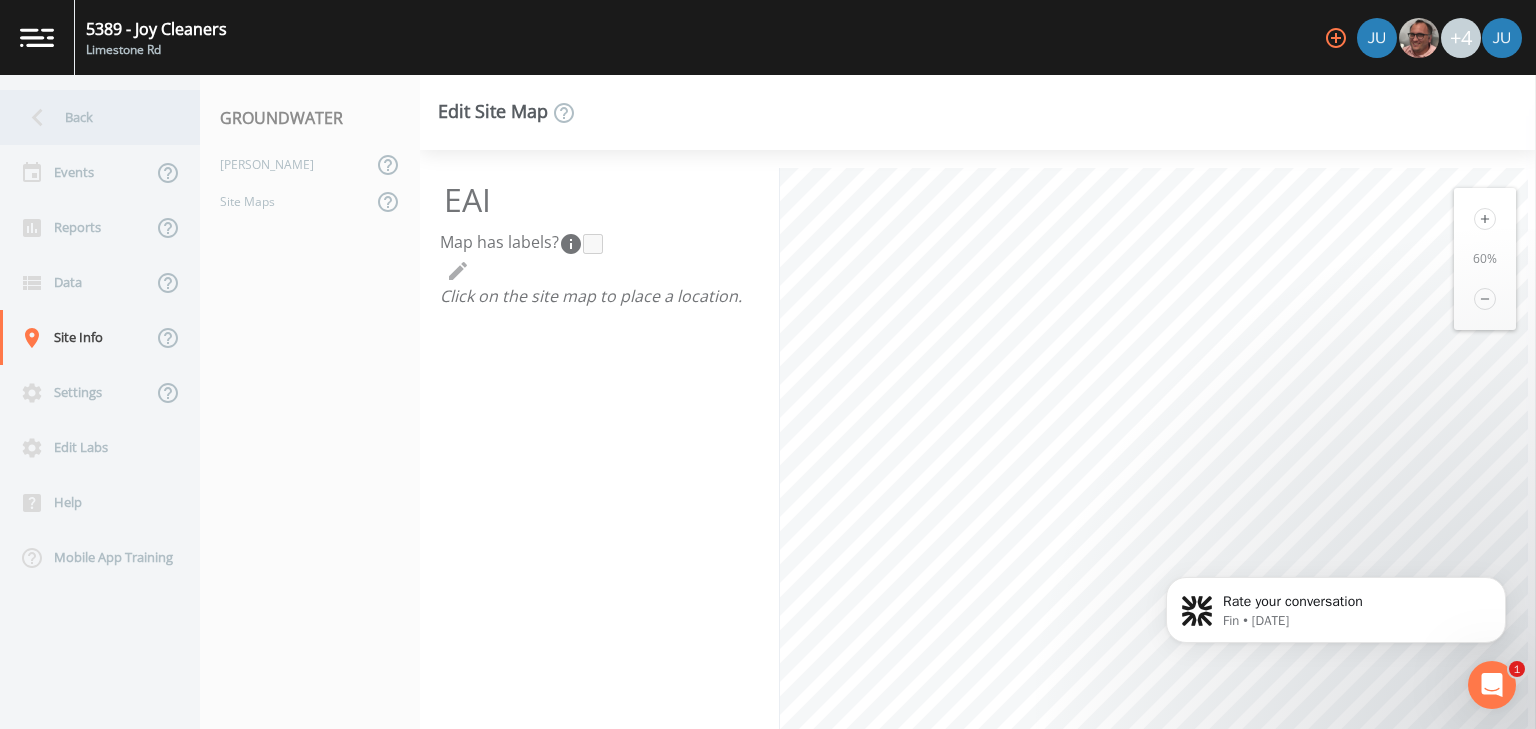 click 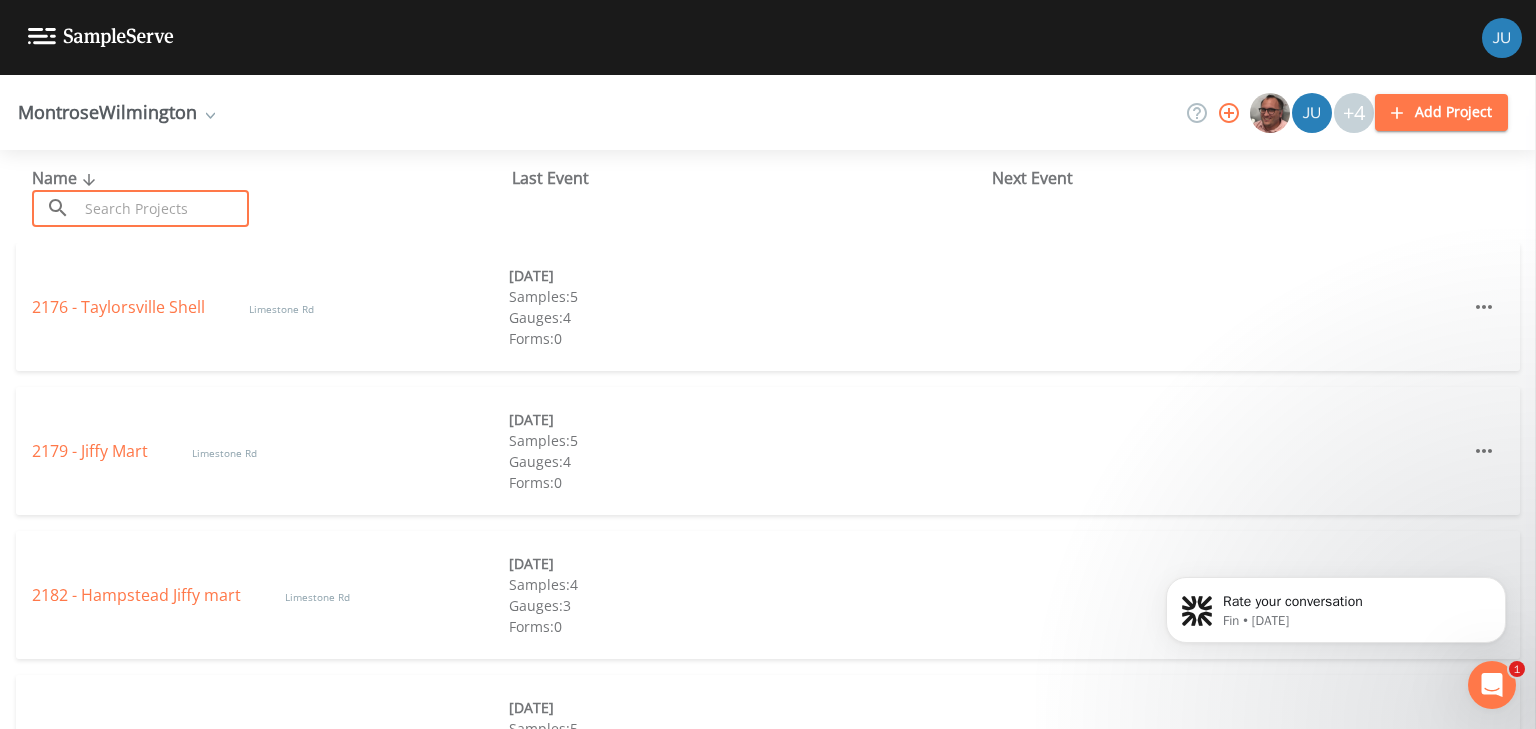 click at bounding box center (163, 208) 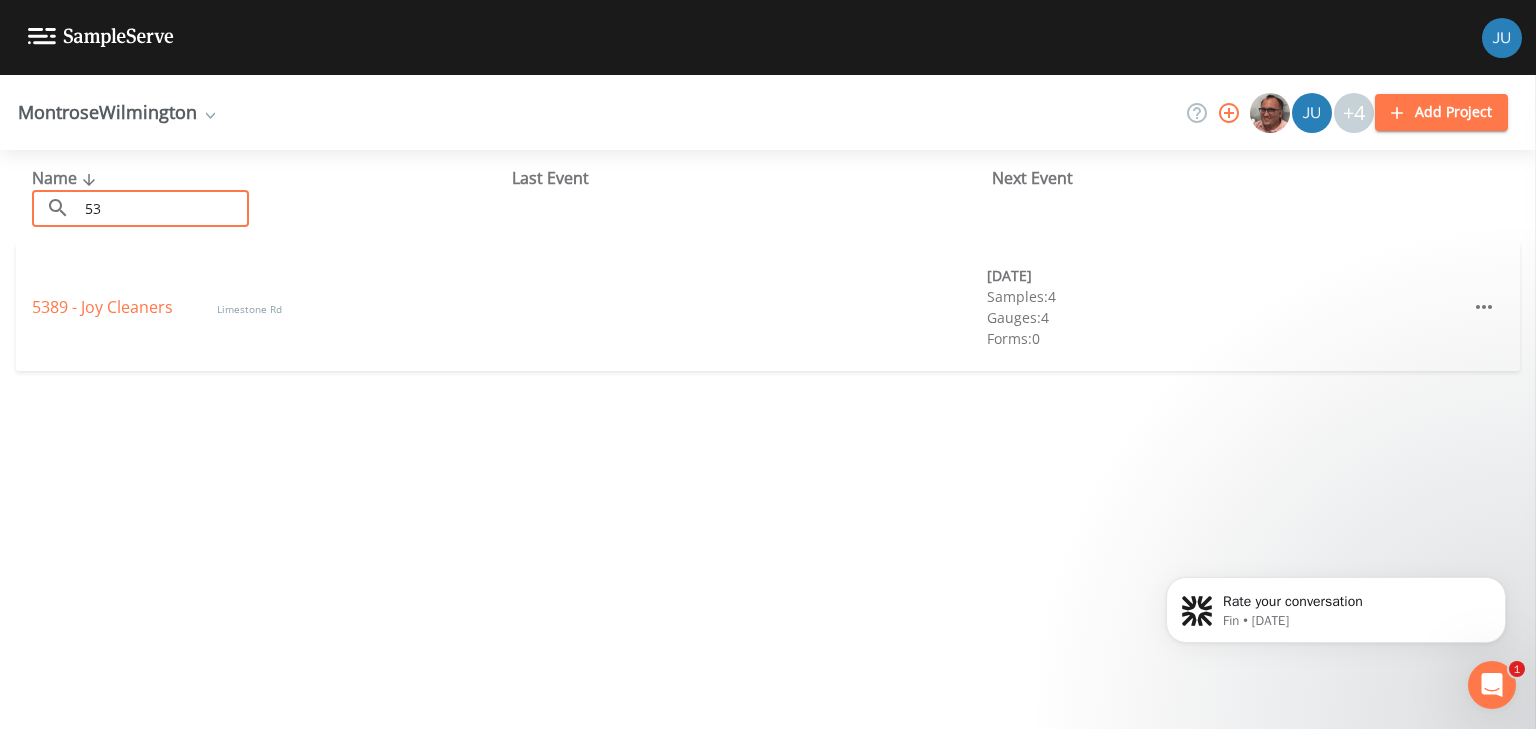 type on "5" 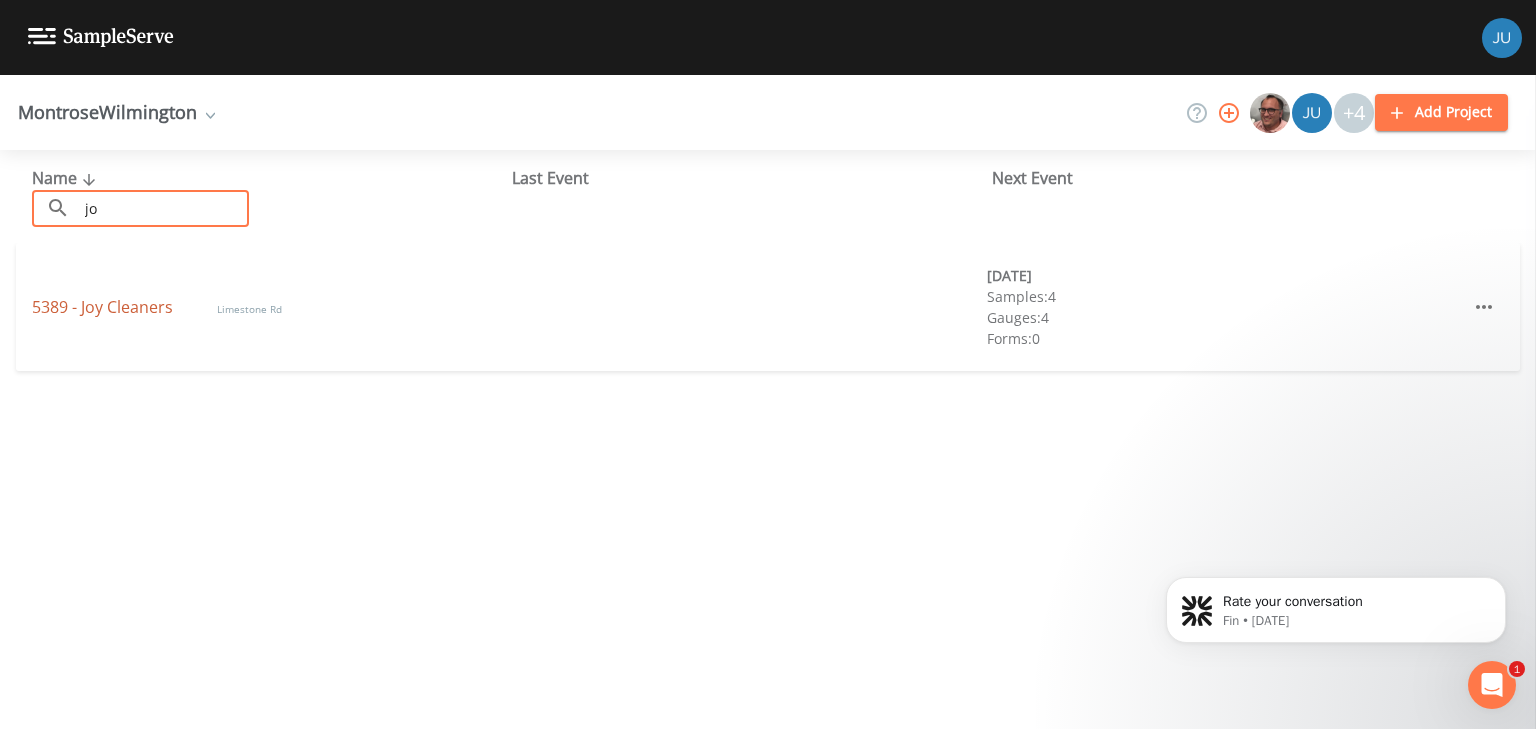 type on "jo" 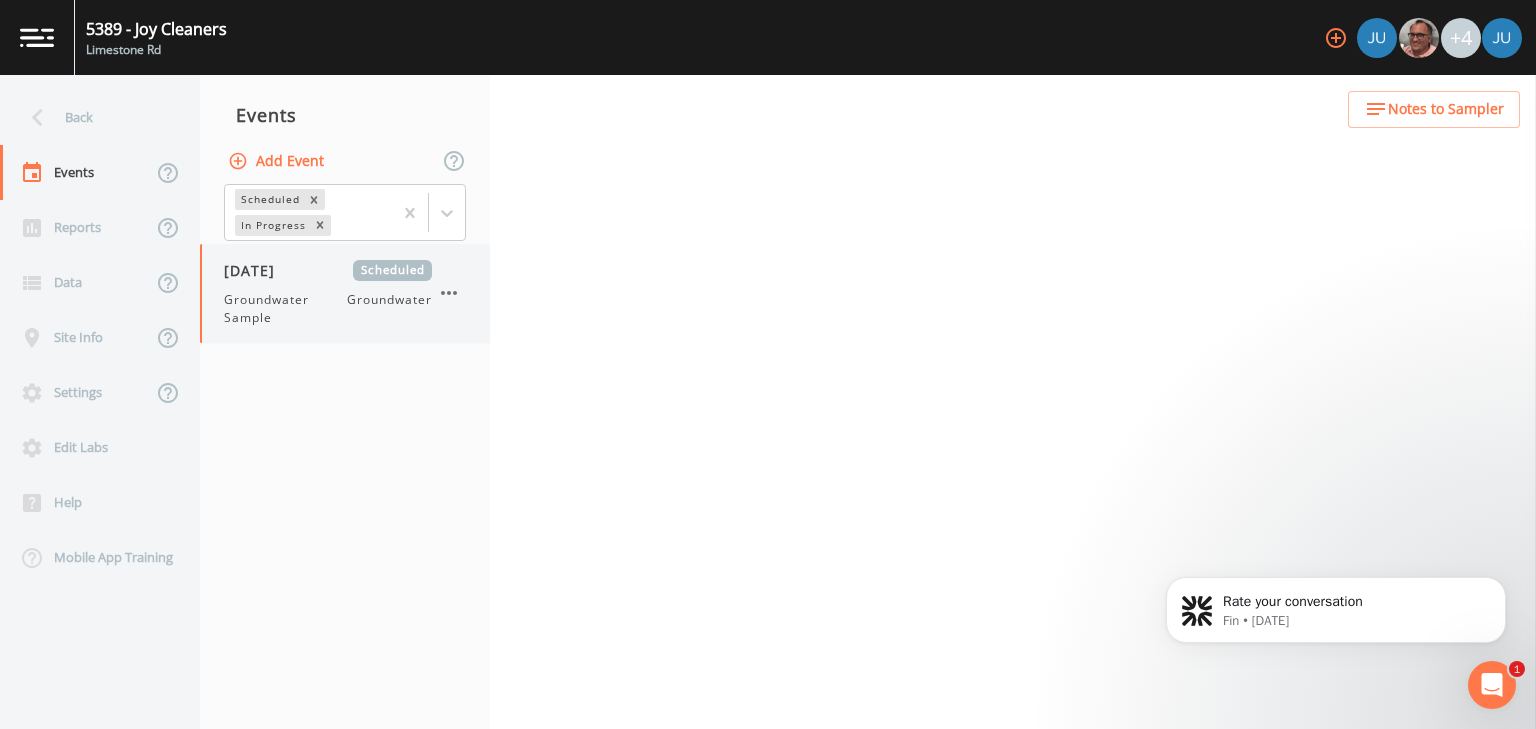 click on "Groundwater Sample" at bounding box center [285, 309] 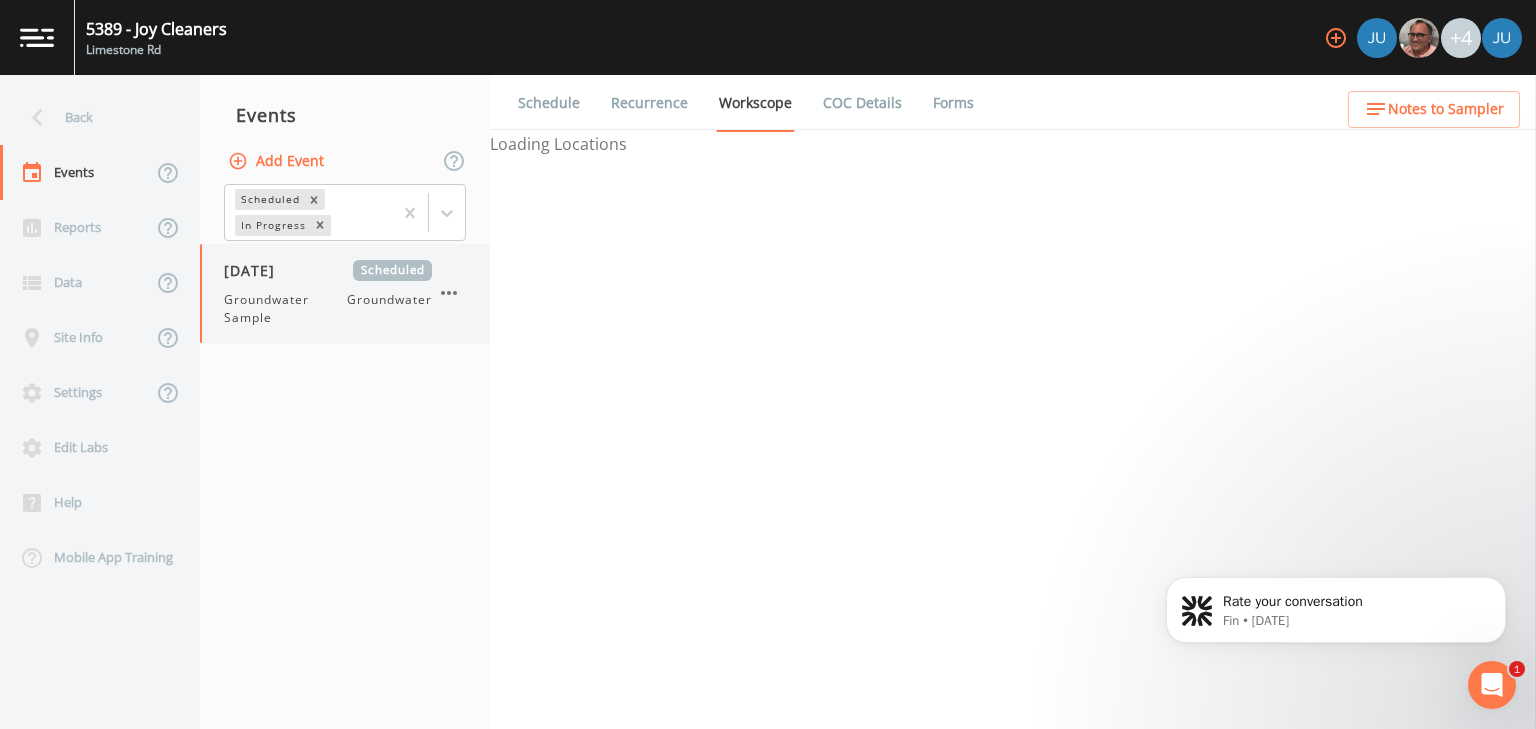 select on "4f082be6-97a7-4f70-a81f-c26a4e896ad7" 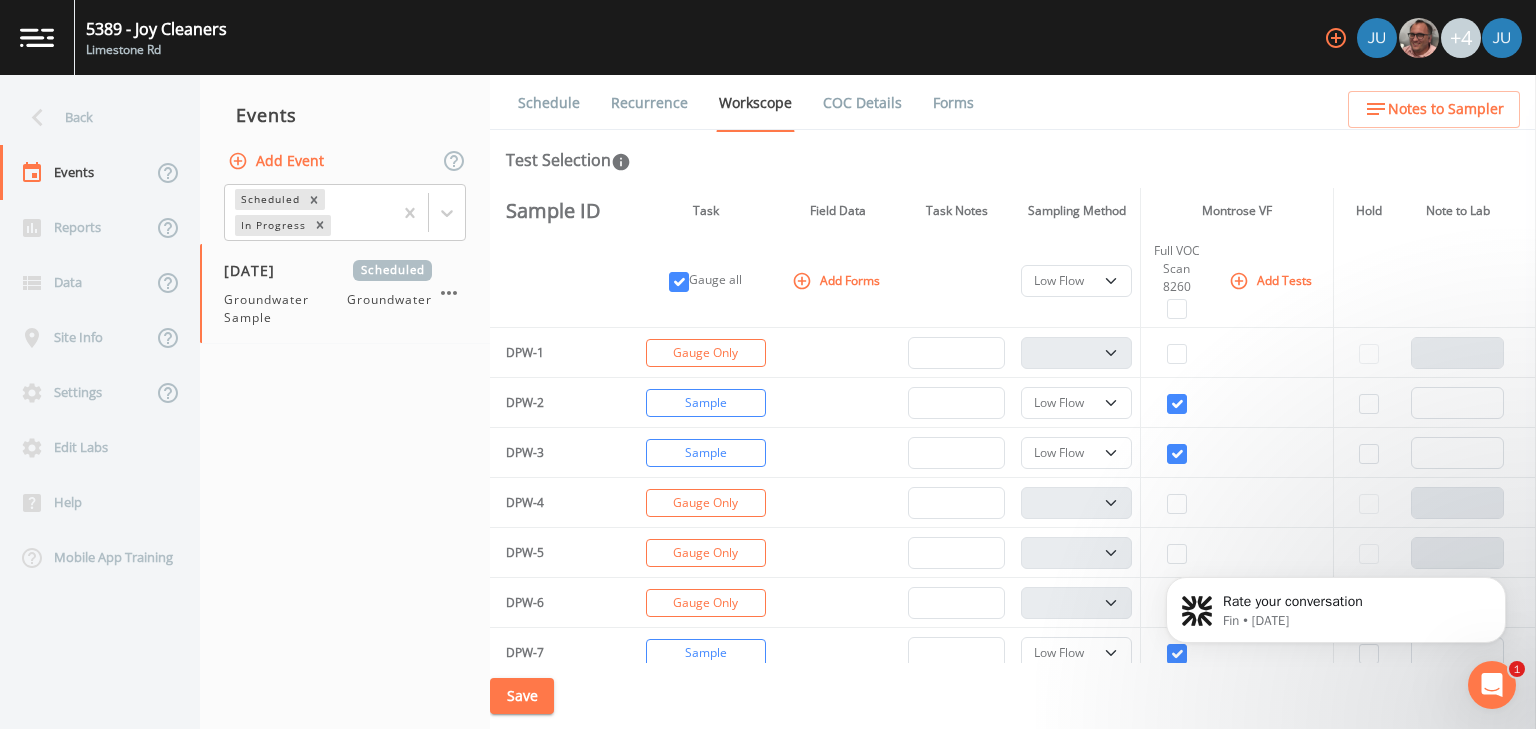 scroll, scrollTop: 320, scrollLeft: 0, axis: vertical 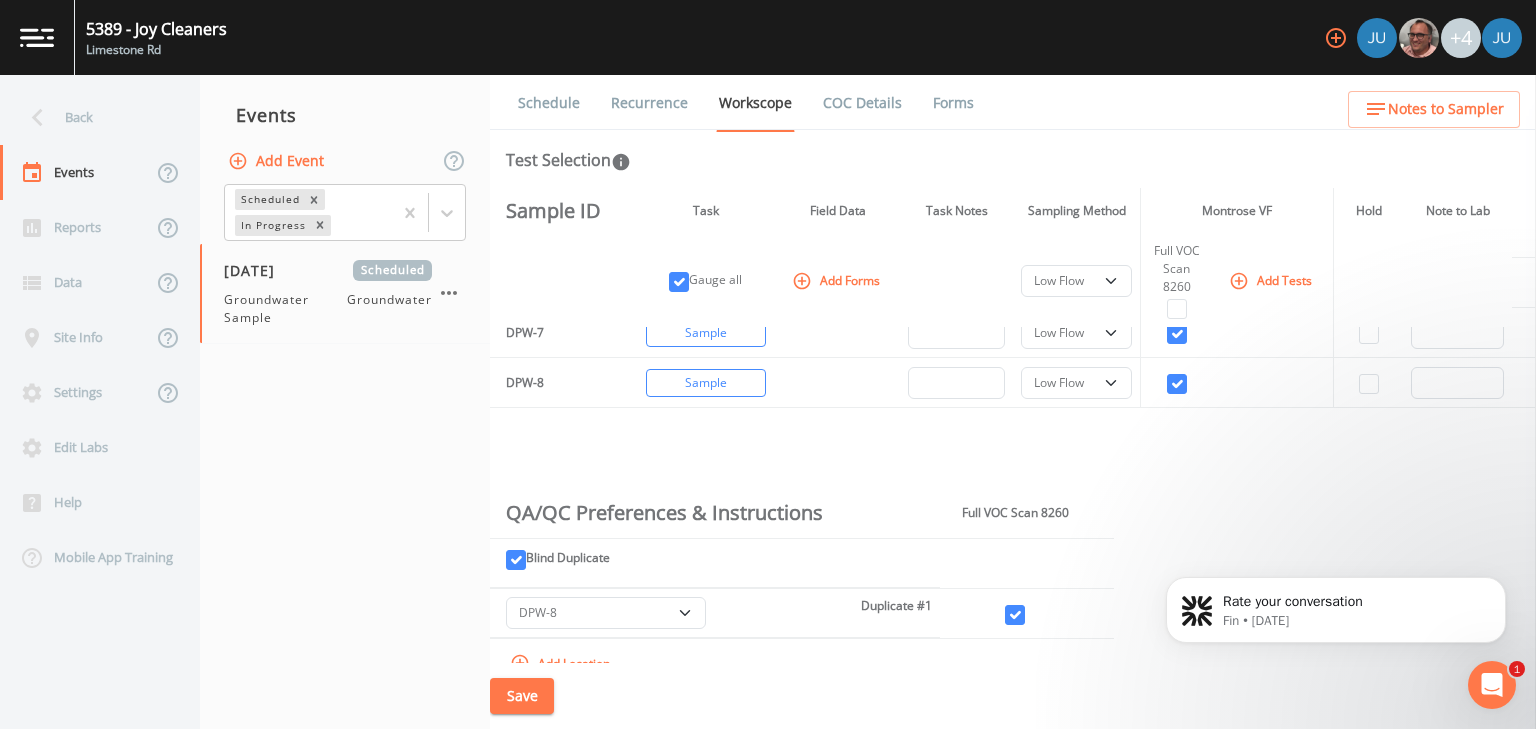 click on "Schedule" at bounding box center (549, 103) 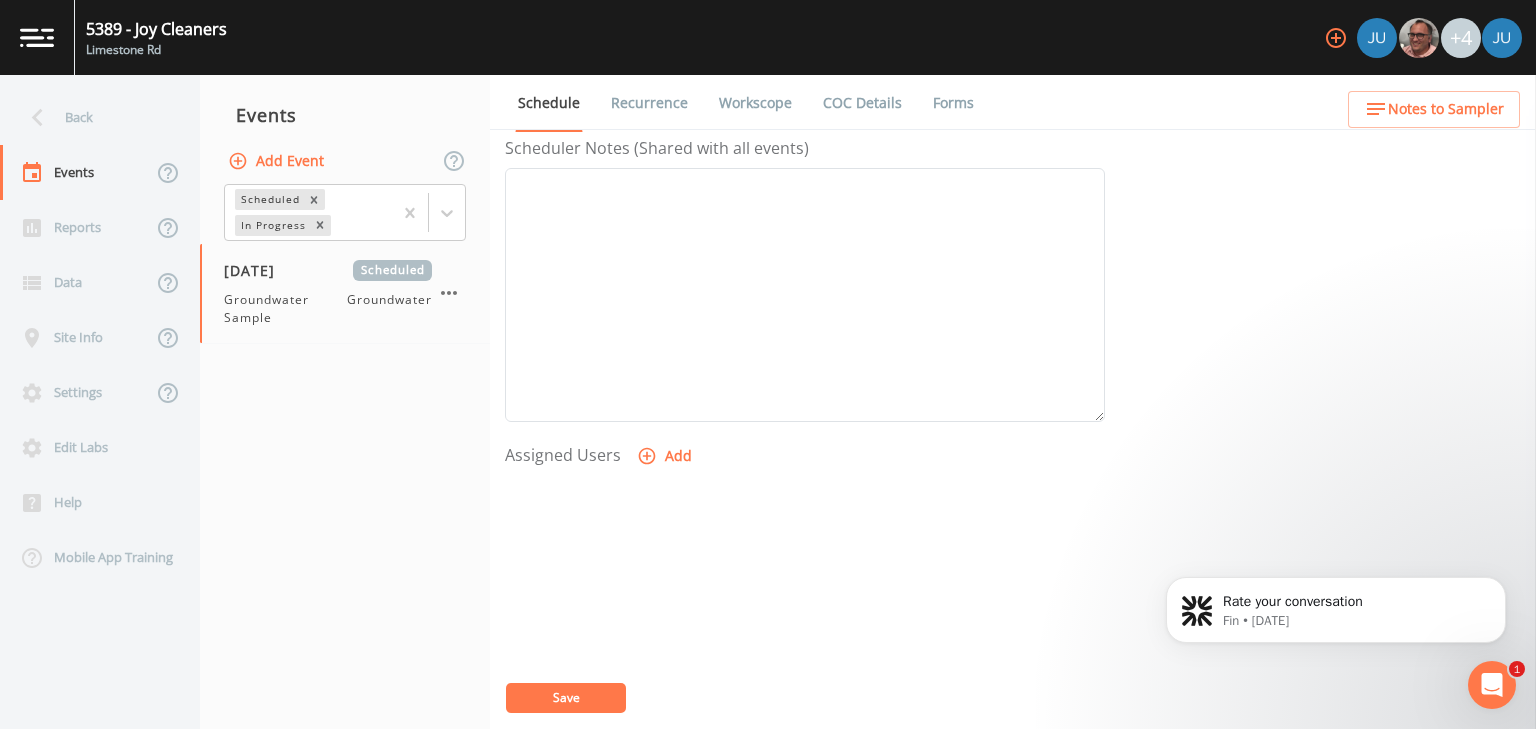 scroll, scrollTop: 594, scrollLeft: 0, axis: vertical 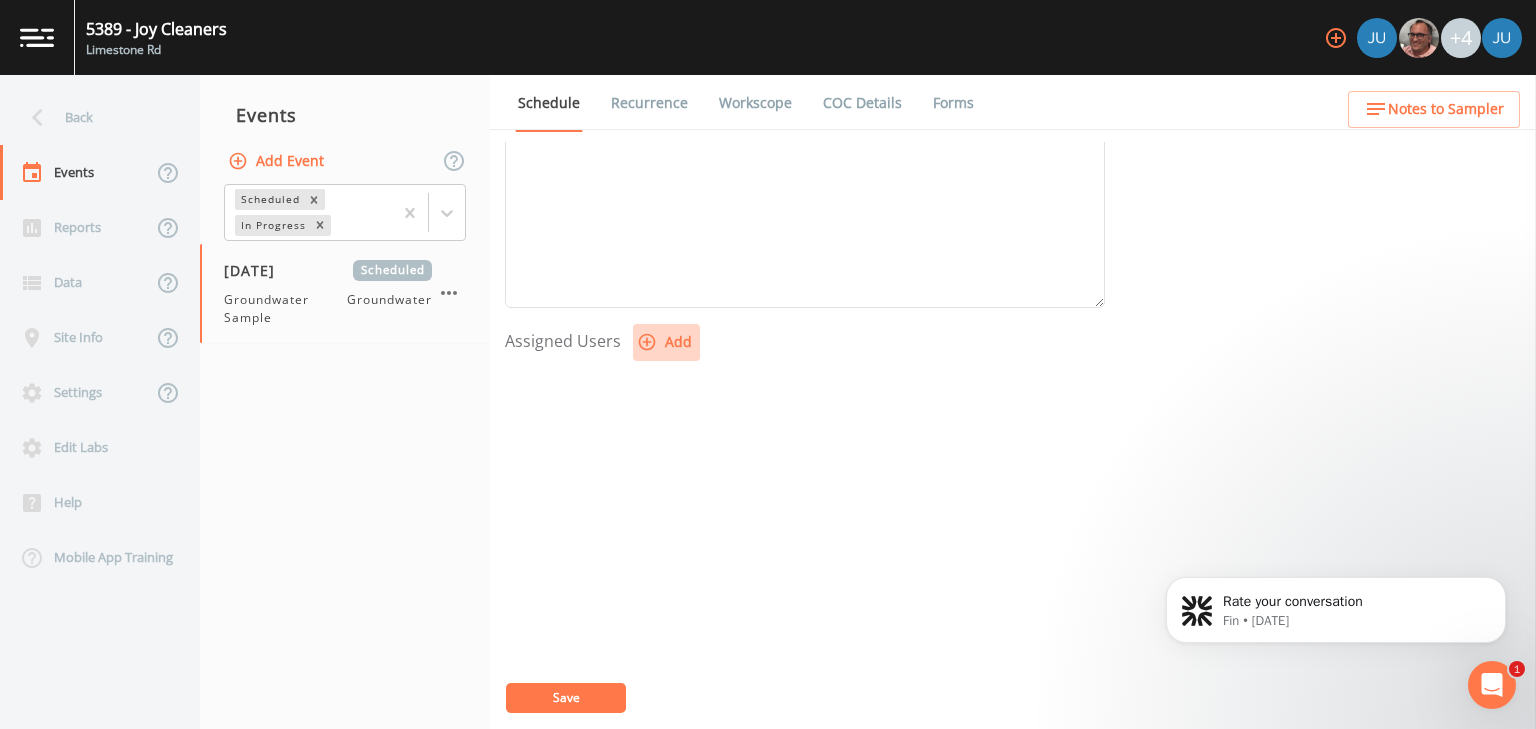 click 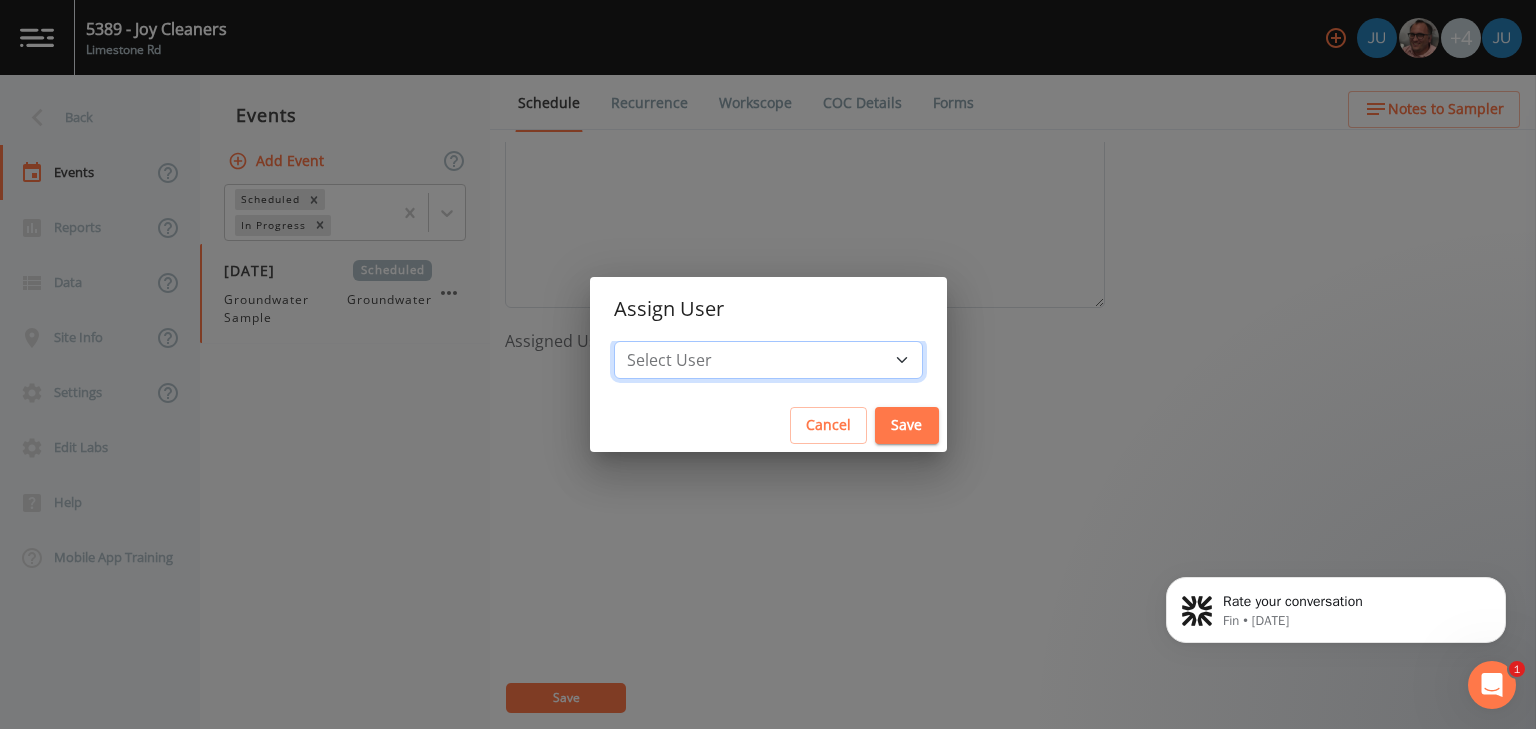 click on "Select User [PERSON_NAME] [PERSON_NAME] [PERSON_NAME] [PERSON_NAME] [EMAIL_ADDRESS][DOMAIN_NAME] [PERSON_NAME]" at bounding box center (768, 360) 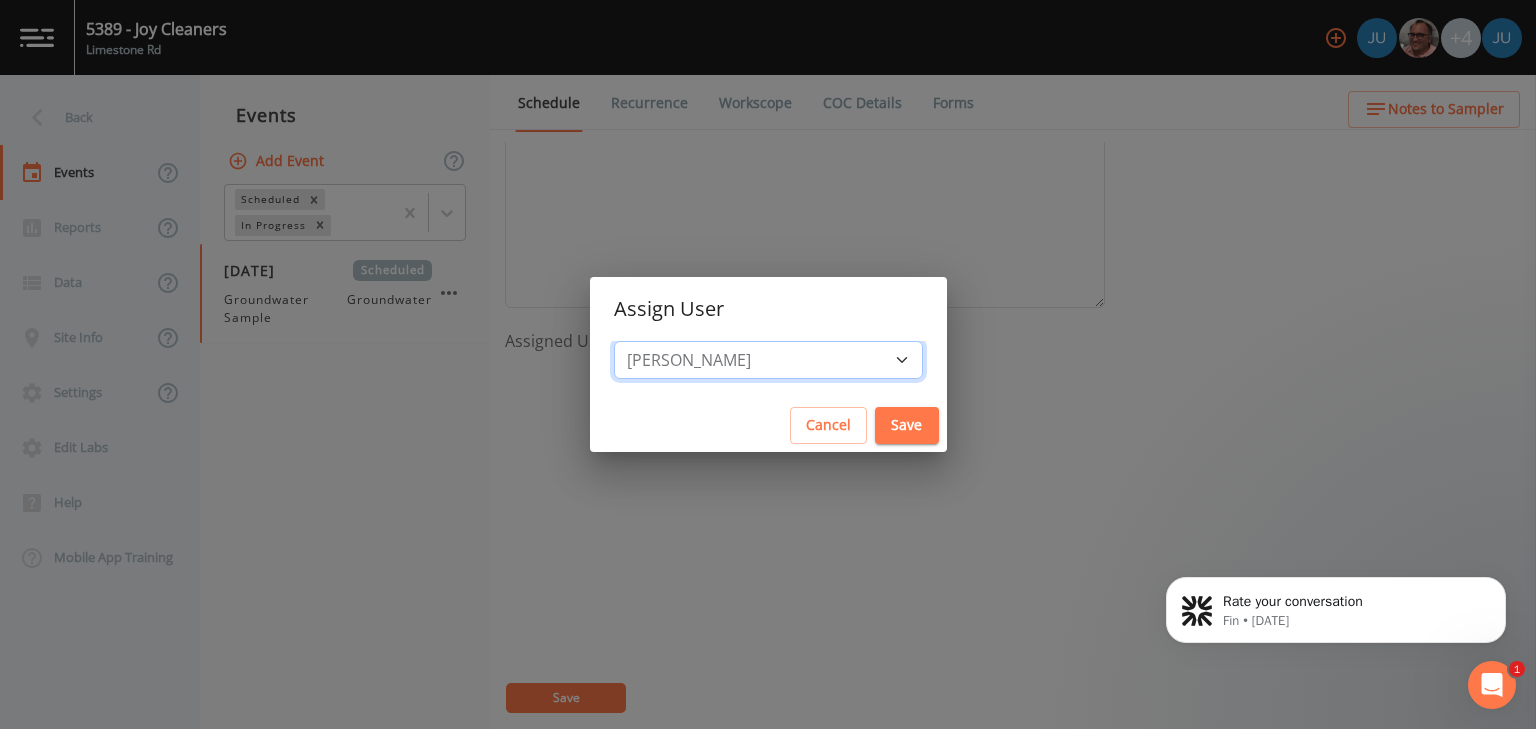 click on "Select User [PERSON_NAME] [PERSON_NAME] [PERSON_NAME] [PERSON_NAME] [EMAIL_ADDRESS][DOMAIN_NAME] [PERSON_NAME]" at bounding box center [768, 360] 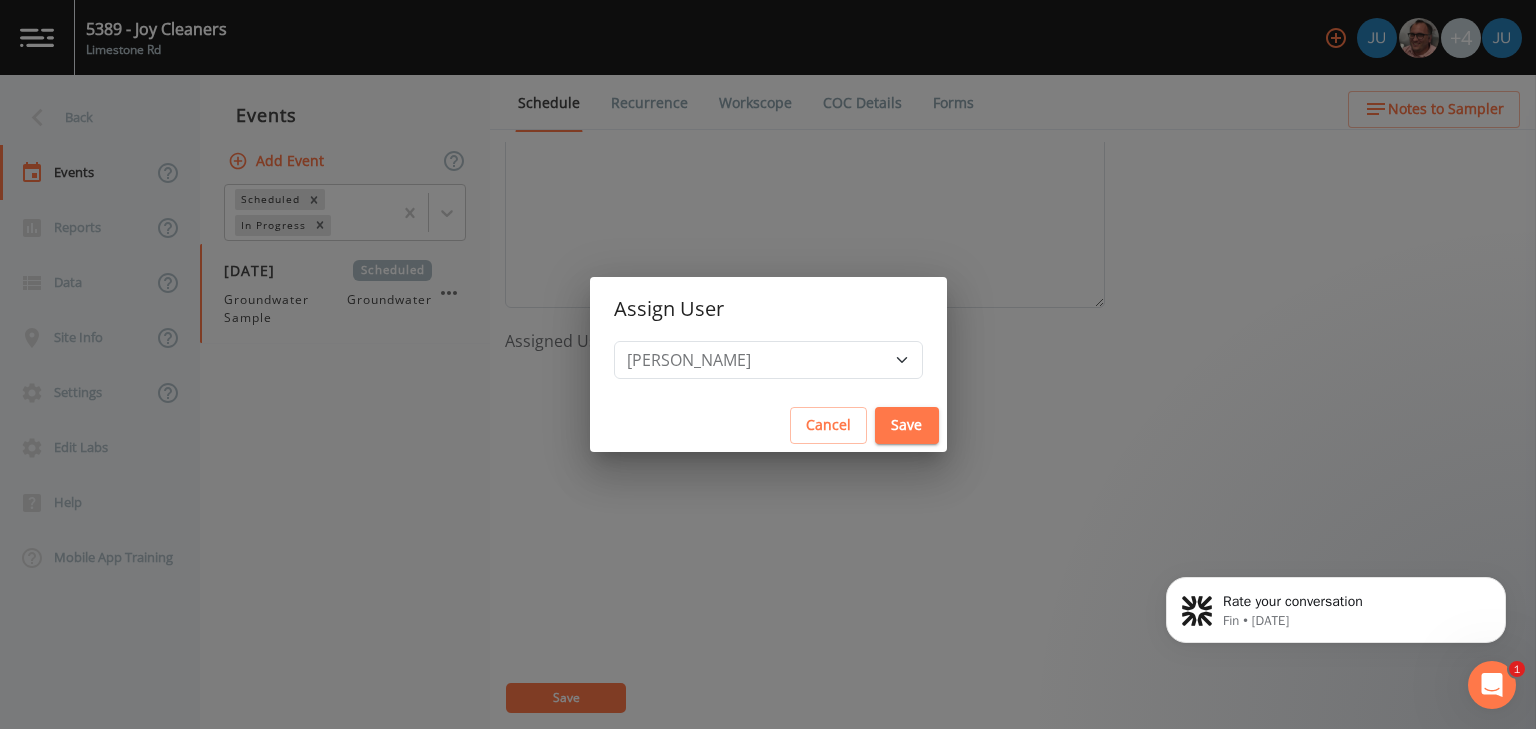 click on "Save" at bounding box center (907, 425) 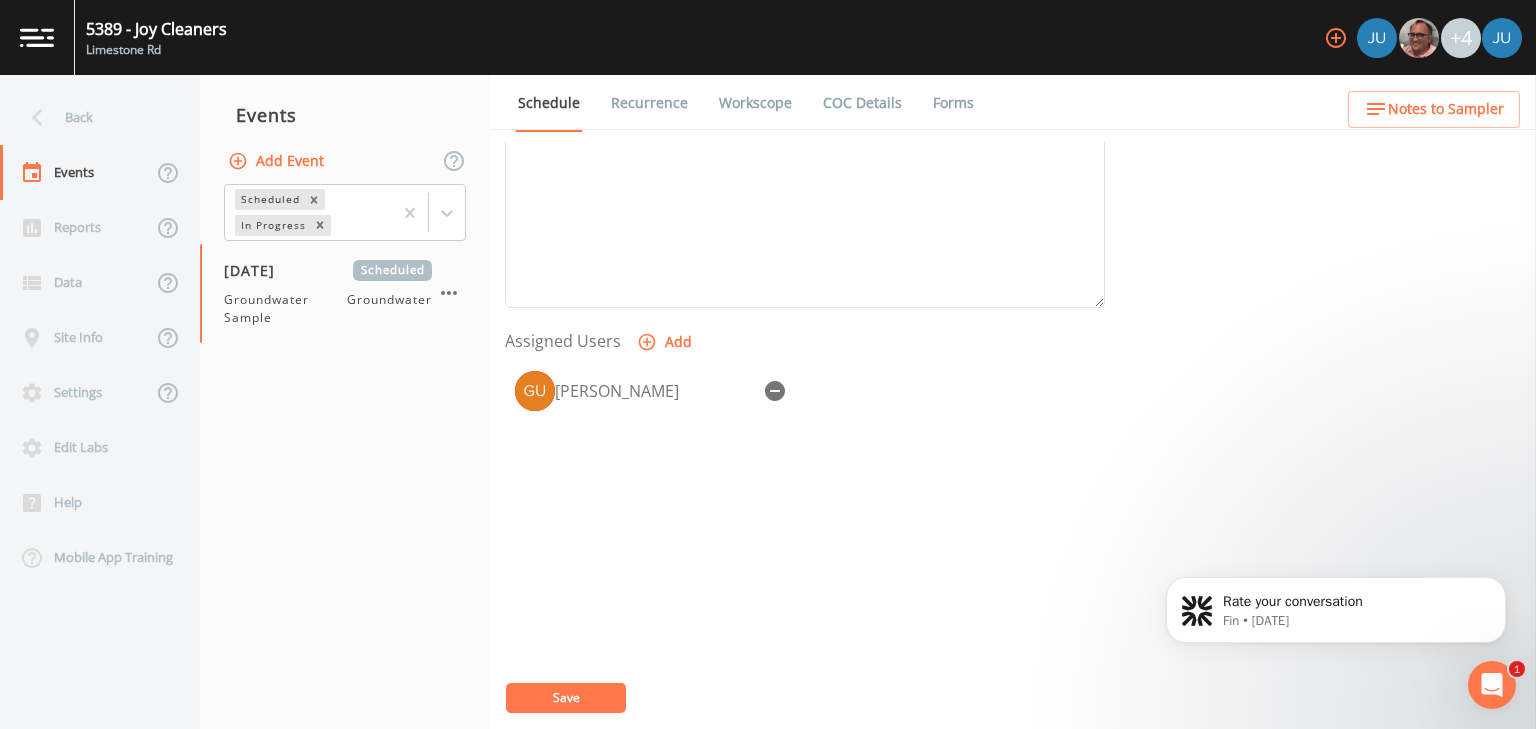click on "Save" at bounding box center (566, 697) 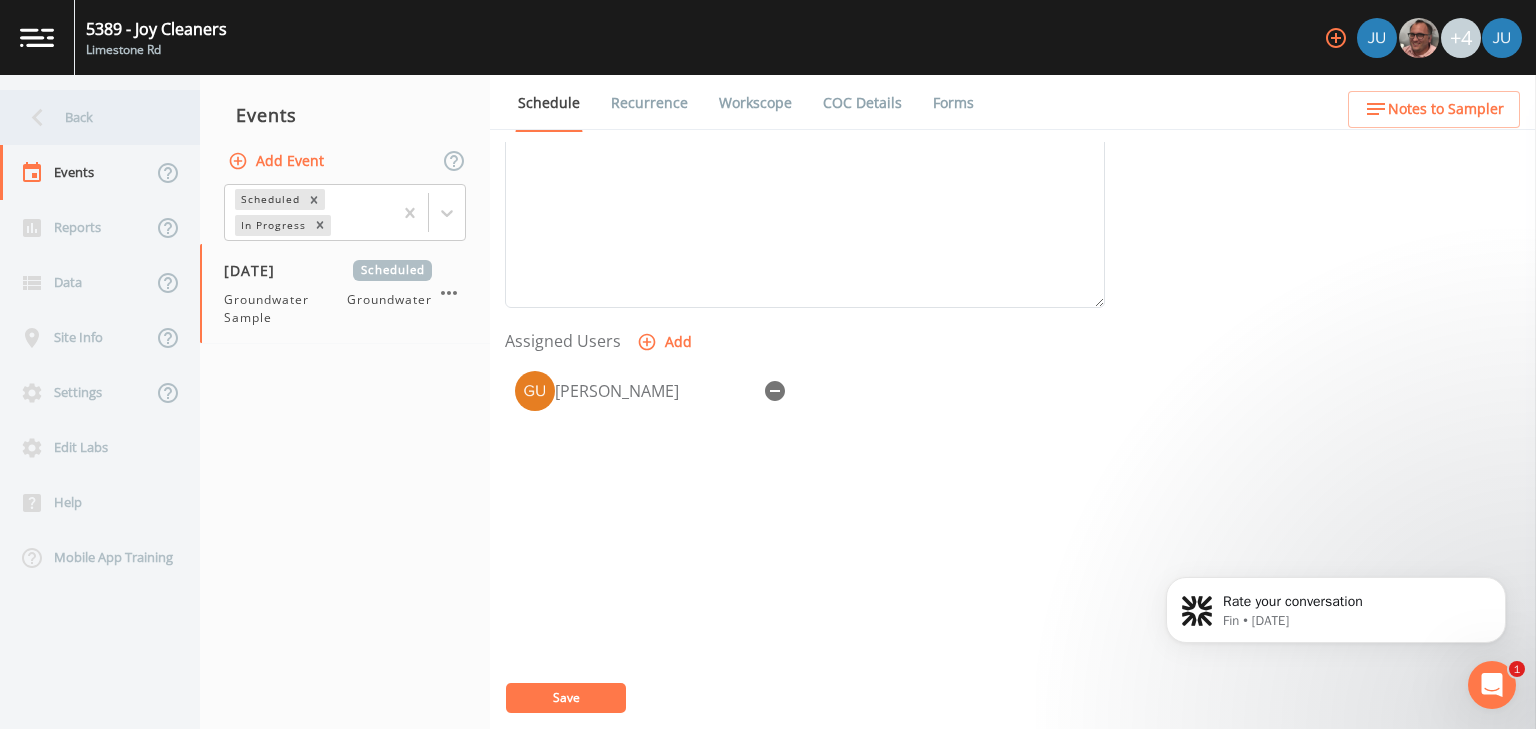 click 